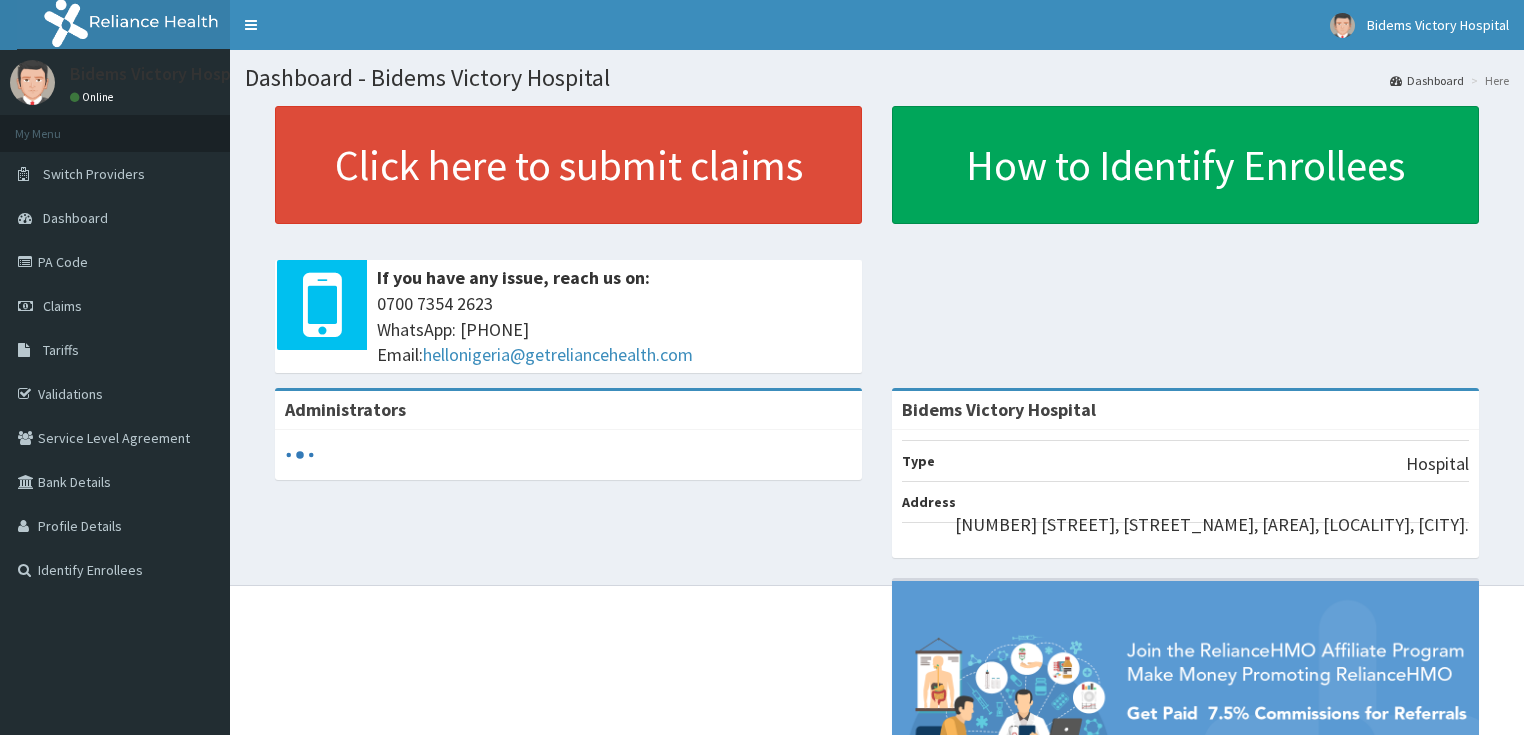 scroll, scrollTop: 0, scrollLeft: 0, axis: both 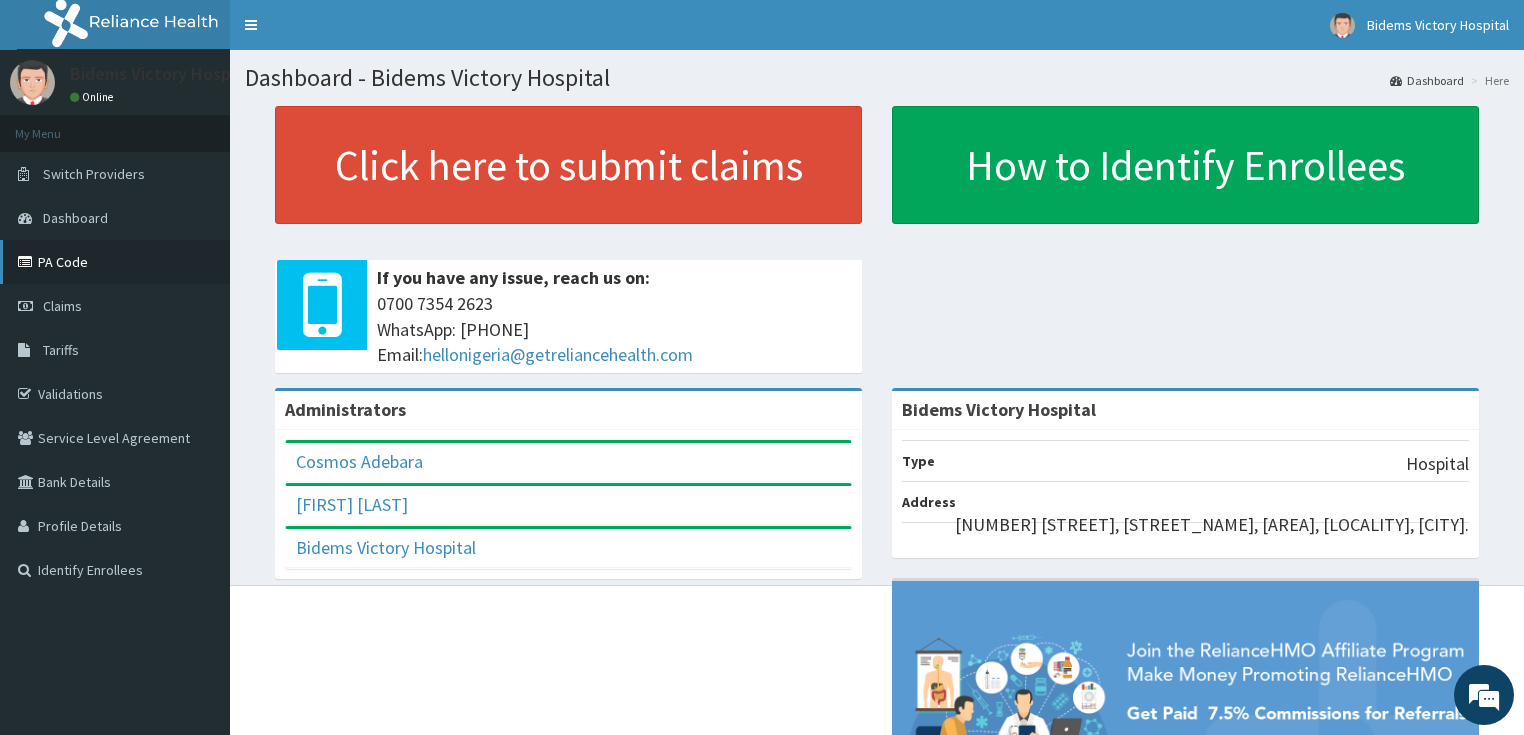 click on "PA Code" at bounding box center [115, 262] 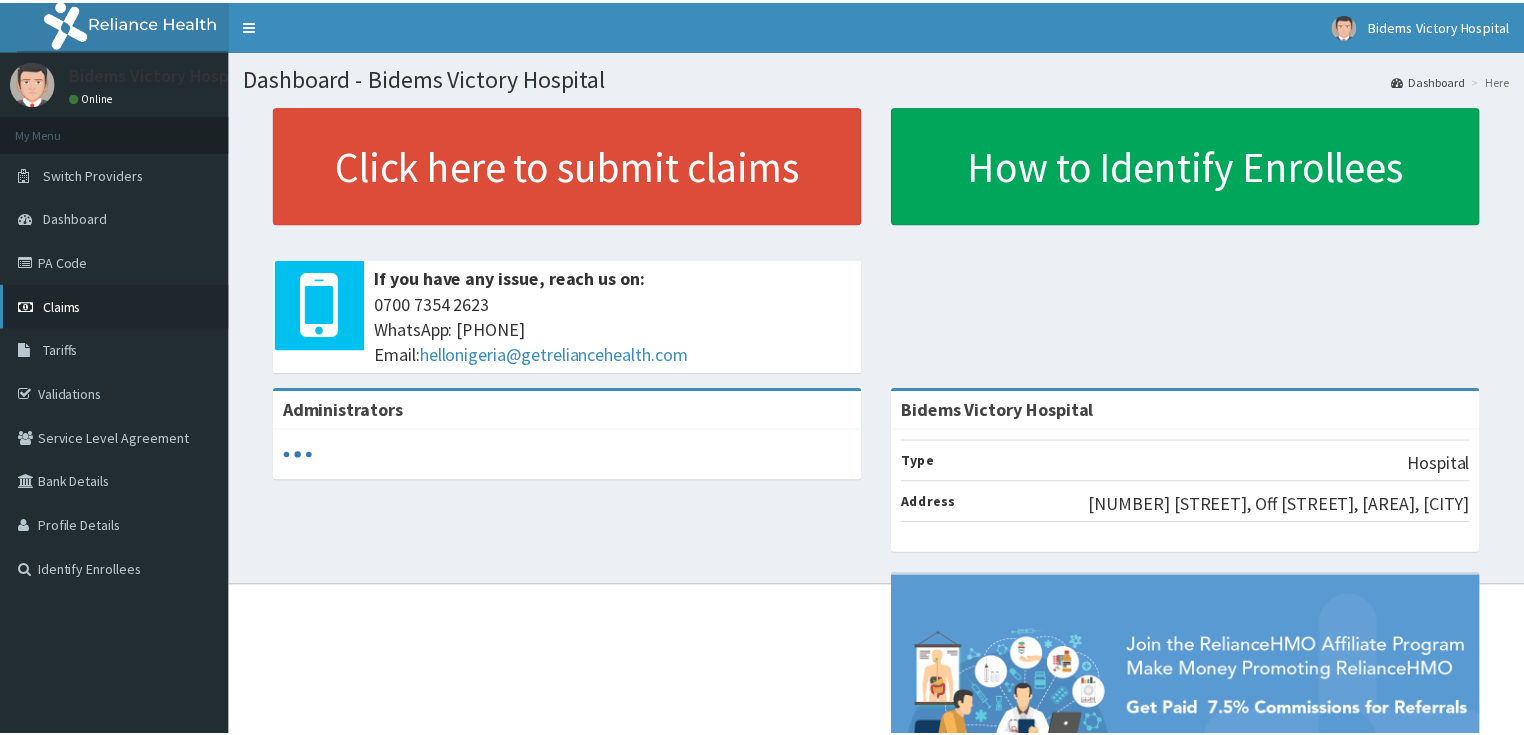 scroll, scrollTop: 0, scrollLeft: 0, axis: both 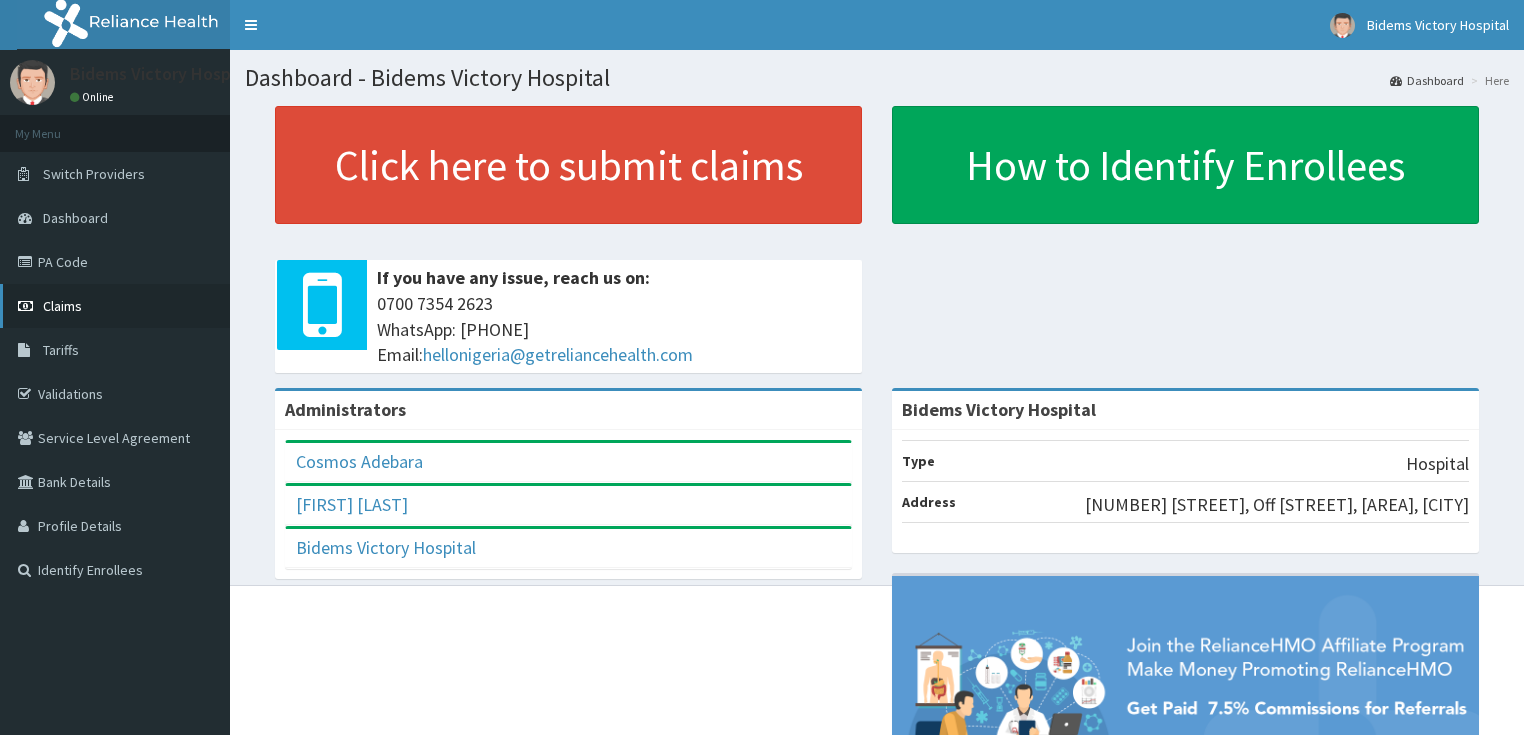 click on "Claims" at bounding box center [62, 306] 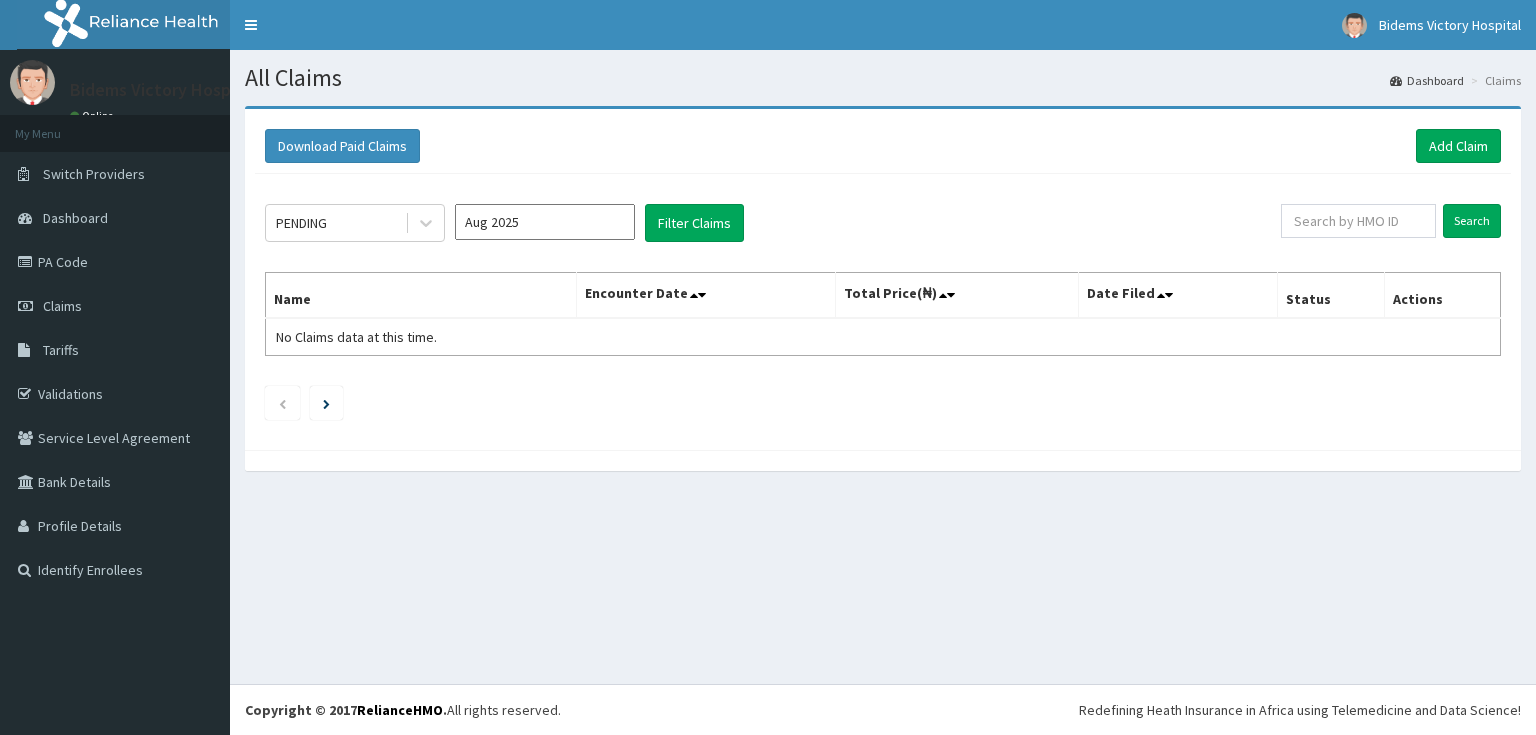 scroll, scrollTop: 0, scrollLeft: 0, axis: both 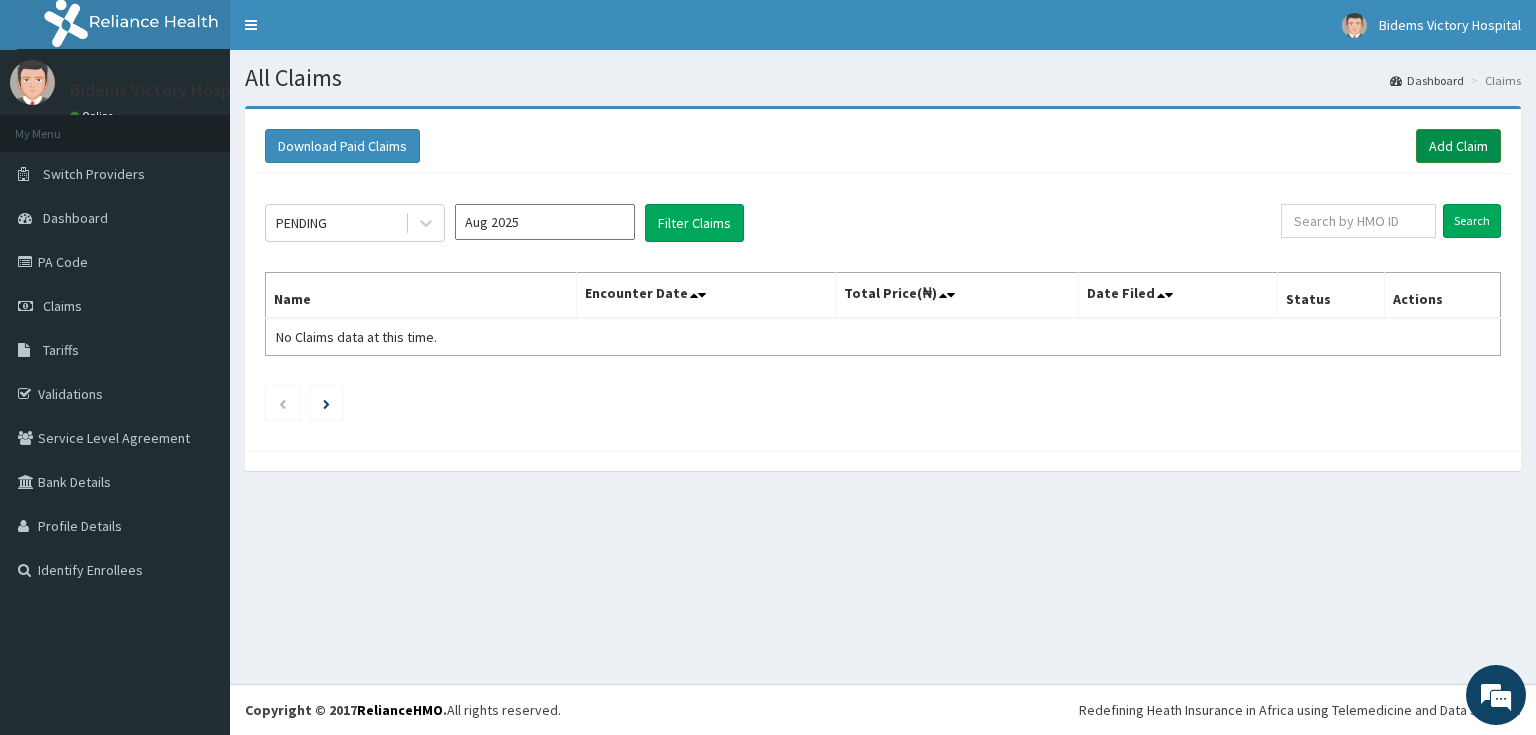 click on "Add Claim" at bounding box center [1458, 146] 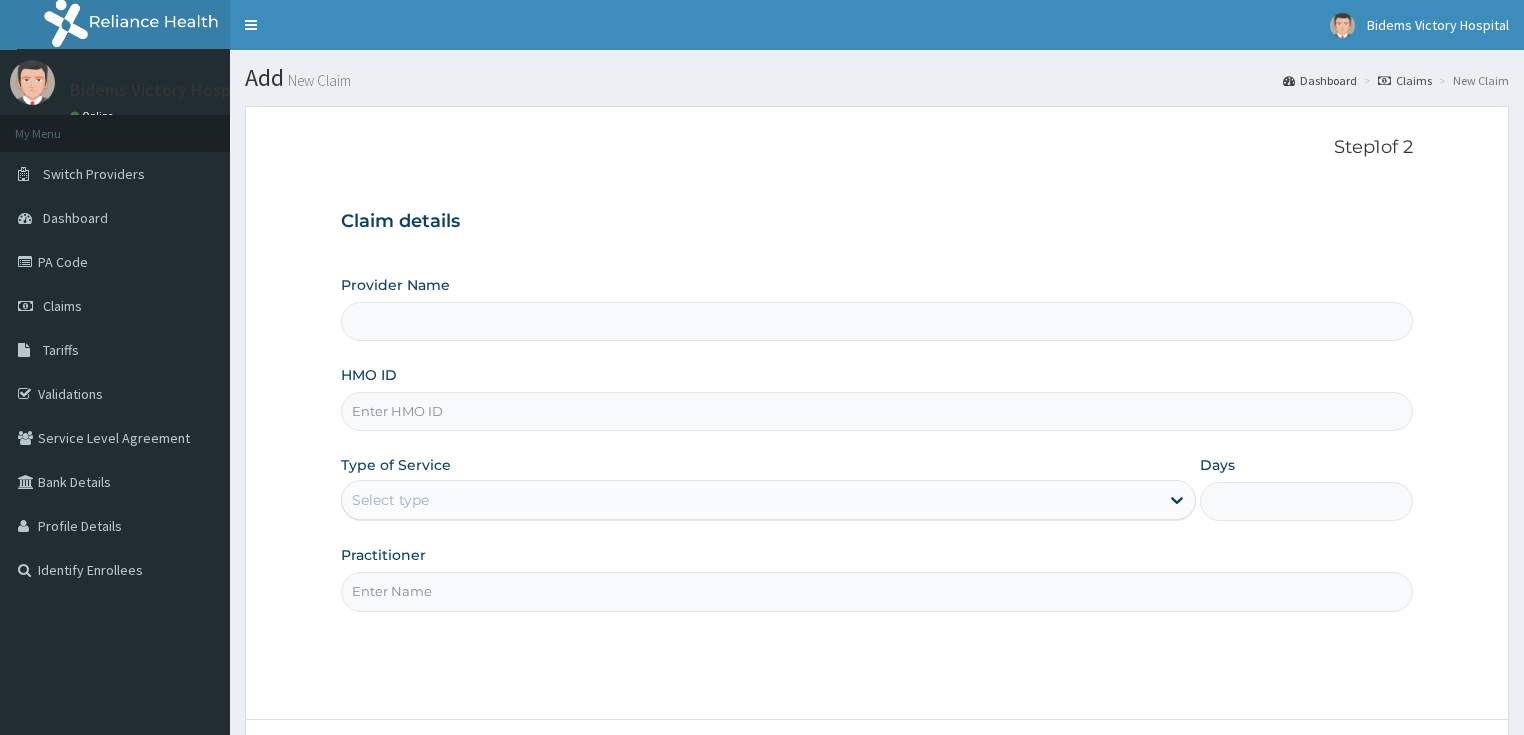 scroll, scrollTop: 0, scrollLeft: 0, axis: both 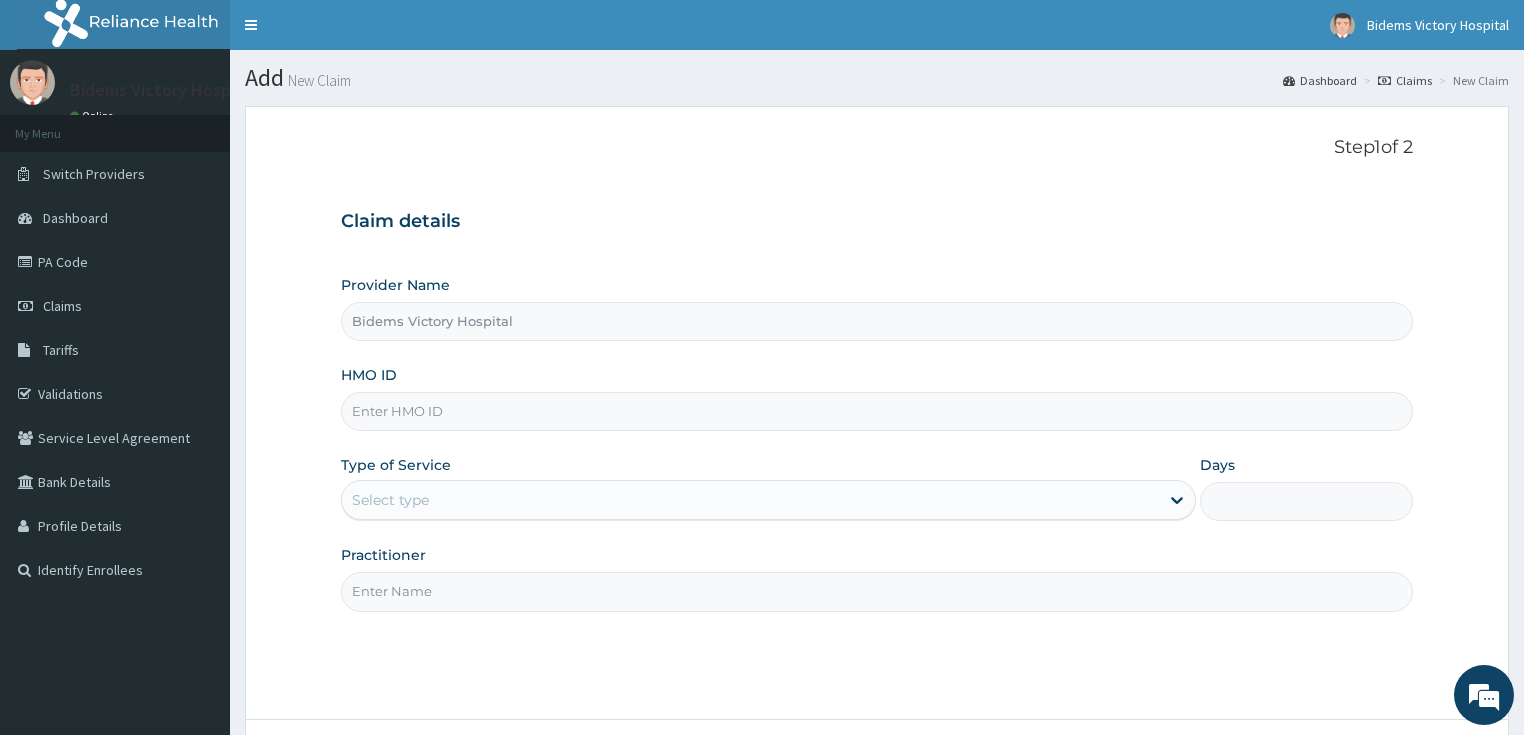 click on "HMO ID" at bounding box center (877, 411) 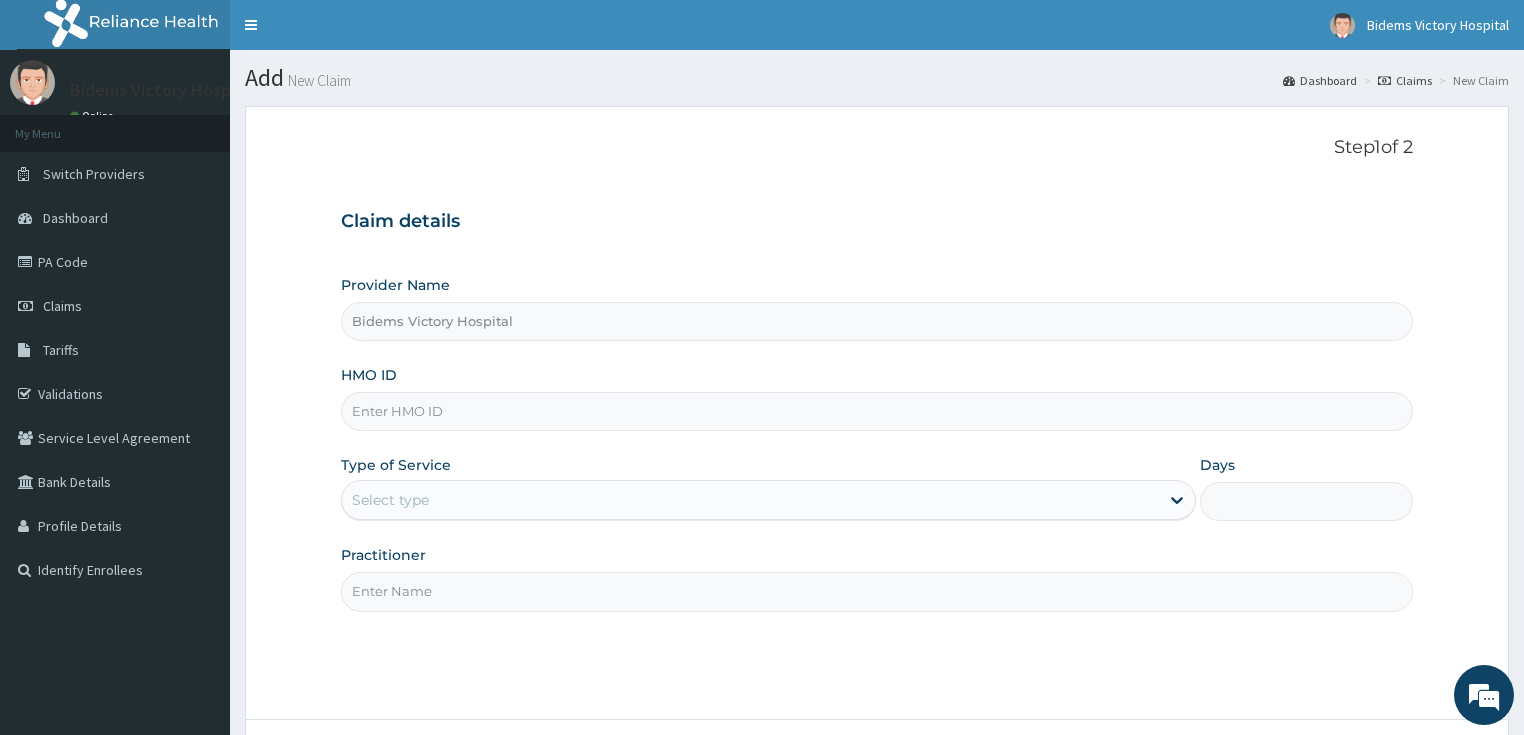 paste on "[ALPHANUMERIC]/[ALPHANUMERIC]/[ALPHANUMERIC]" 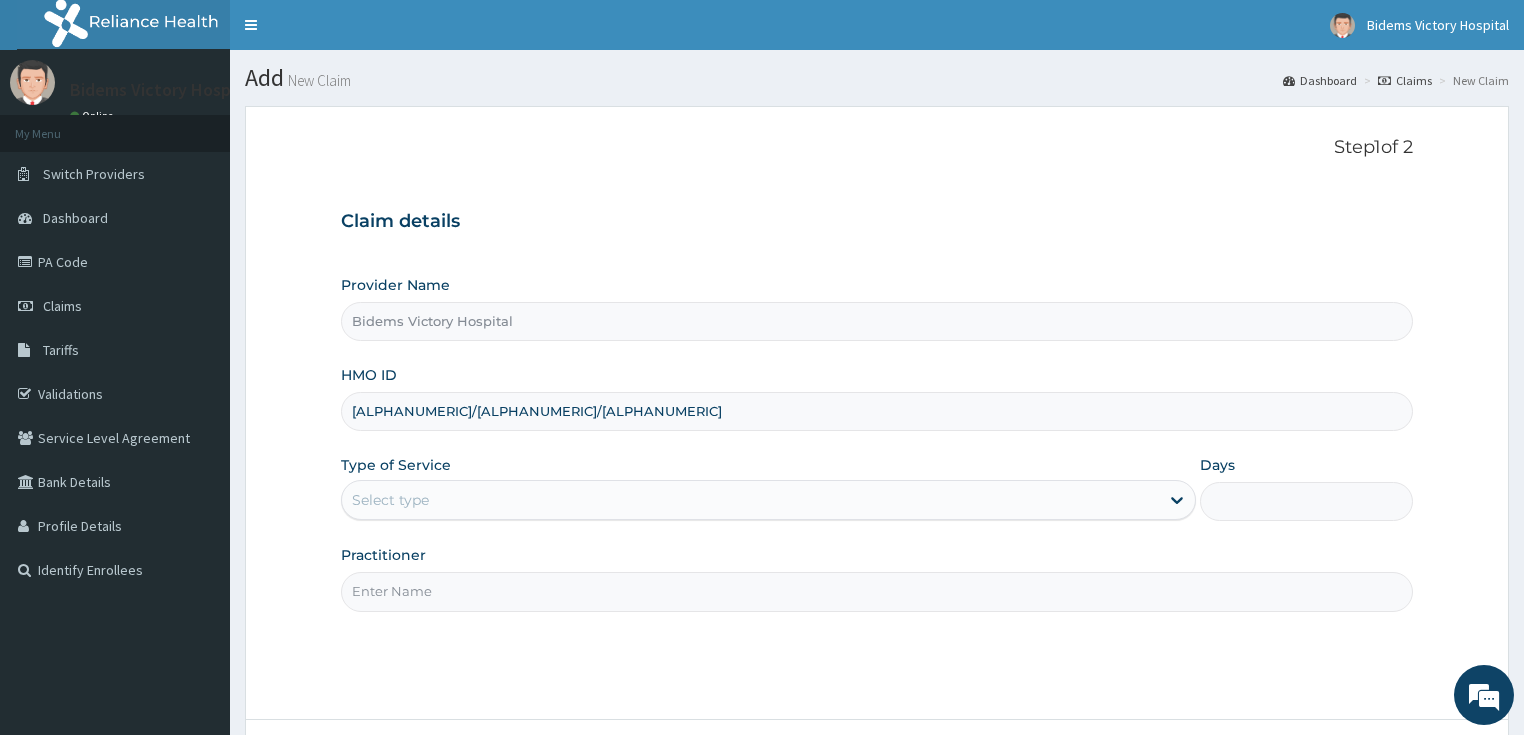 type on "[ALPHANUMERIC]/[ALPHANUMERIC]/[ALPHANUMERIC]" 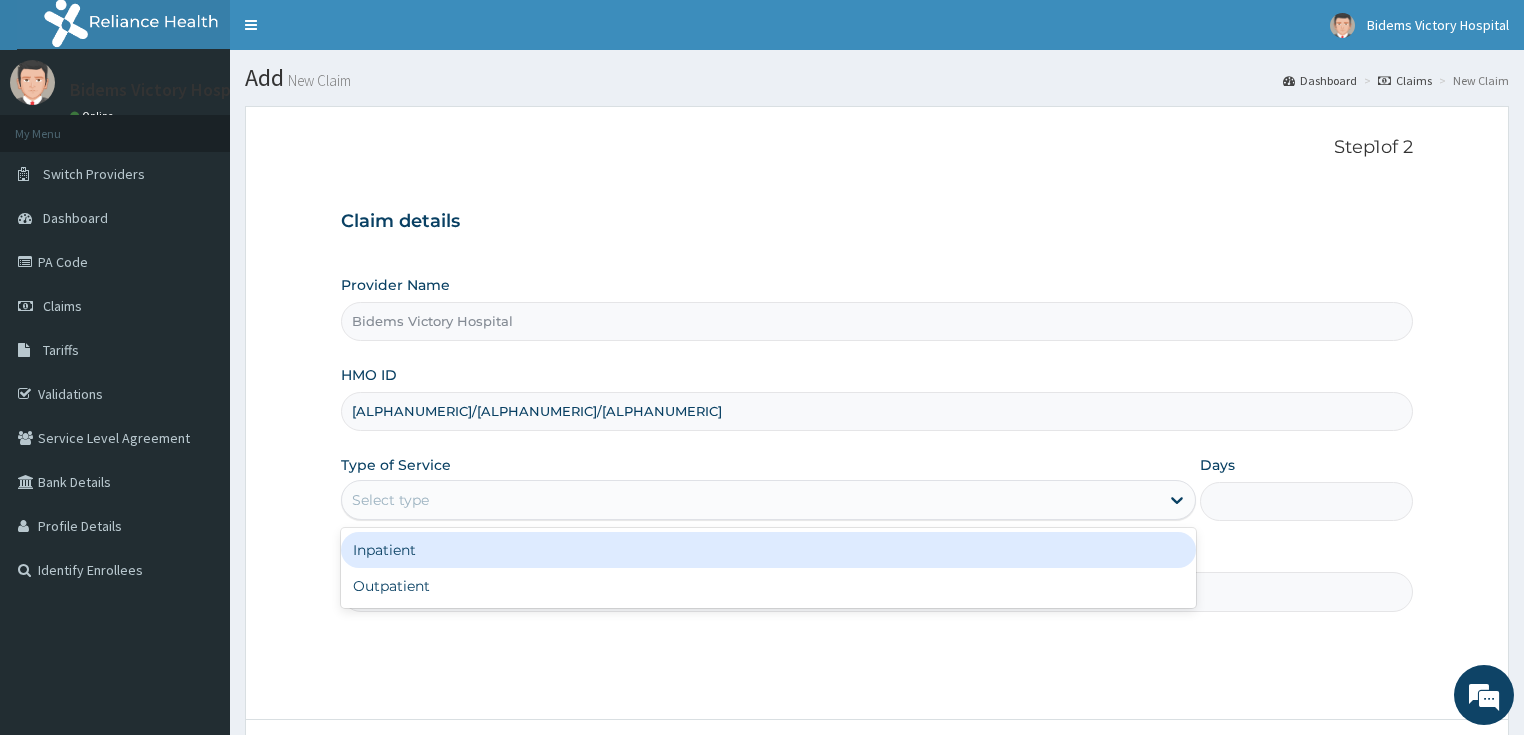 click on "Inpatient" at bounding box center [768, 550] 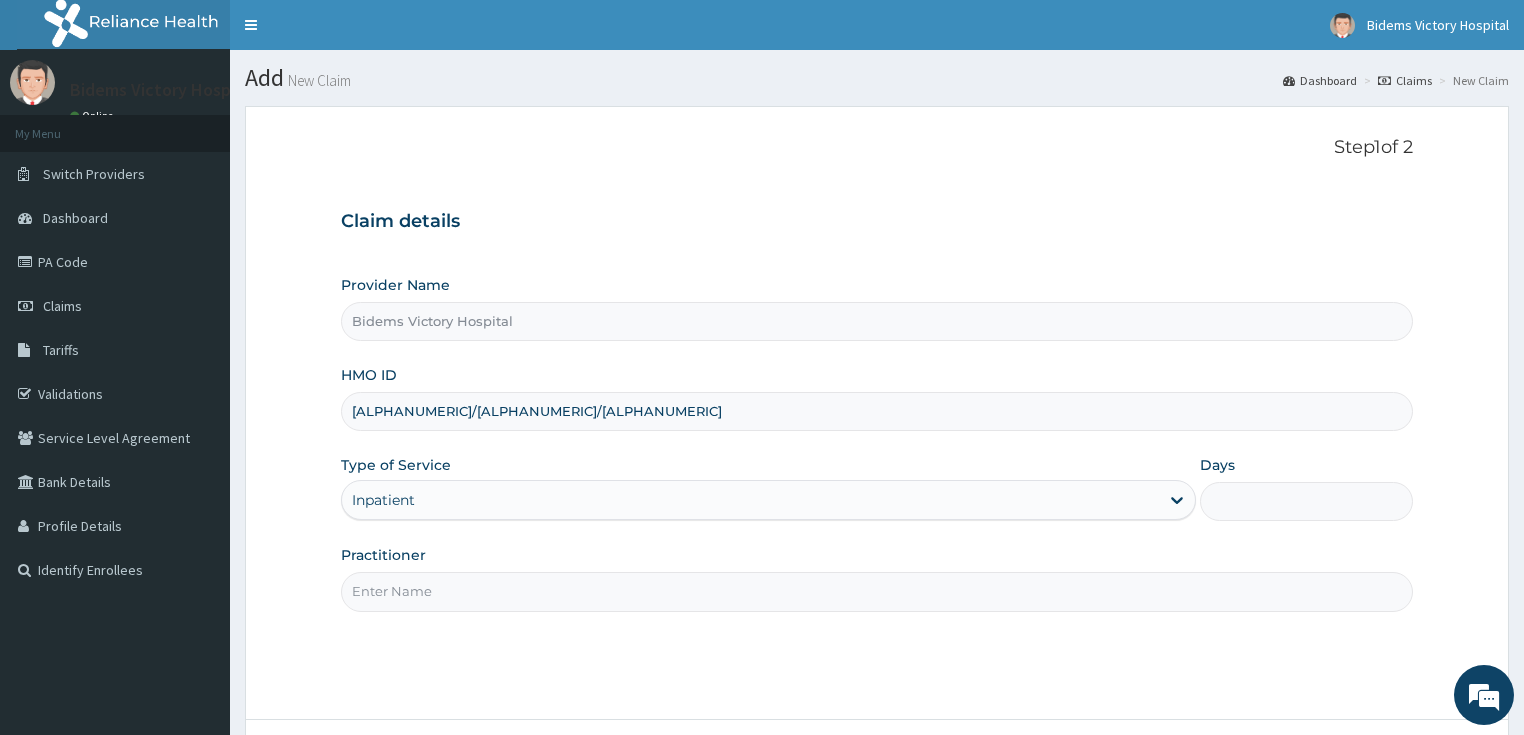 click on "Practitioner" at bounding box center [877, 591] 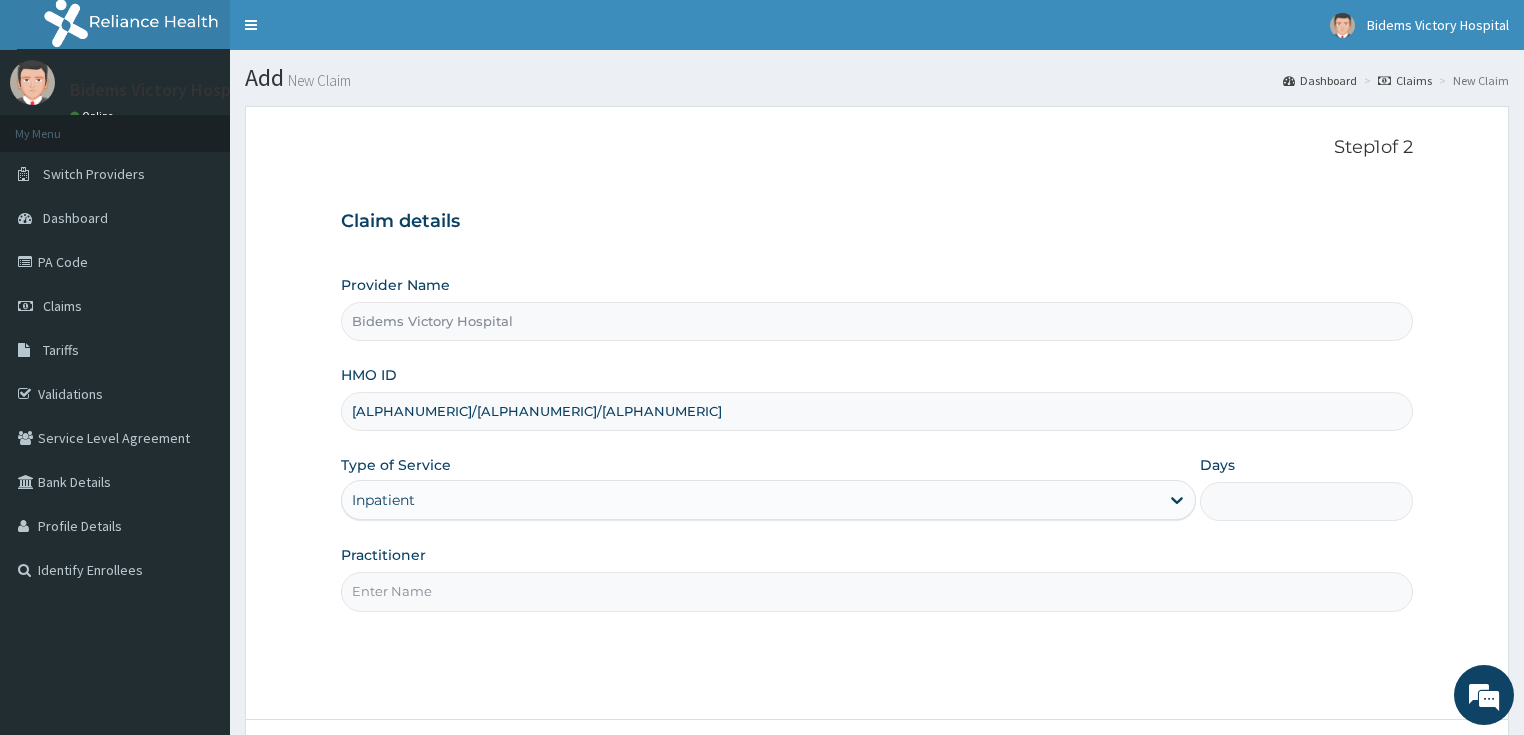 type on "DR [NAME]" 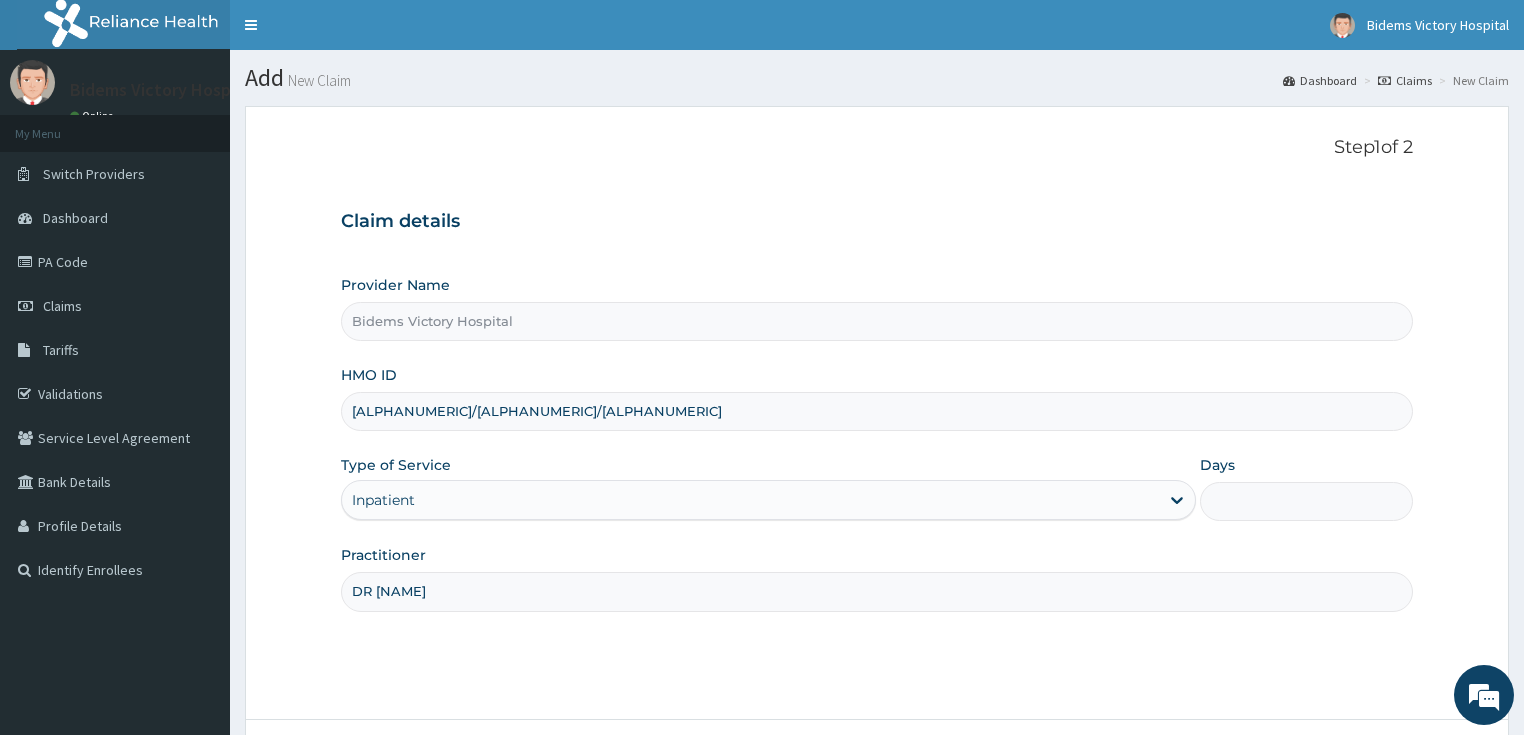 scroll, scrollTop: 0, scrollLeft: 0, axis: both 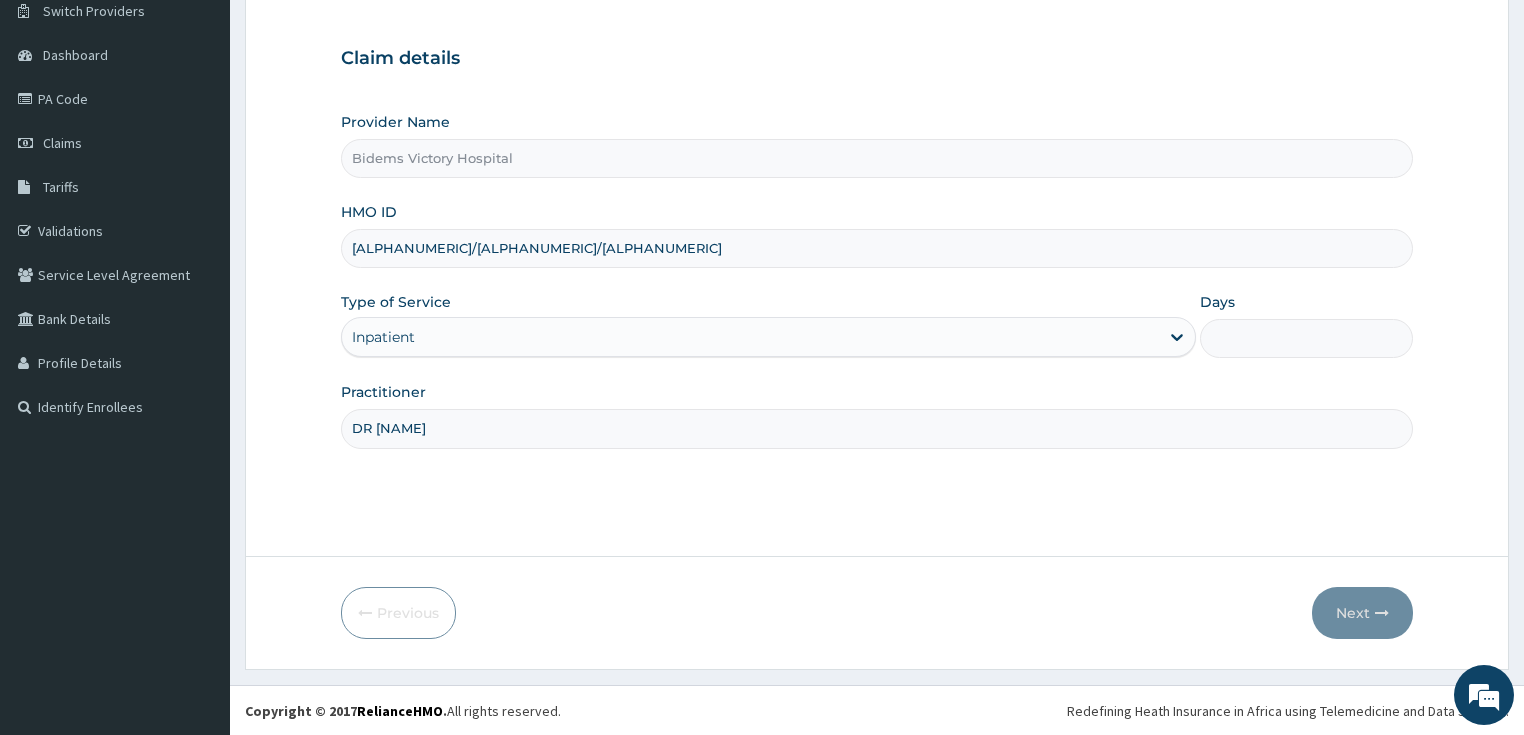 click on "Days" at bounding box center (1307, 338) 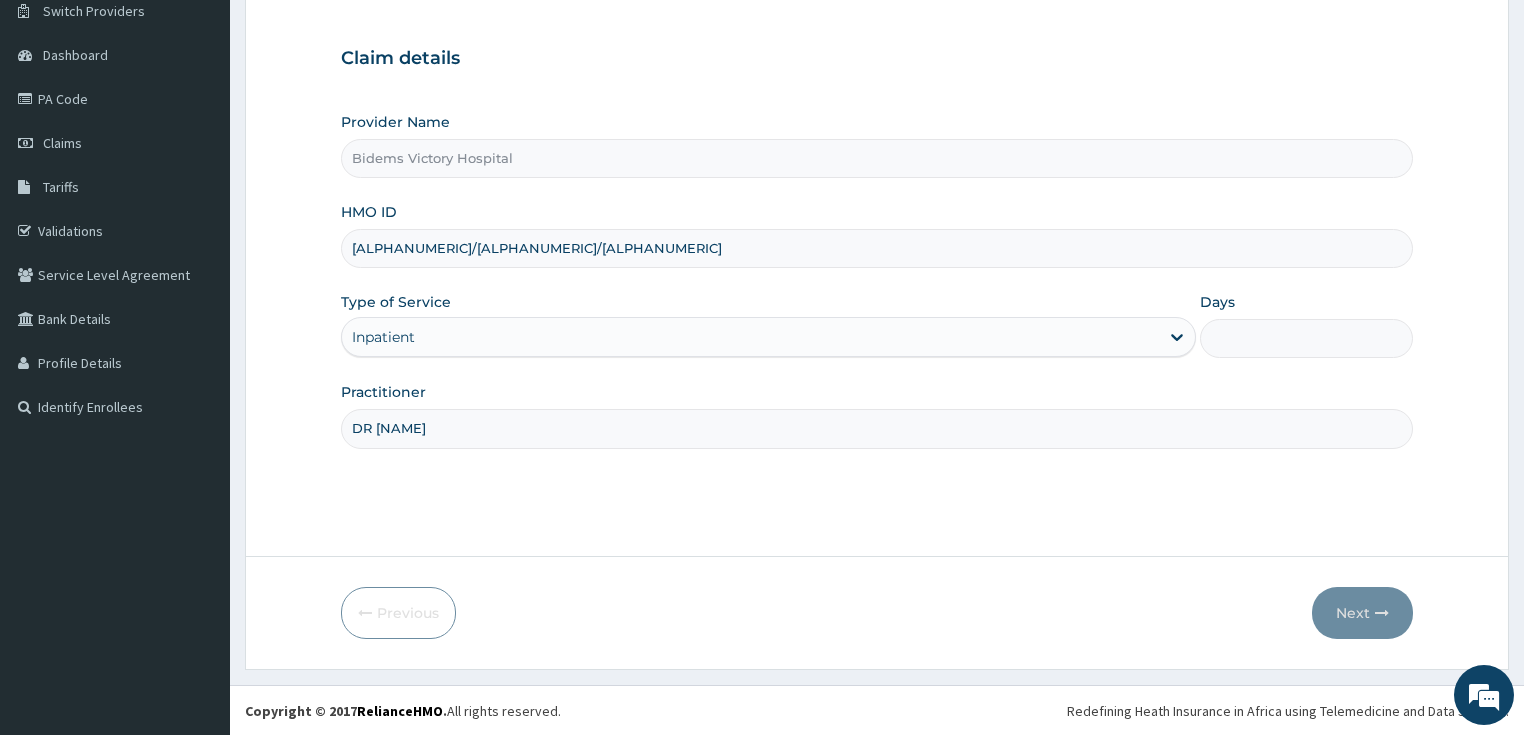 type on "3" 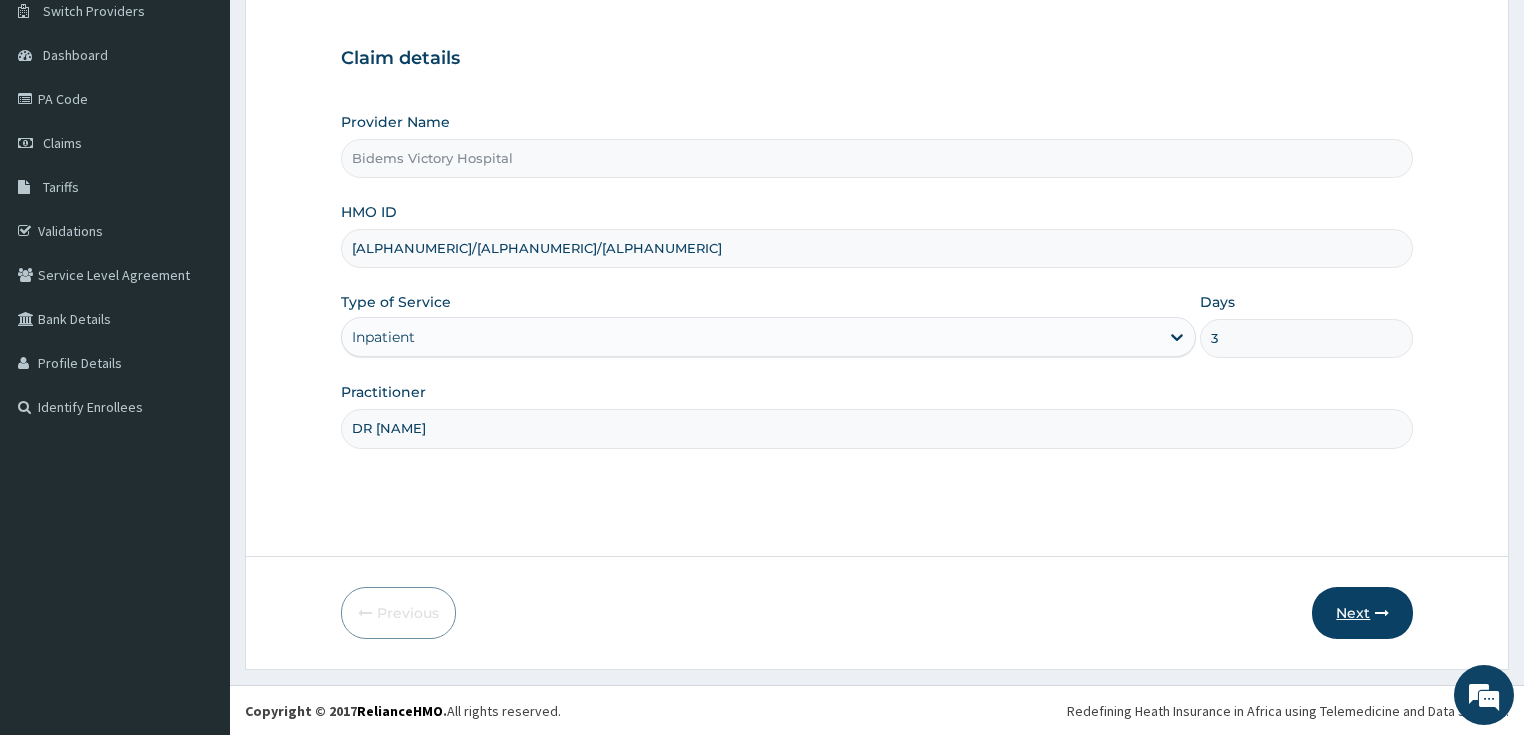 click on "Next" at bounding box center [1362, 613] 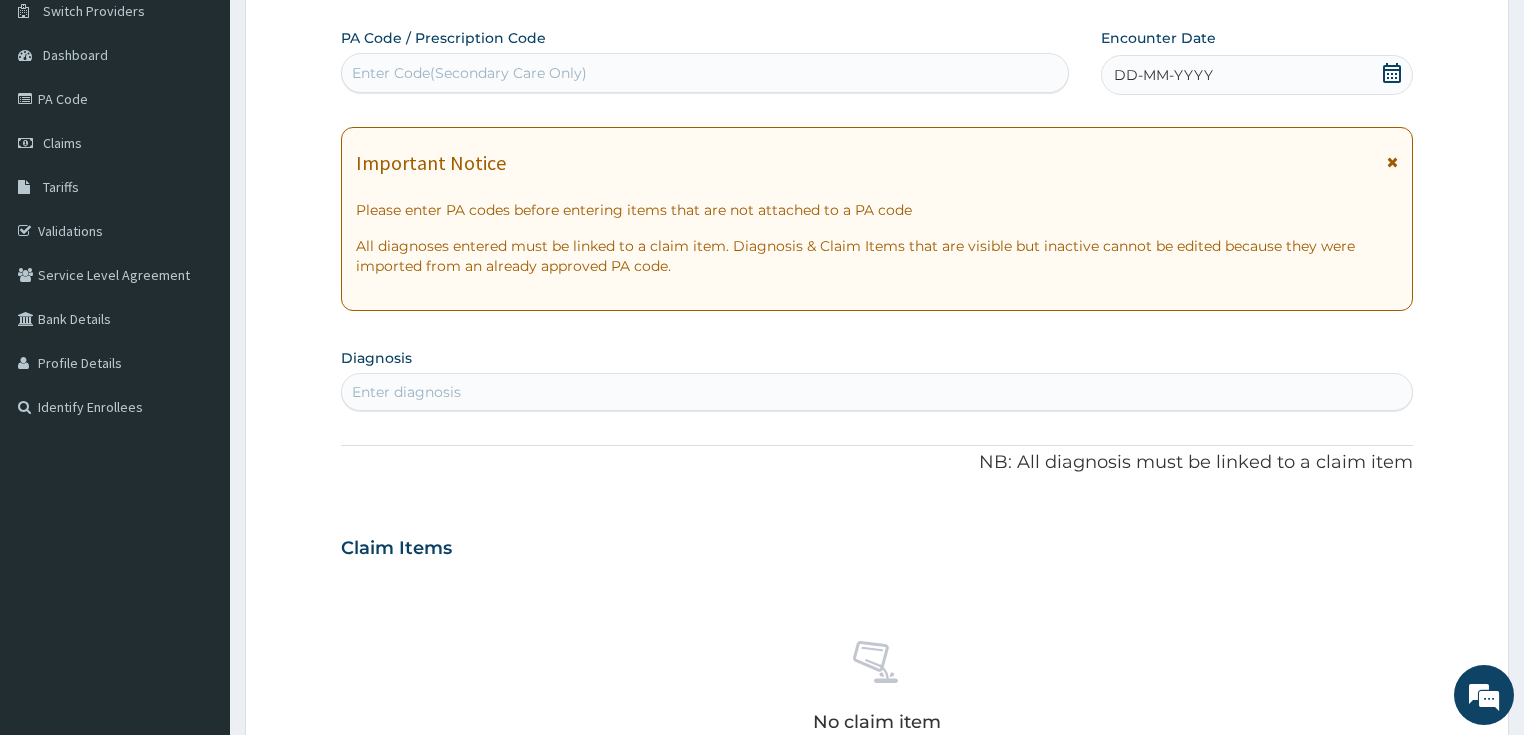 click on "Enter Code(Secondary Care Only)" at bounding box center [469, 73] 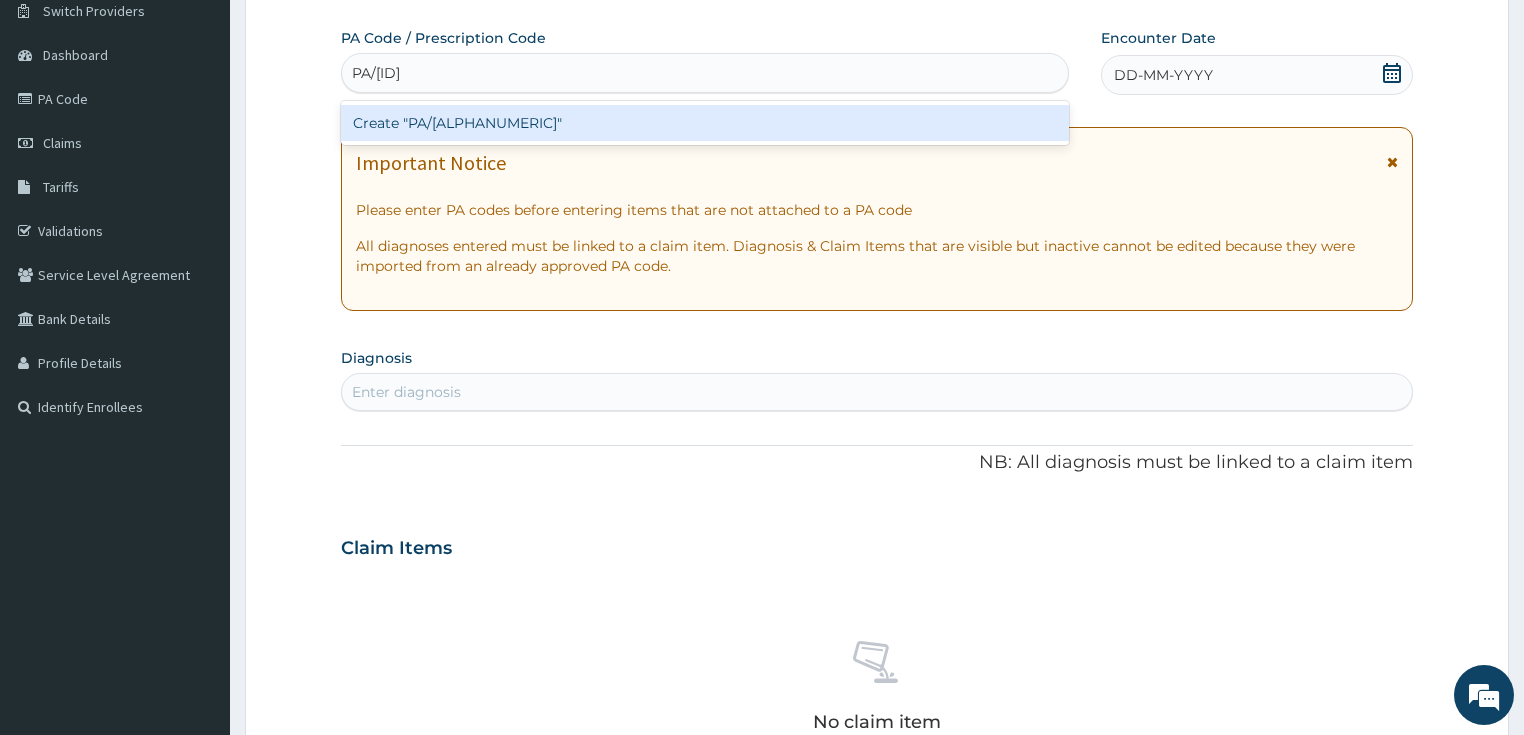 click on "Create "PA/[ALPHANUMERIC]"" at bounding box center (705, 123) 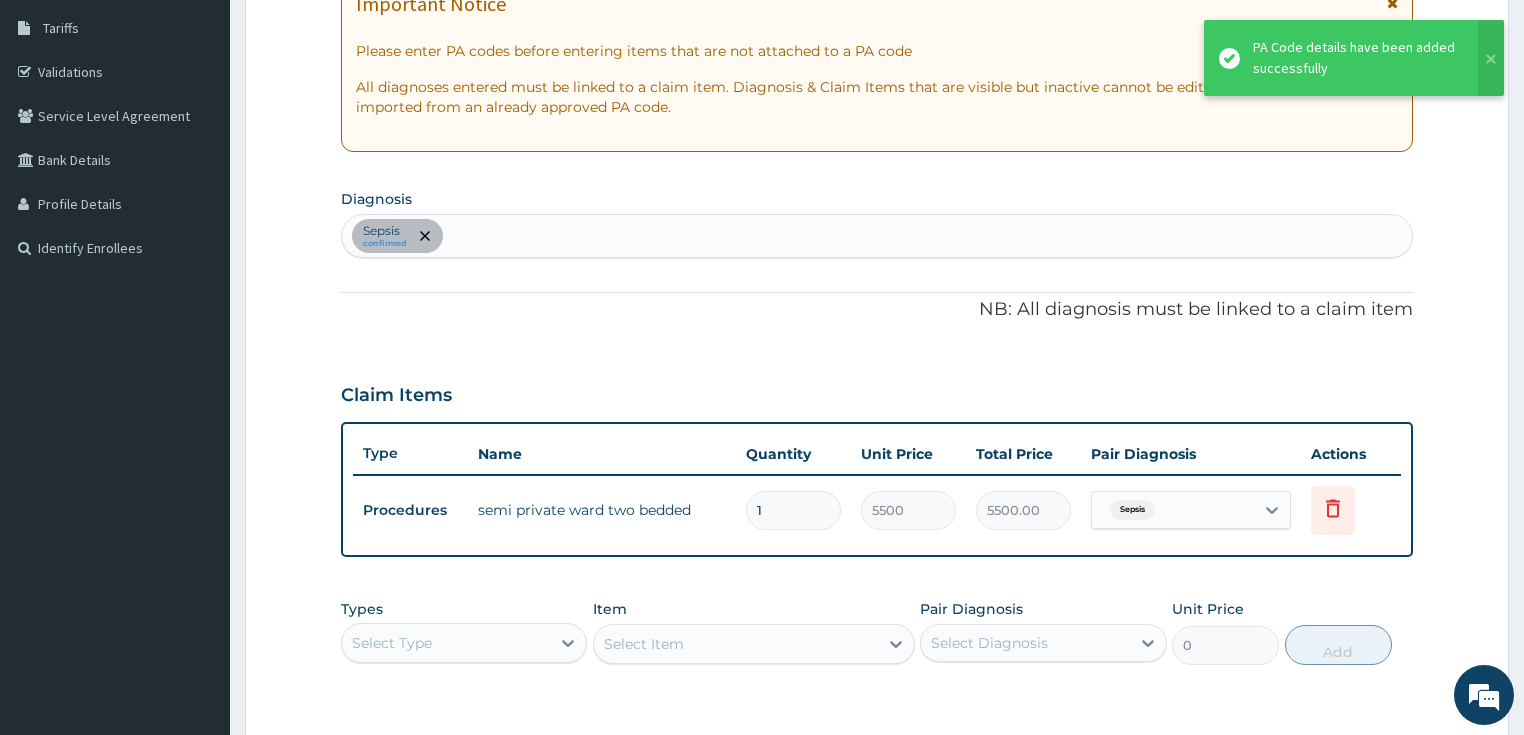 scroll, scrollTop: 323, scrollLeft: 0, axis: vertical 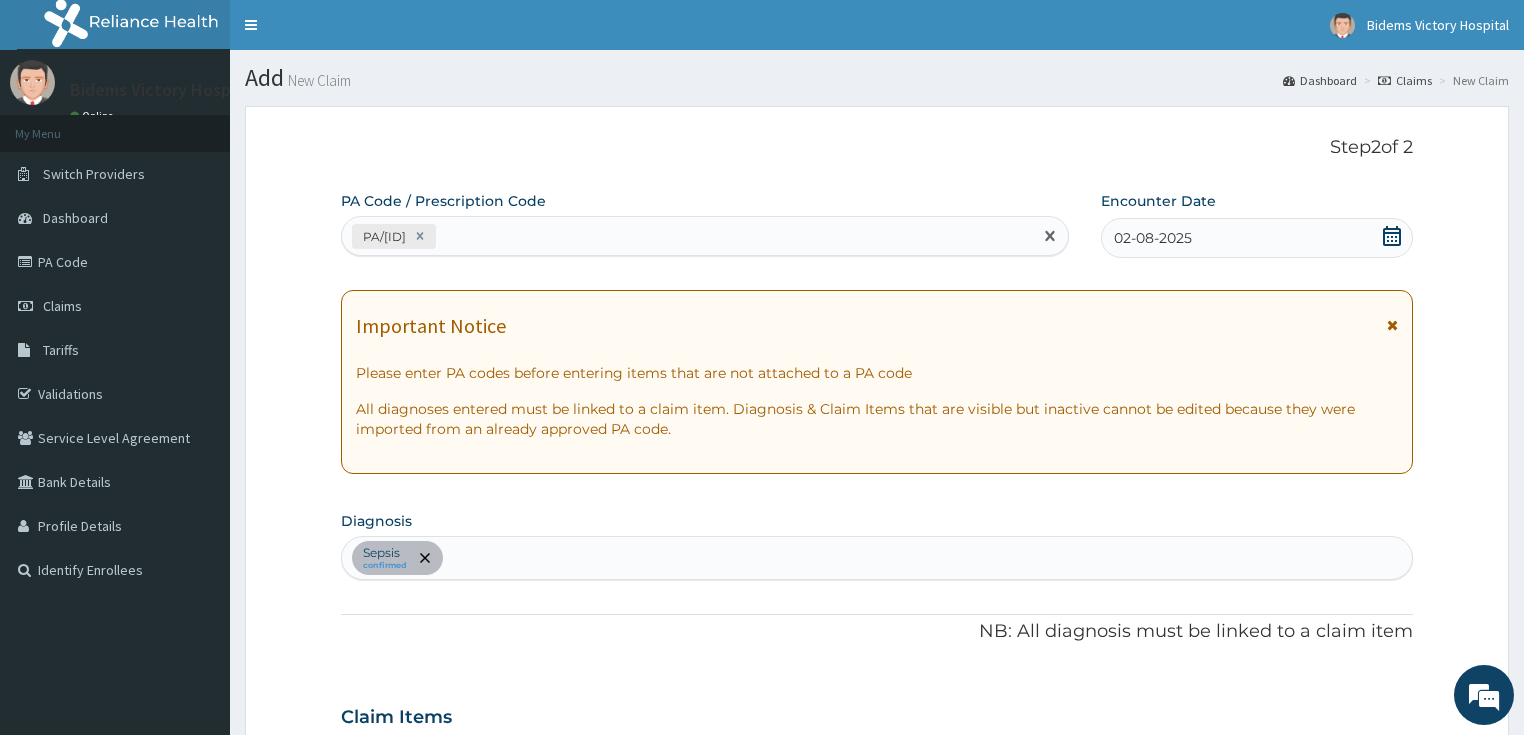 click on "PA/[ID]" at bounding box center (687, 236) 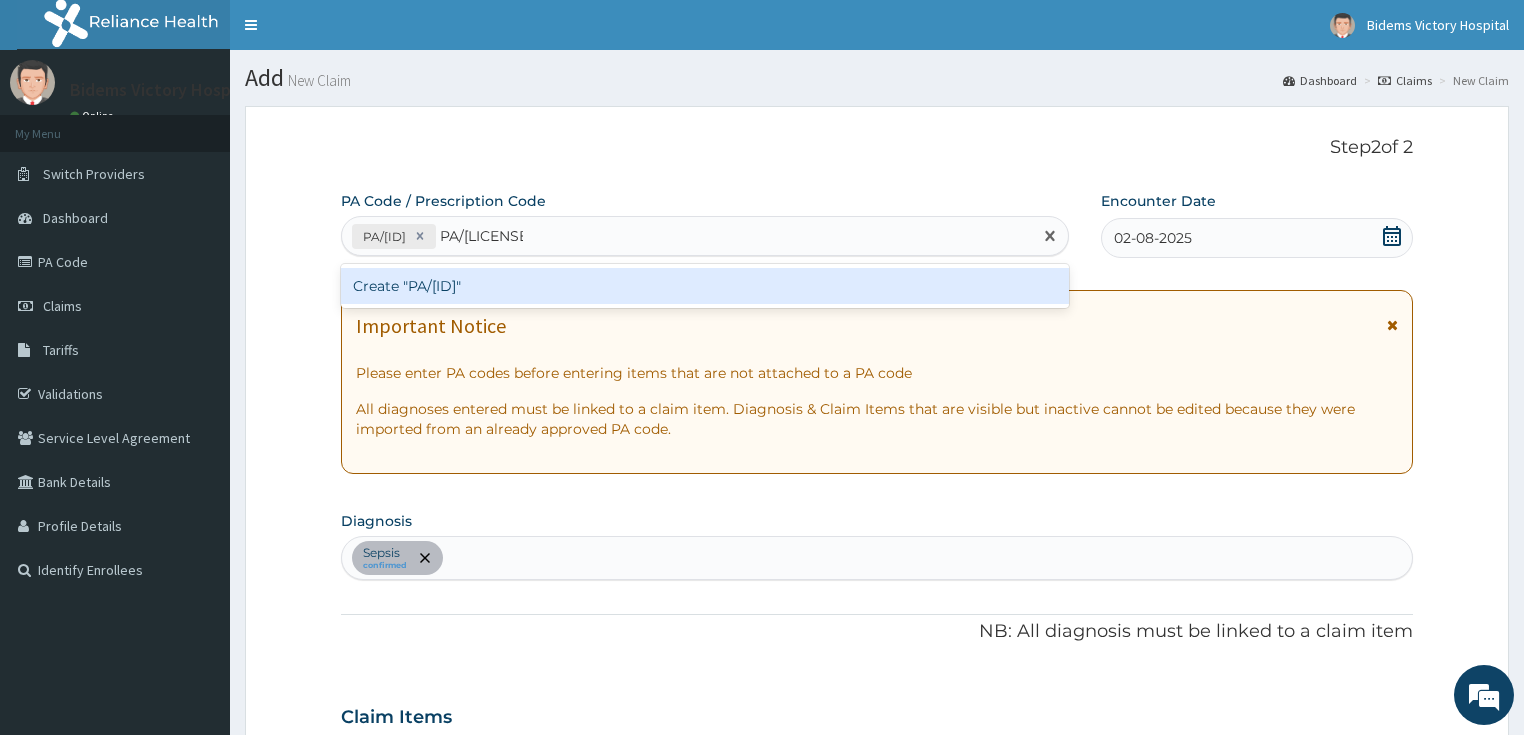 click on "Create "PA/[ID]"" at bounding box center (705, 286) 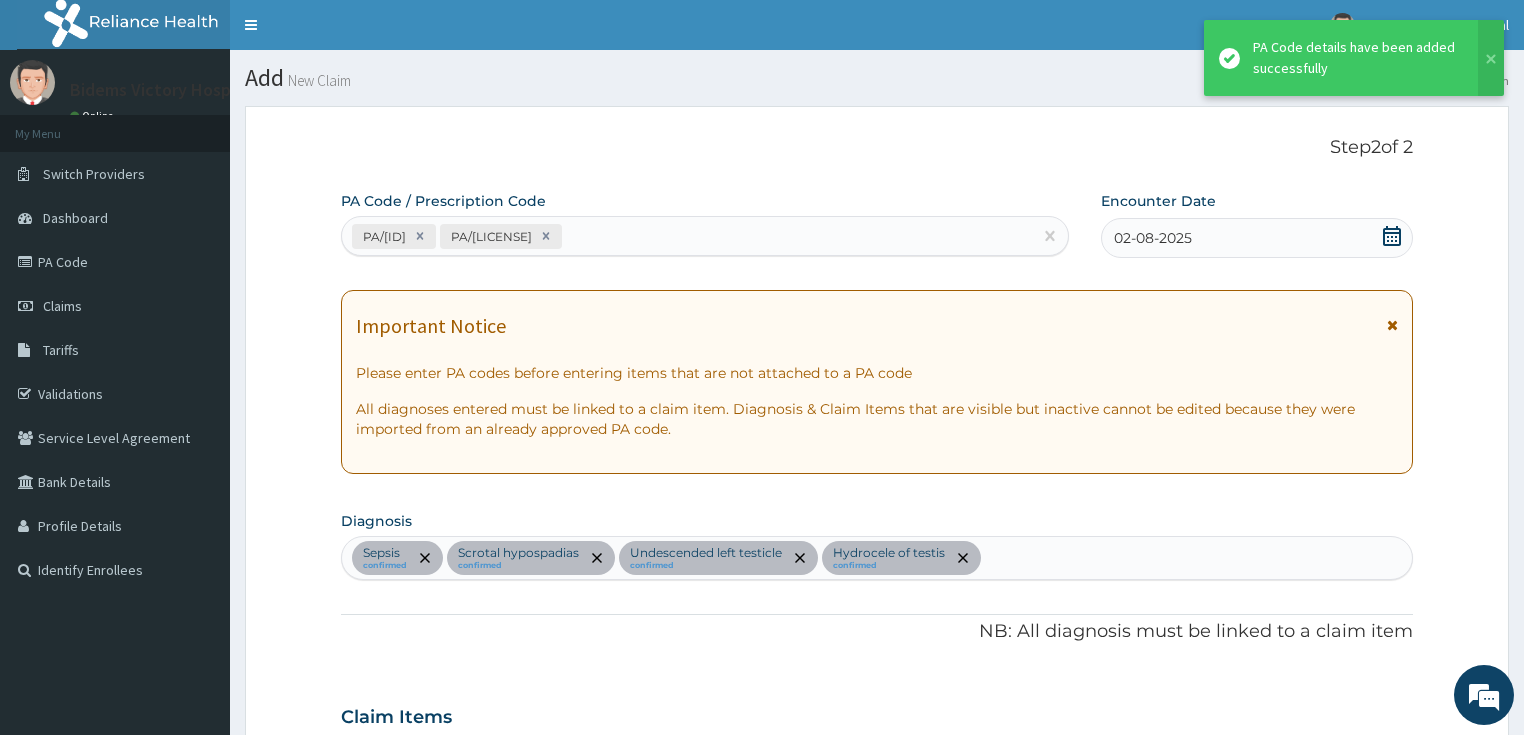 scroll, scrollTop: 604, scrollLeft: 0, axis: vertical 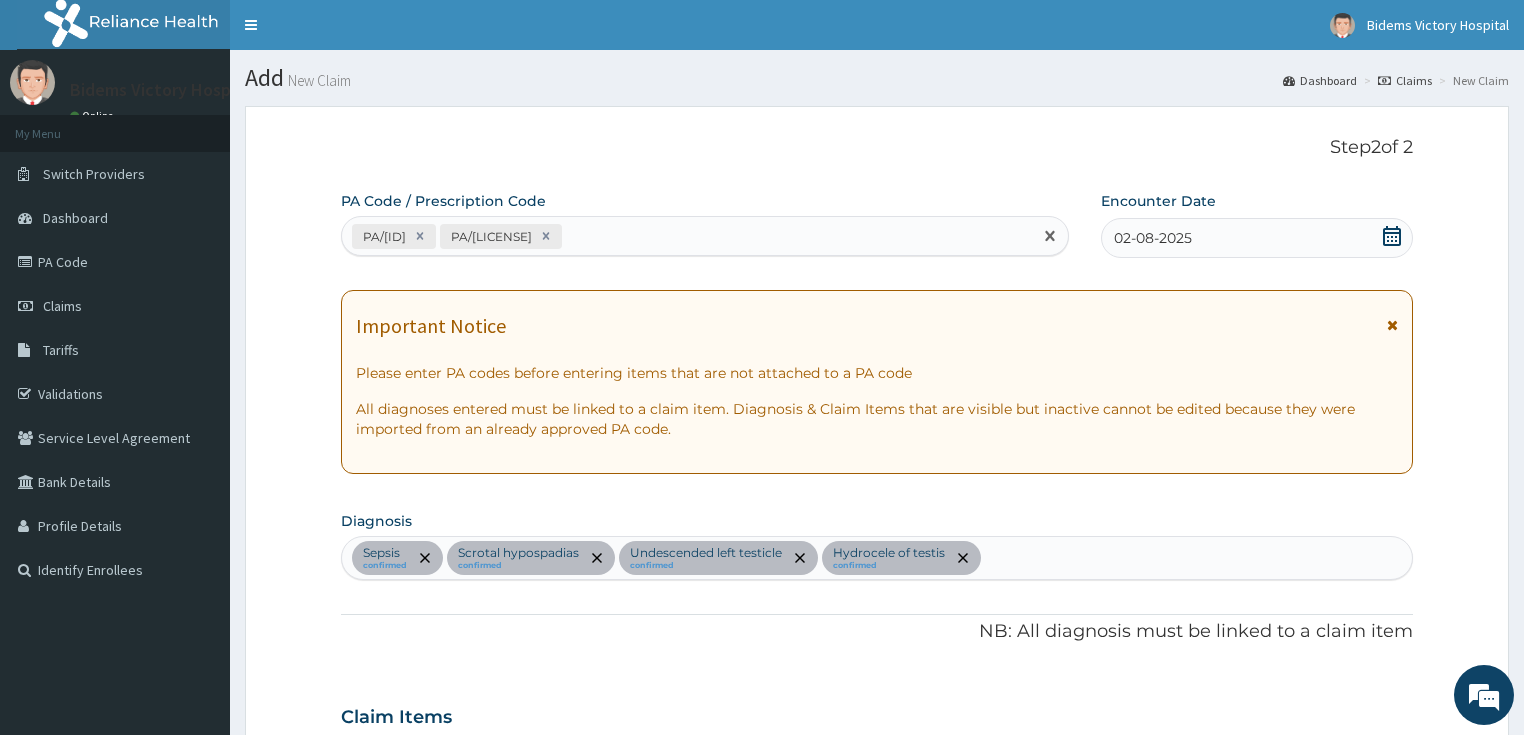 click on "PA/[ID] PA/[ID]" at bounding box center (687, 236) 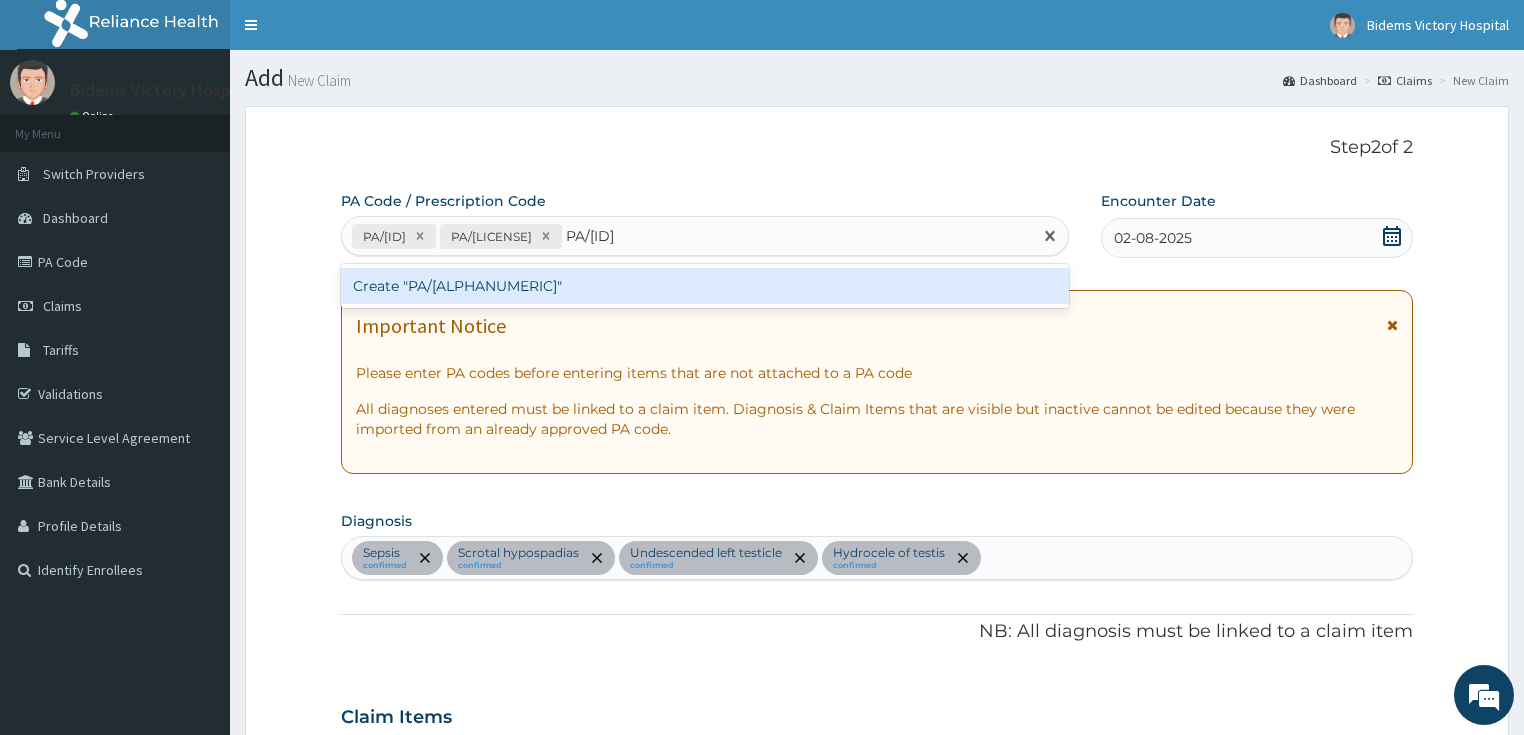 click on "Create "PA/[ALPHANUMERIC]"" at bounding box center (705, 286) 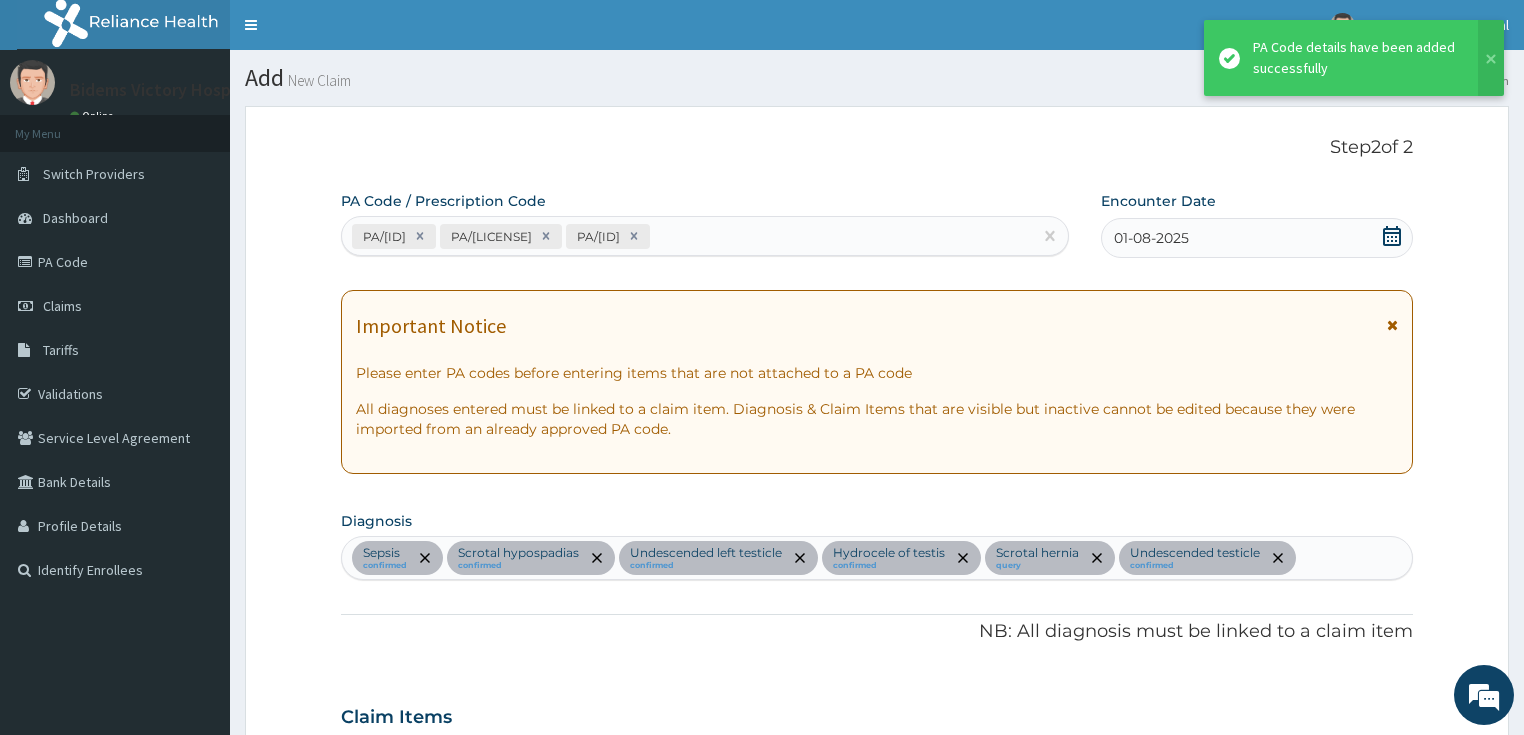 scroll, scrollTop: 677, scrollLeft: 0, axis: vertical 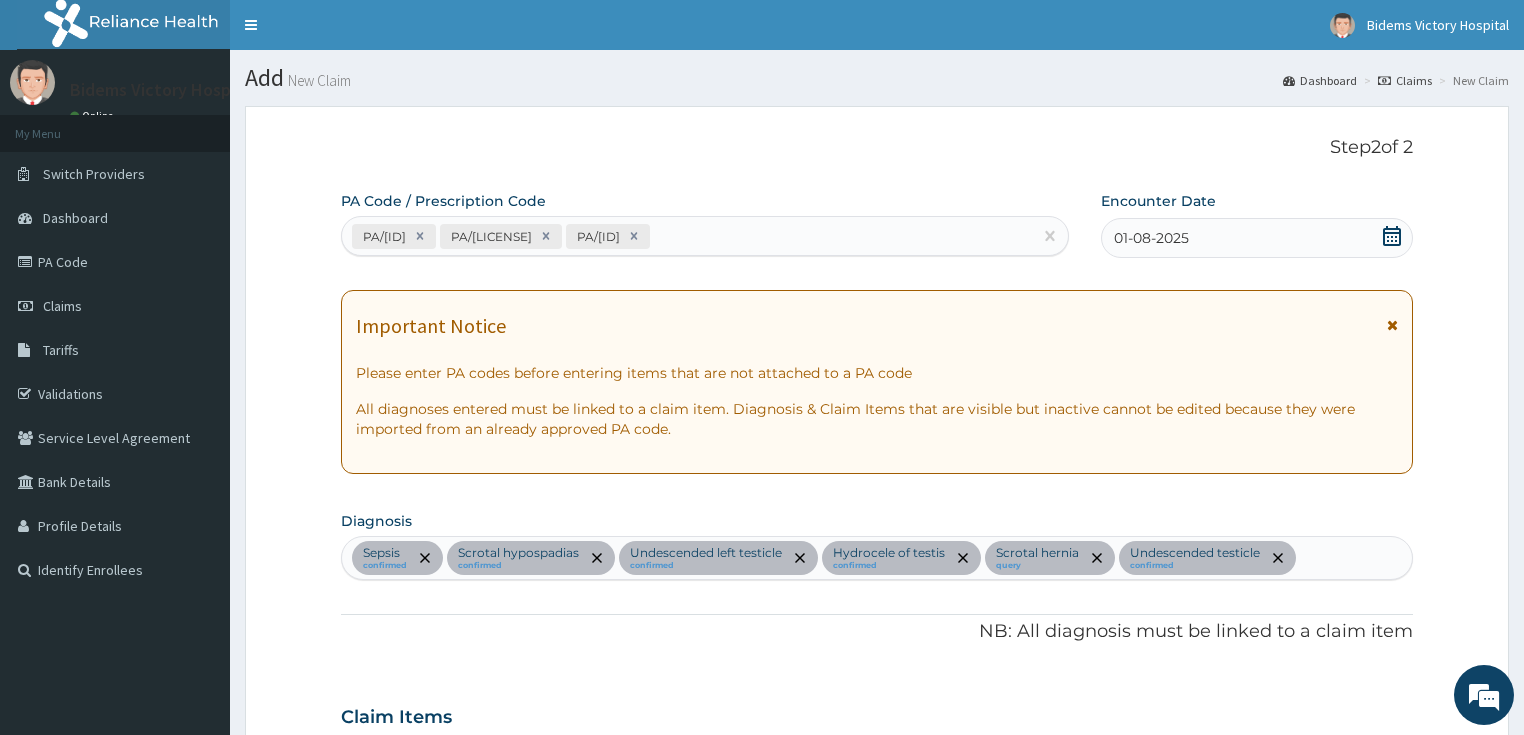 click on "PA/[ID] PA/[ID] PA/[ID]" at bounding box center [687, 236] 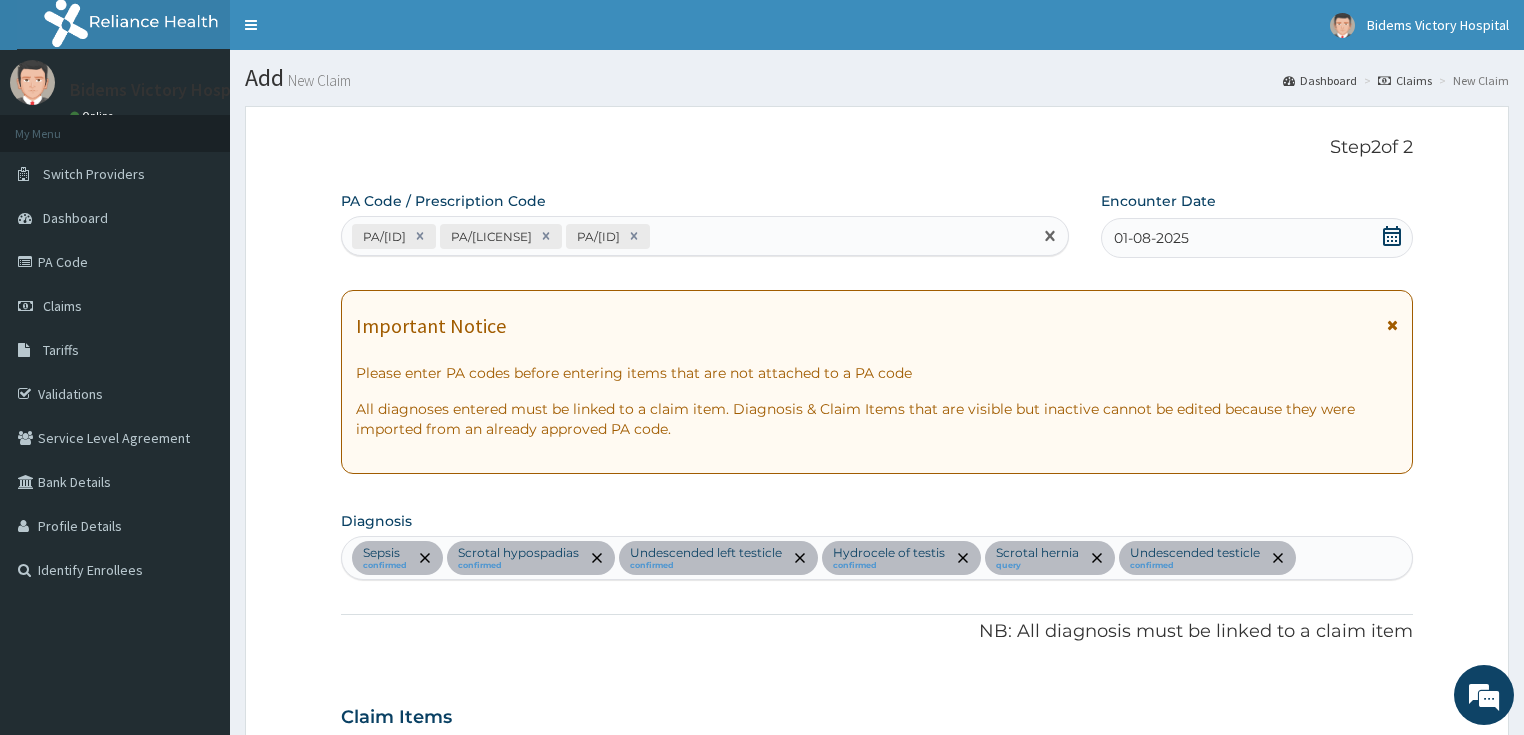 paste on "PA/[ID]" 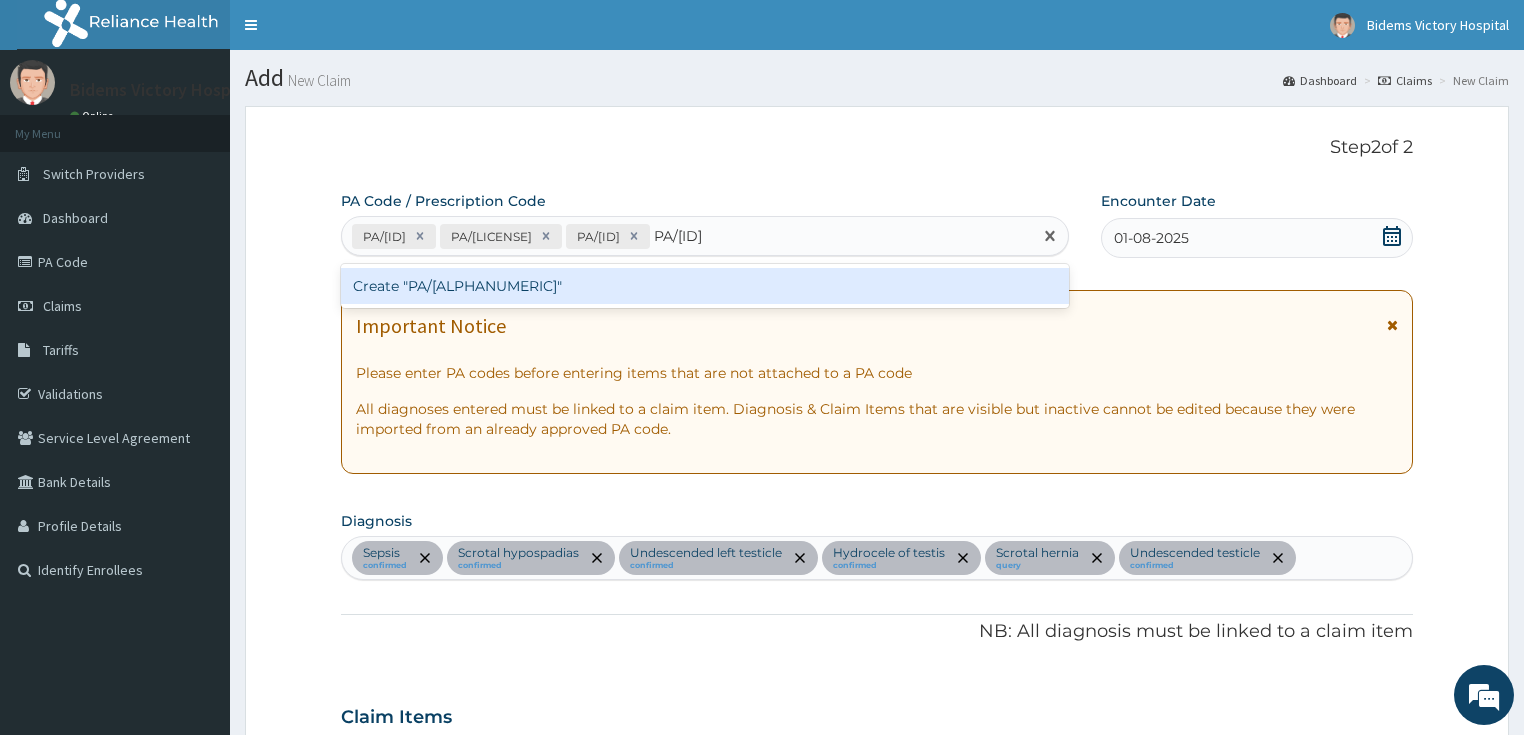 click on "Create "PA/[ALPHANUMERIC]"" at bounding box center [705, 286] 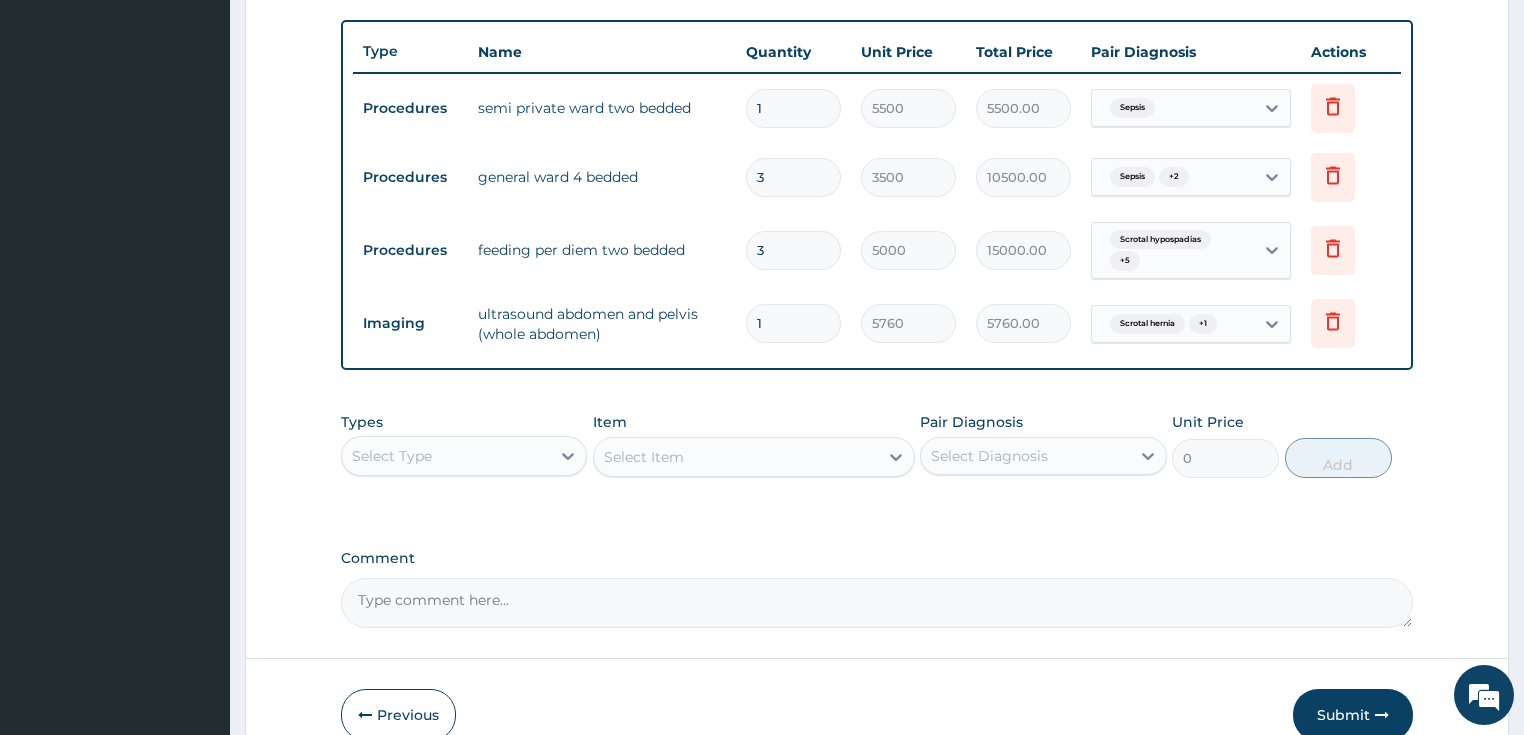 scroll, scrollTop: 640, scrollLeft: 0, axis: vertical 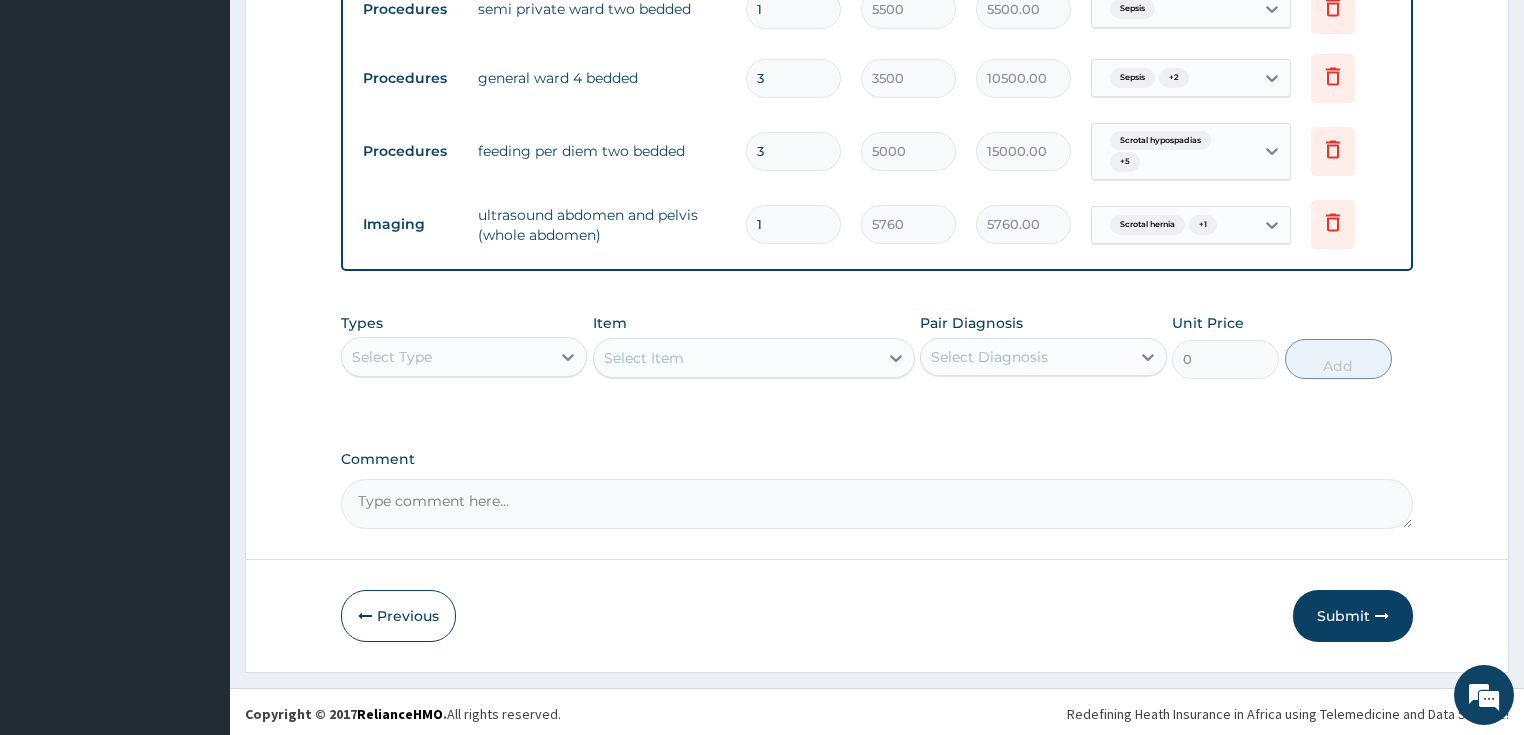 click on "Select Type" at bounding box center (392, 357) 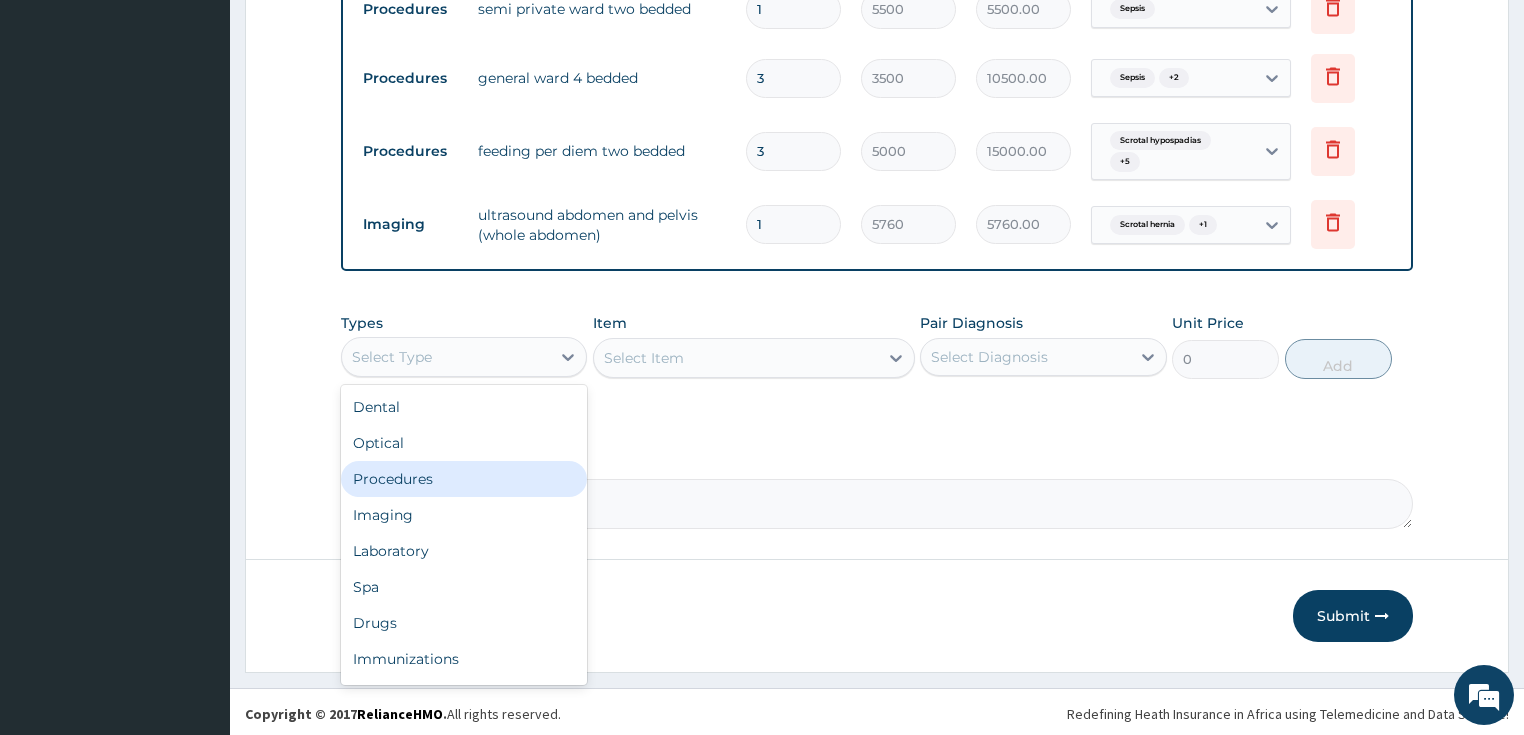click on "Procedures" at bounding box center [464, 479] 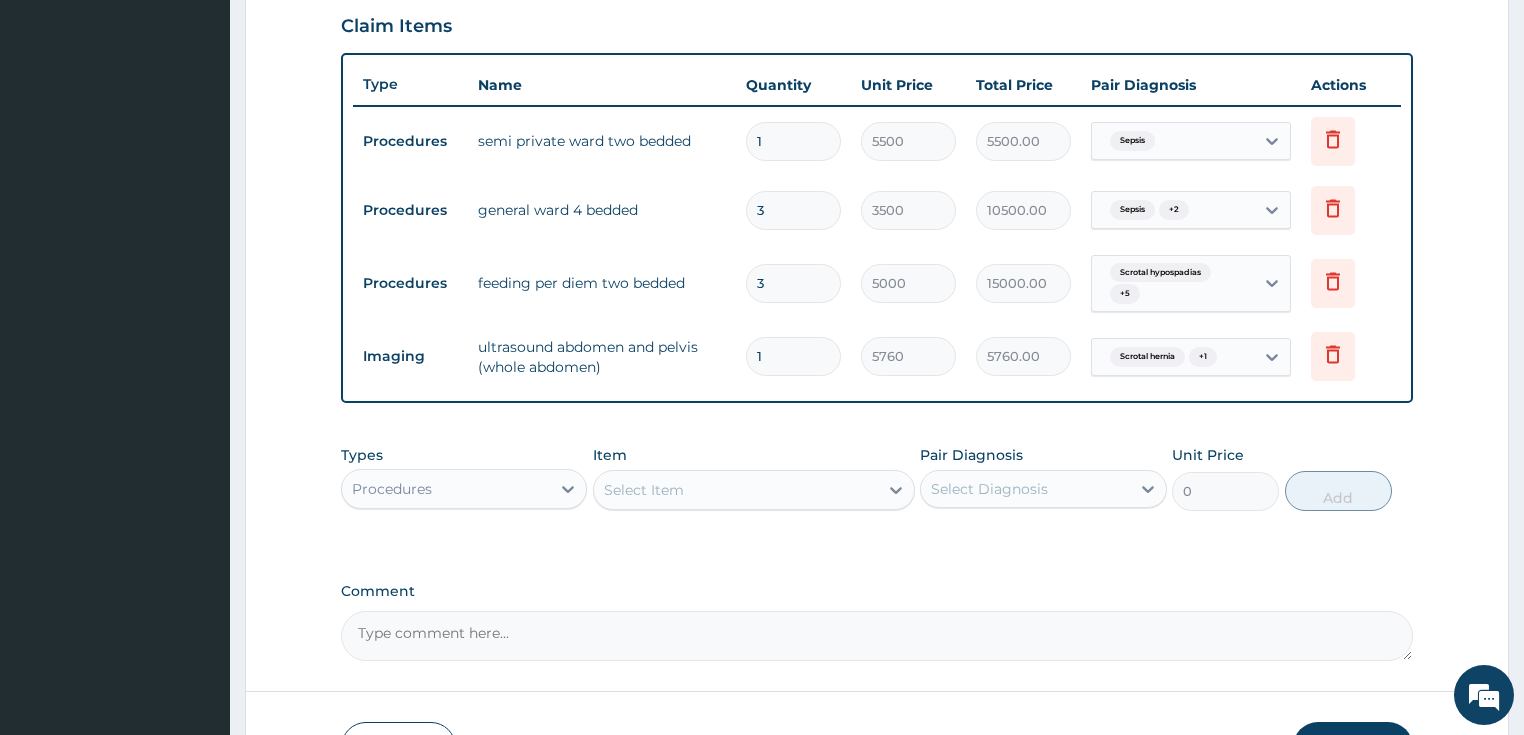 scroll, scrollTop: 663, scrollLeft: 0, axis: vertical 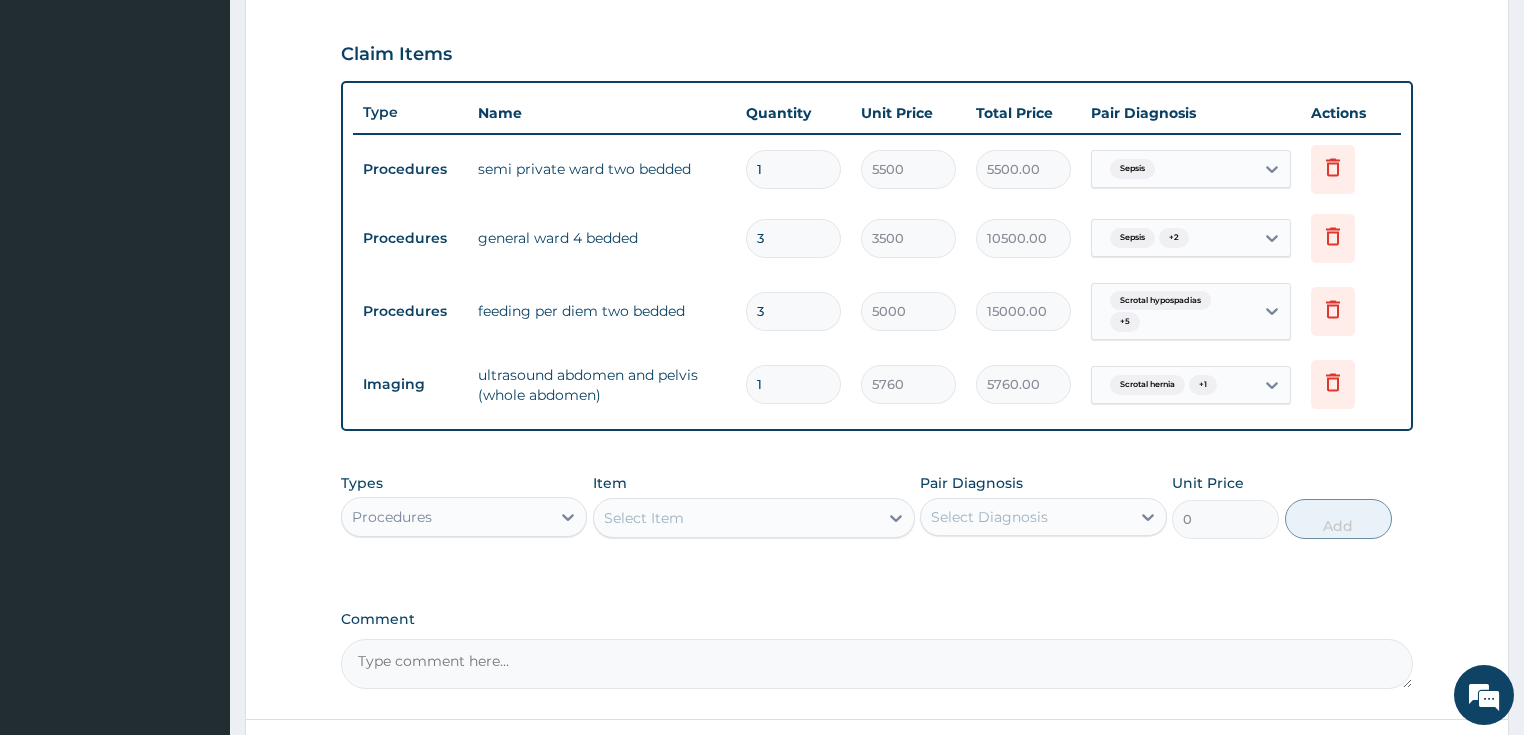click on "Select Item" at bounding box center [736, 518] 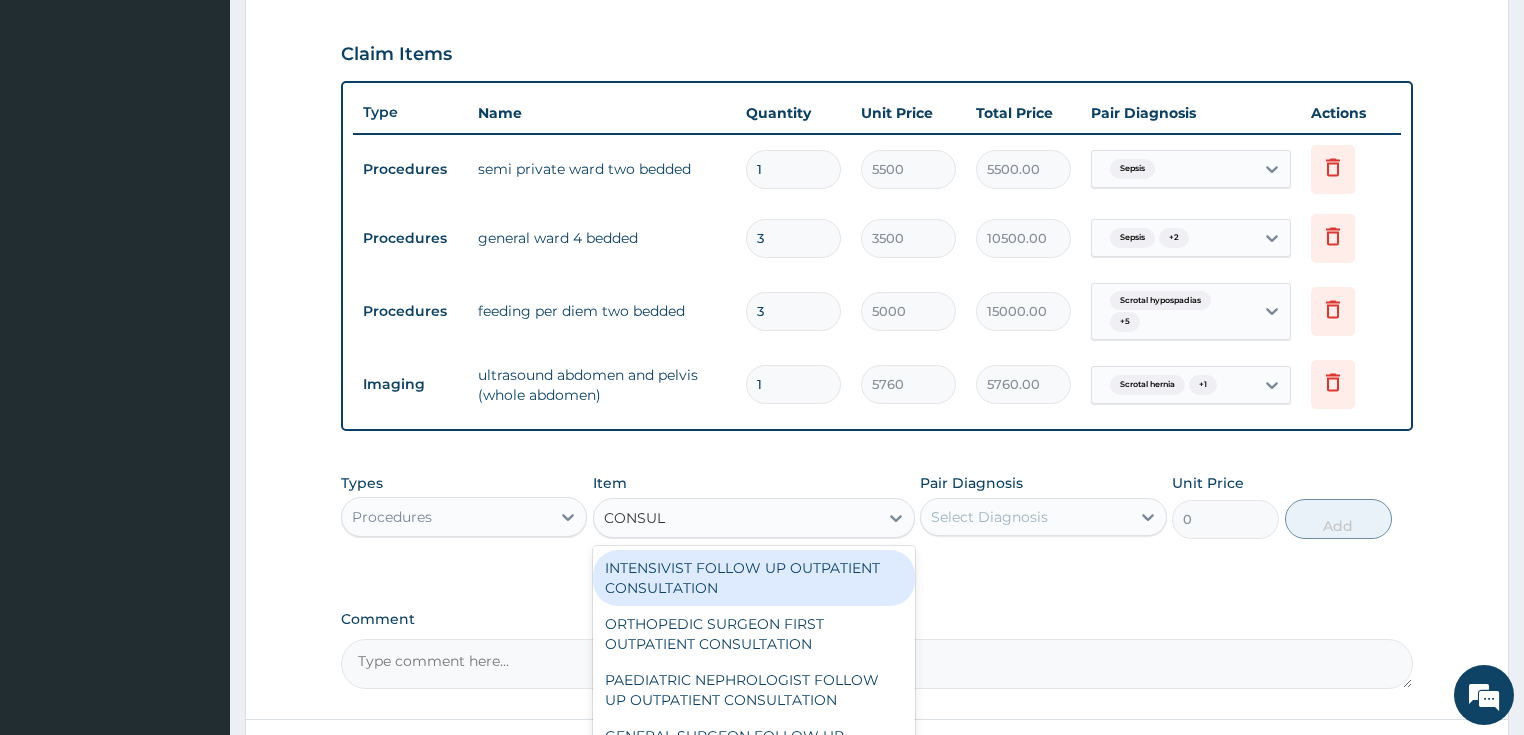 type on "CONSULT" 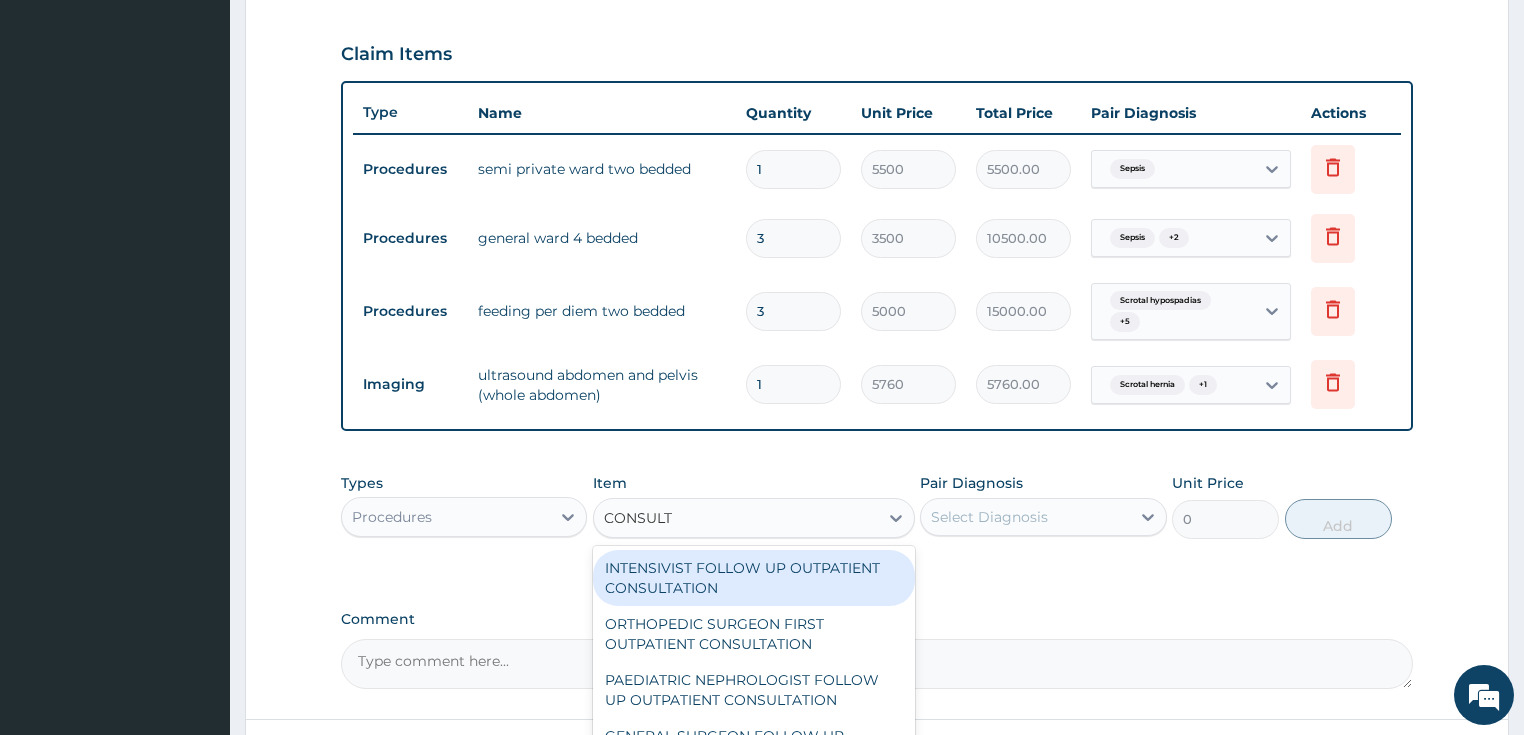 scroll, scrollTop: 160, scrollLeft: 0, axis: vertical 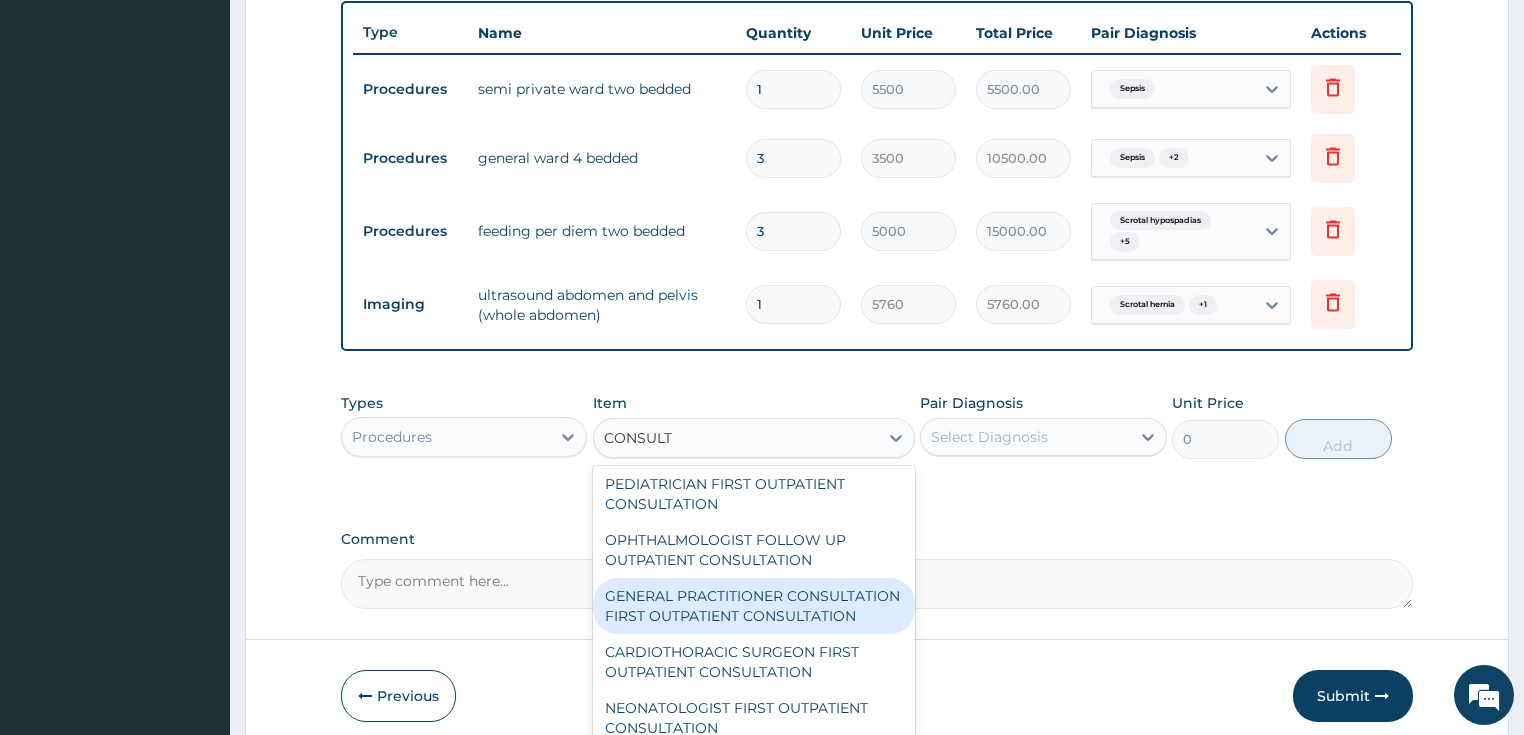 click on "GENERAL PRACTITIONER CONSULTATION FIRST OUTPATIENT CONSULTATION" at bounding box center [754, 606] 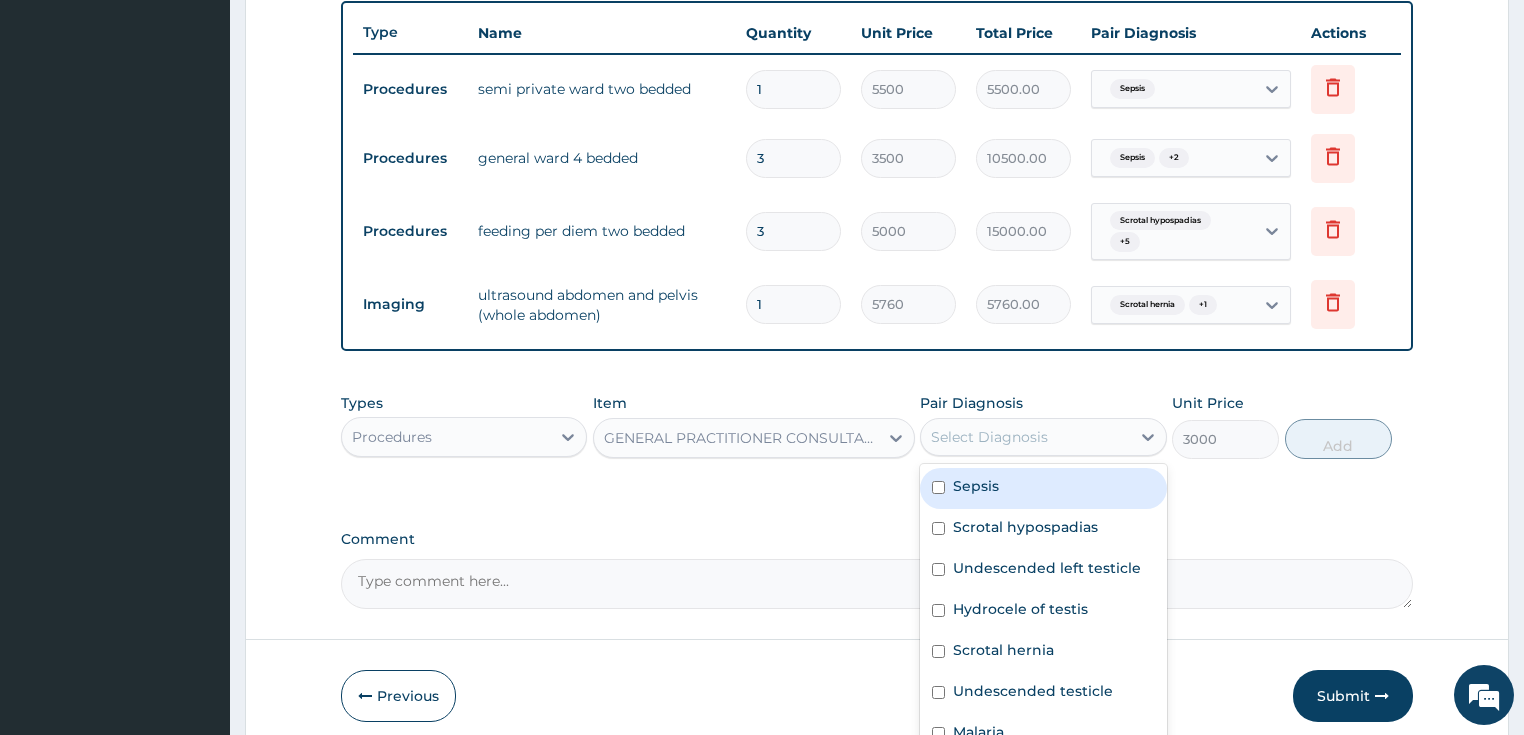 click on "Select Diagnosis" at bounding box center (989, 437) 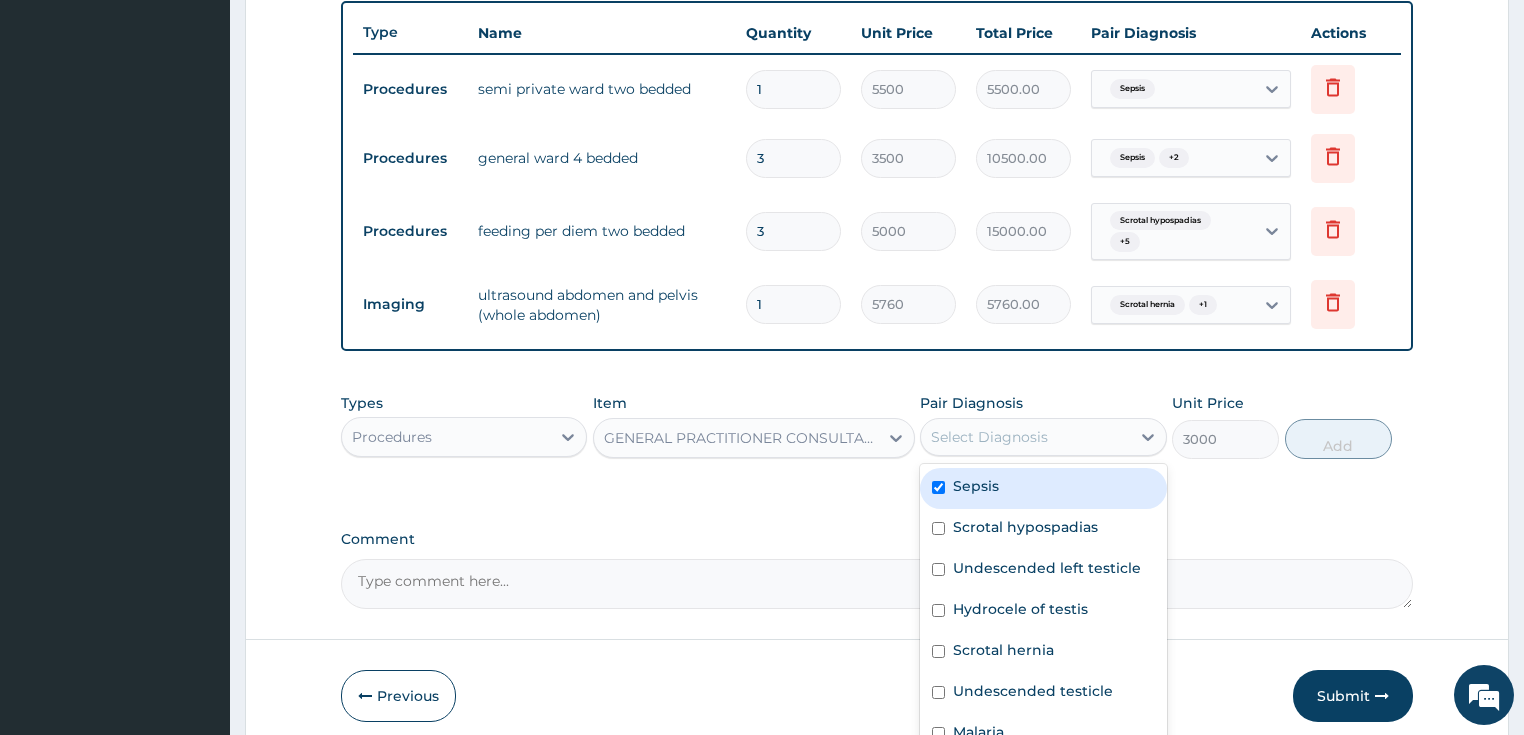 checkbox on "true" 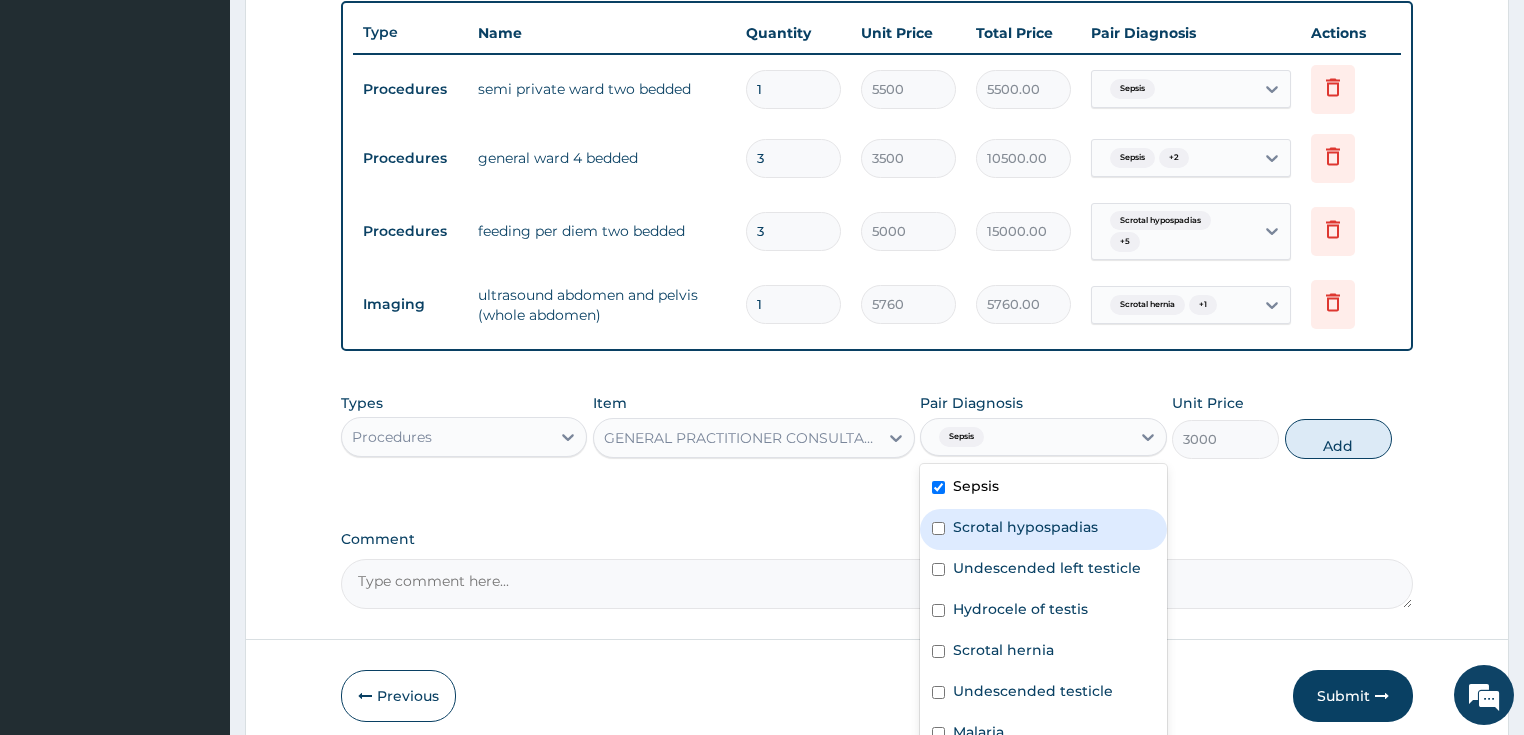 click on "Scrotal hypospadias" at bounding box center (1025, 527) 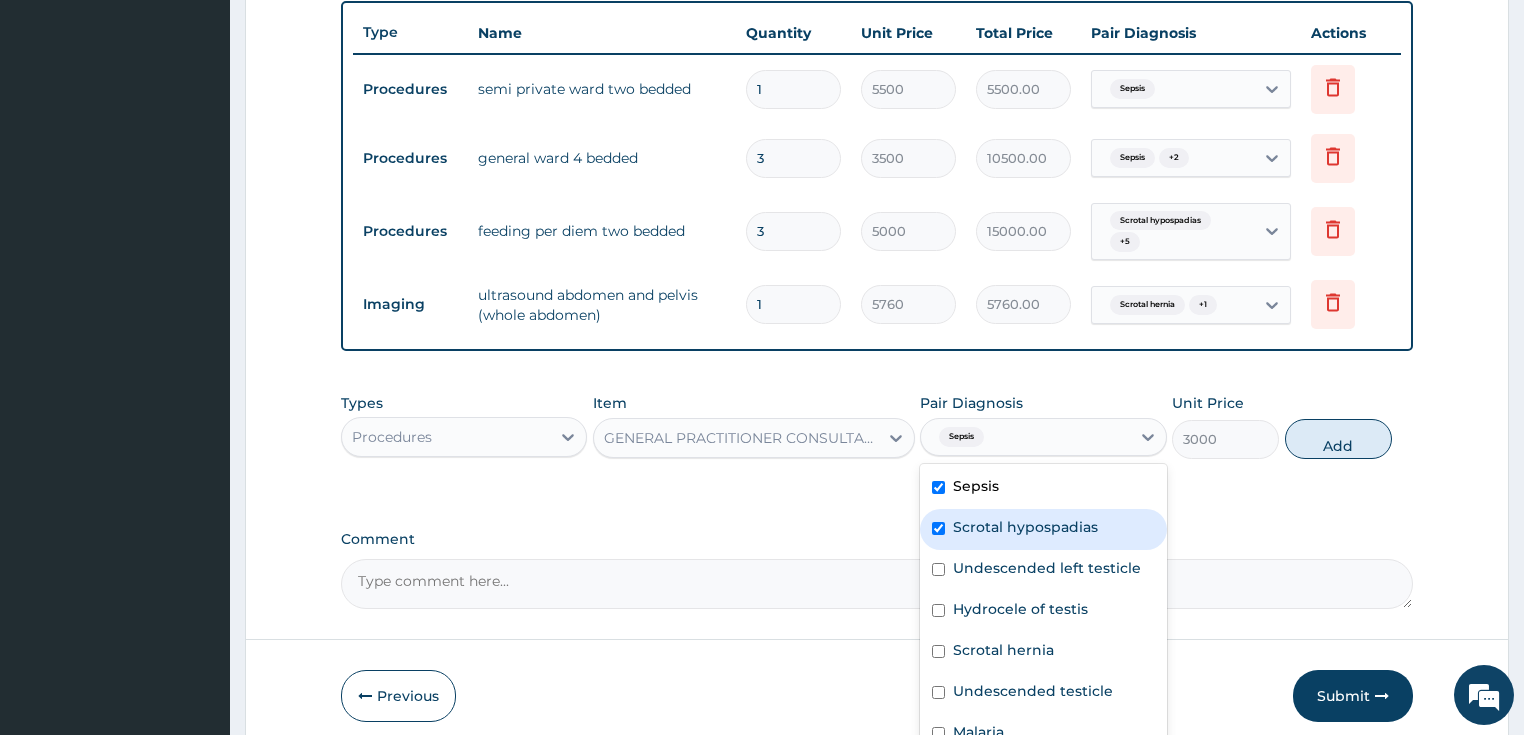 checkbox on "true" 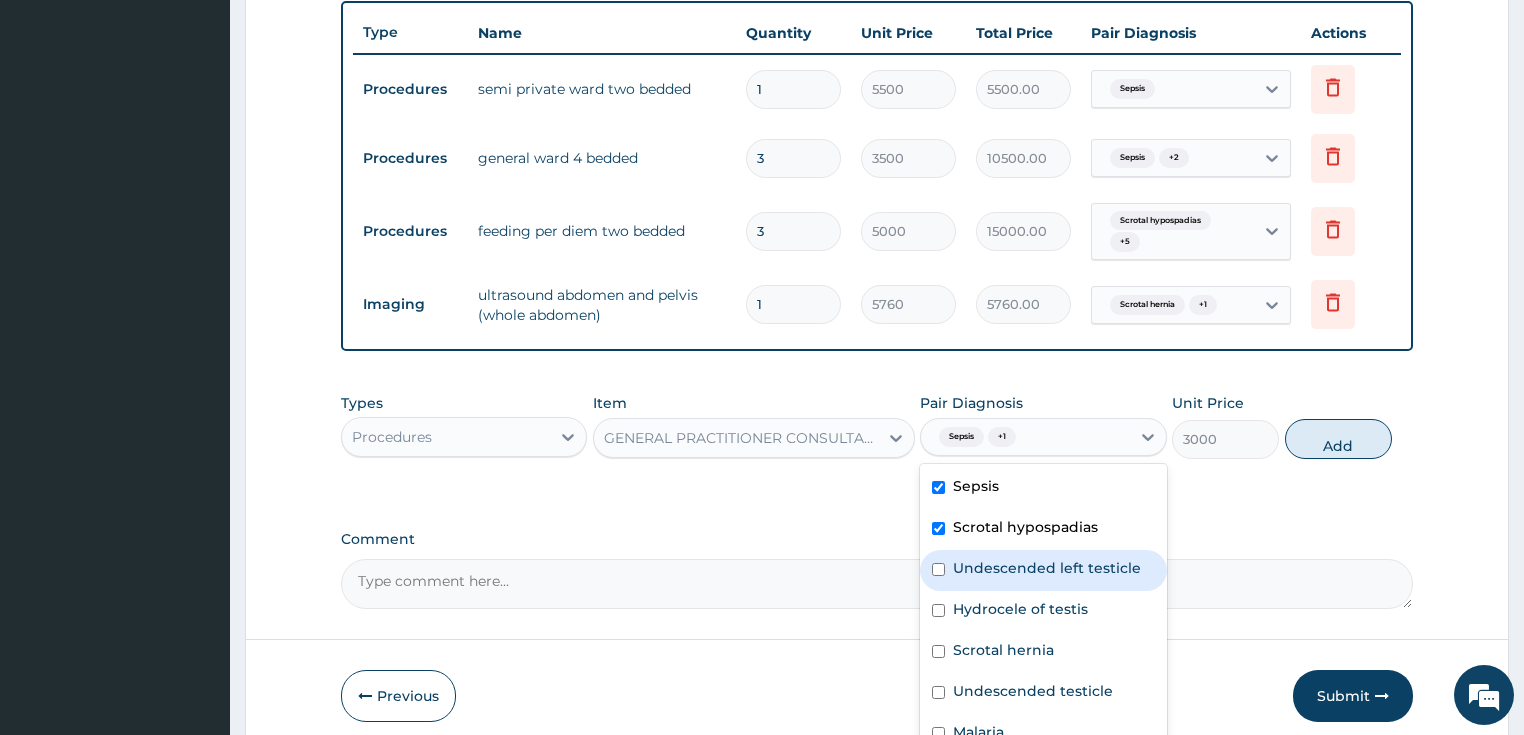 click on "Undescended left testicle" at bounding box center (1047, 568) 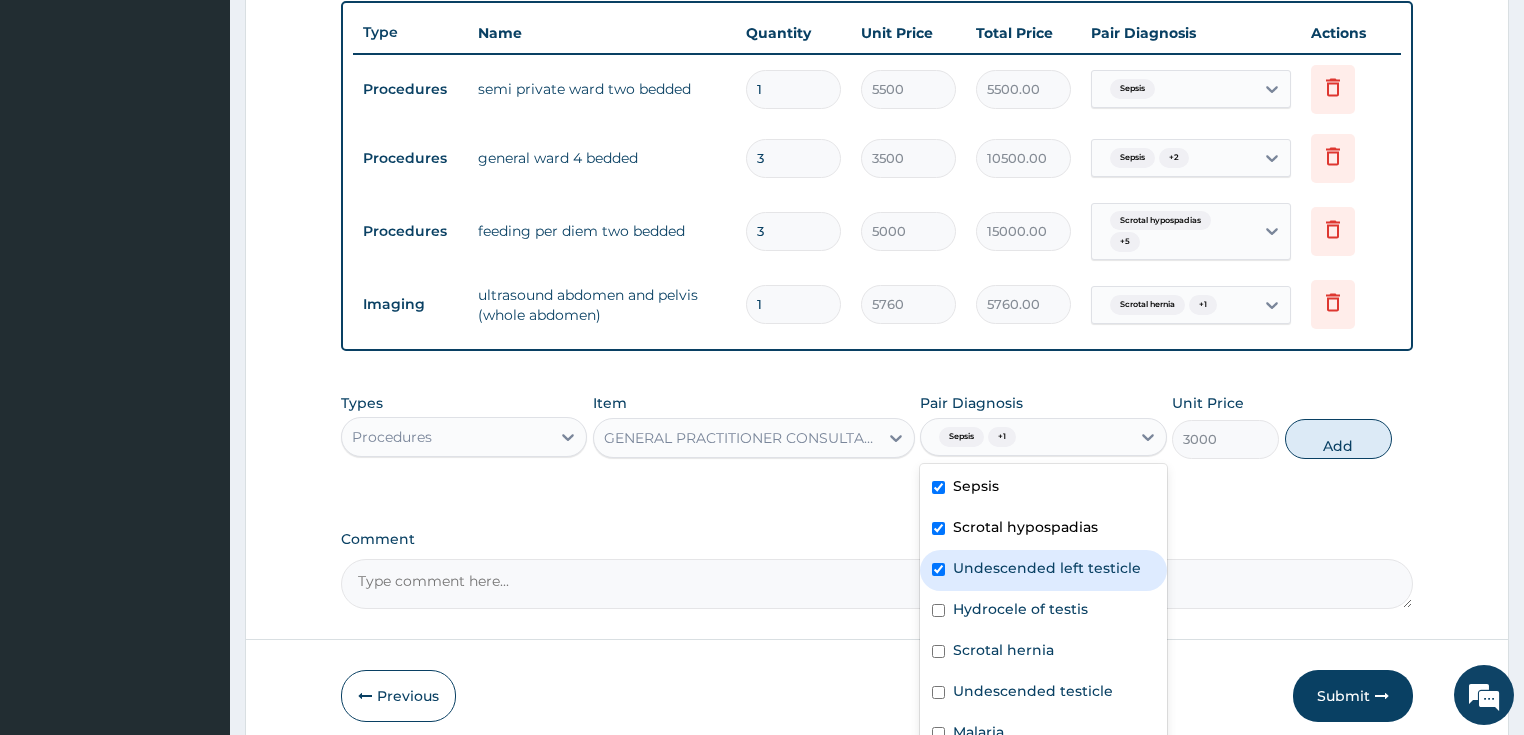 checkbox on "true" 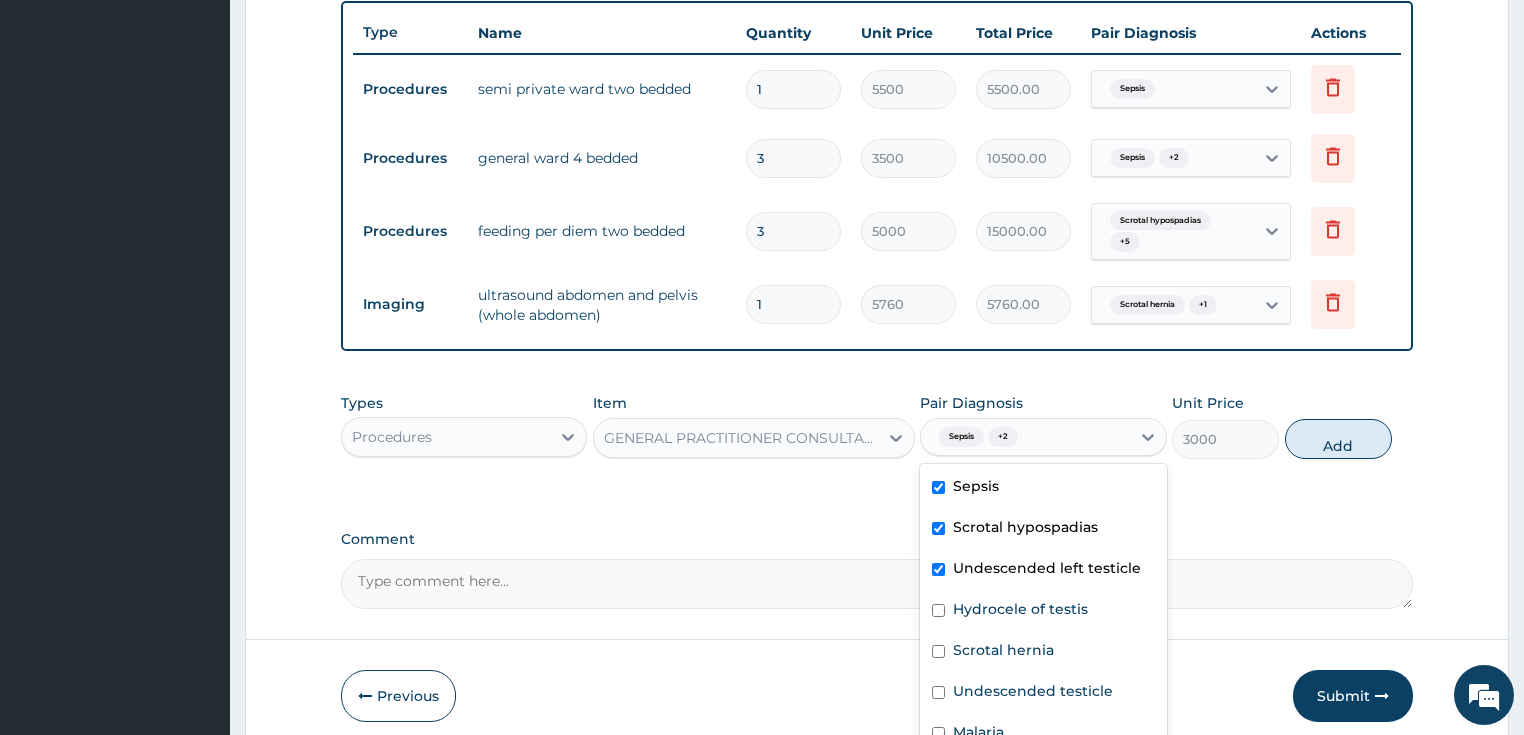 drag, startPoint x: 1333, startPoint y: 444, endPoint x: 1292, endPoint y: 446, distance: 41.04875 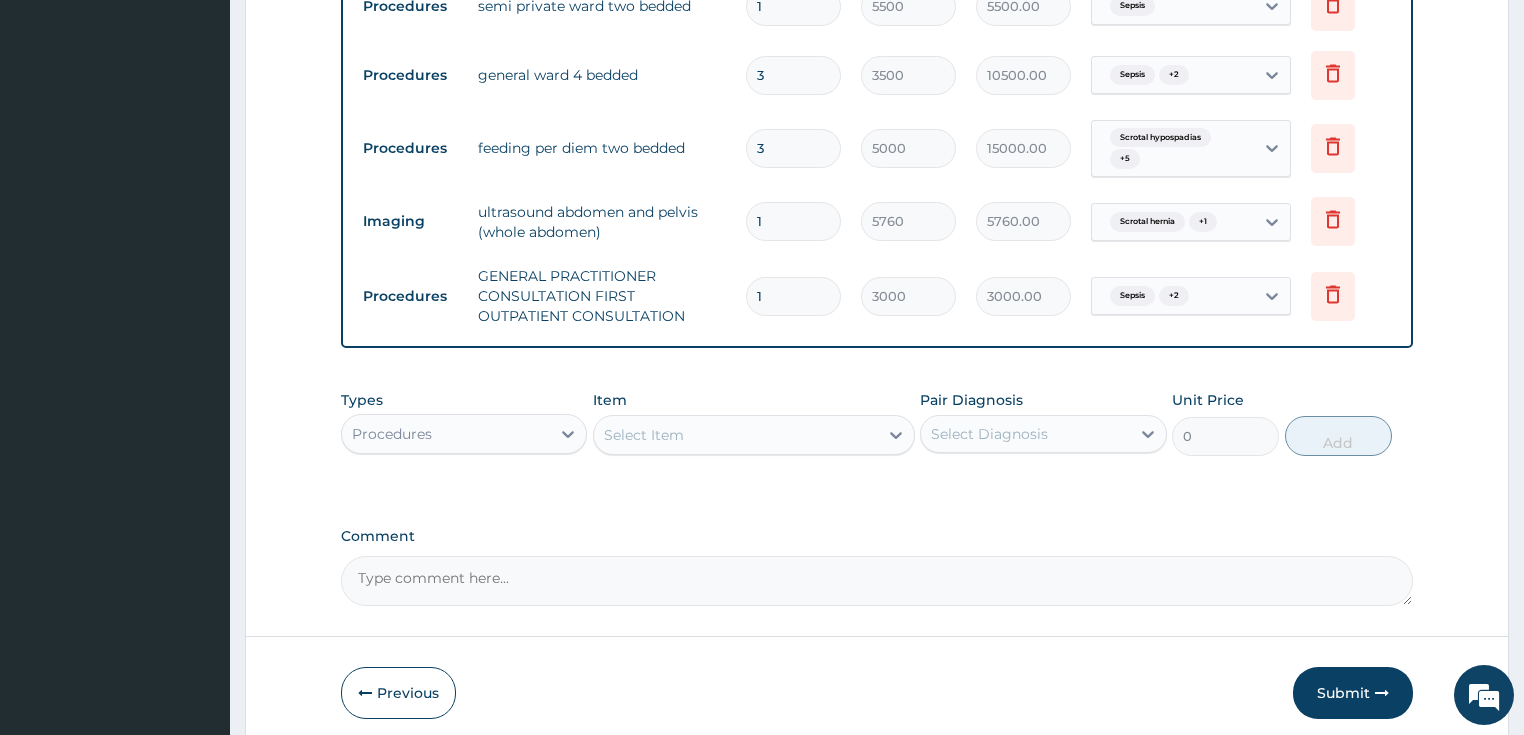scroll, scrollTop: 903, scrollLeft: 0, axis: vertical 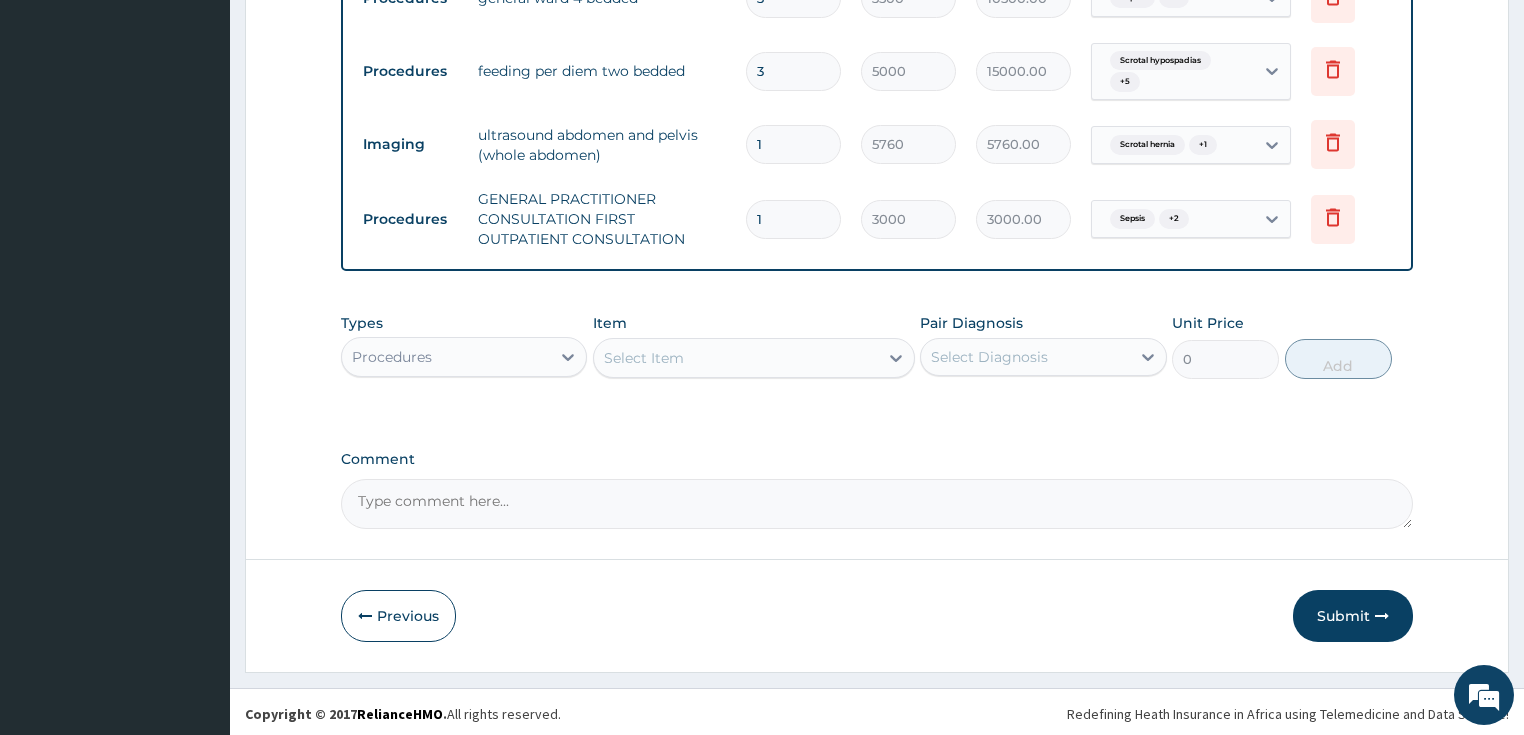 click on "Procedures" at bounding box center (446, 357) 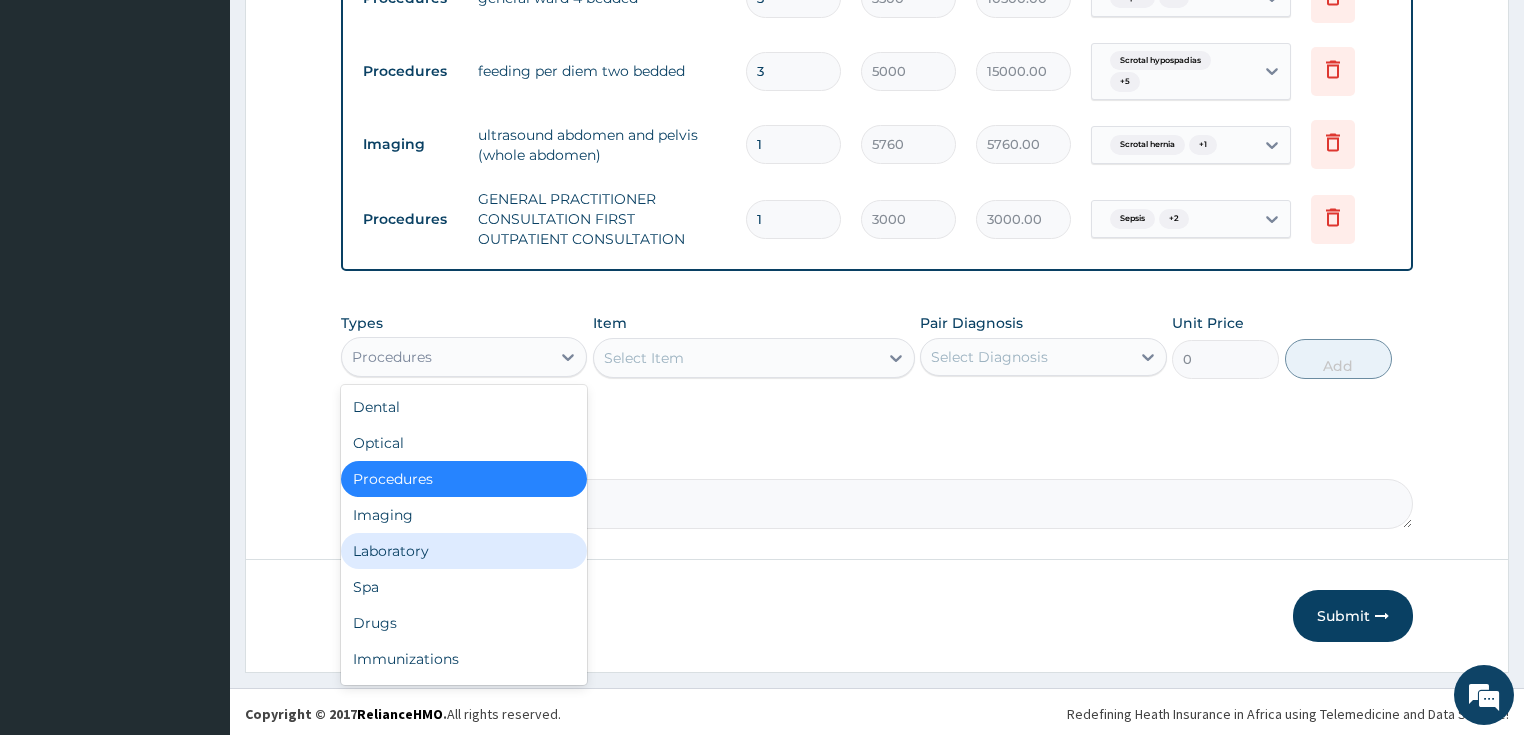 click on "Laboratory" at bounding box center (464, 551) 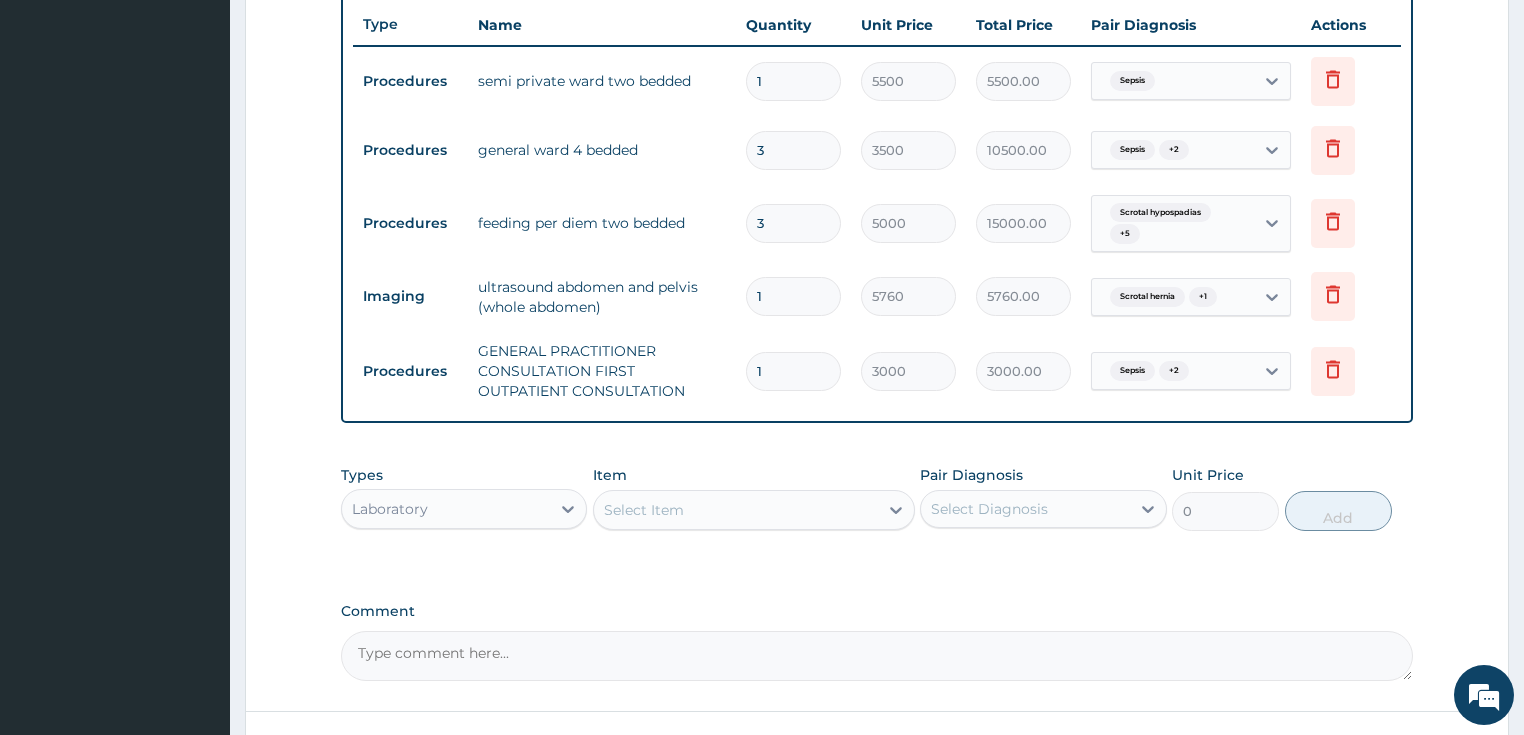 scroll, scrollTop: 903, scrollLeft: 0, axis: vertical 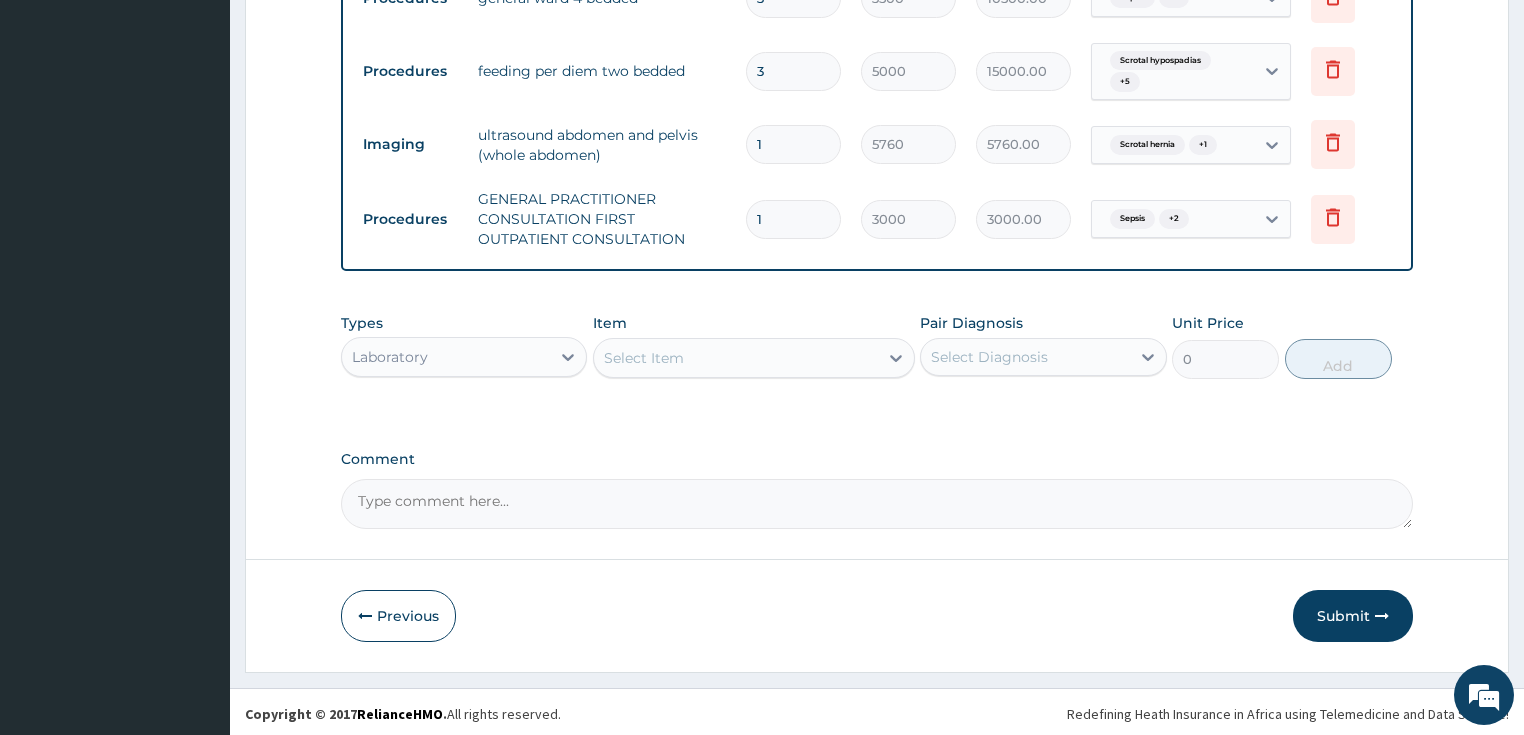 click on "Select Item" at bounding box center (736, 358) 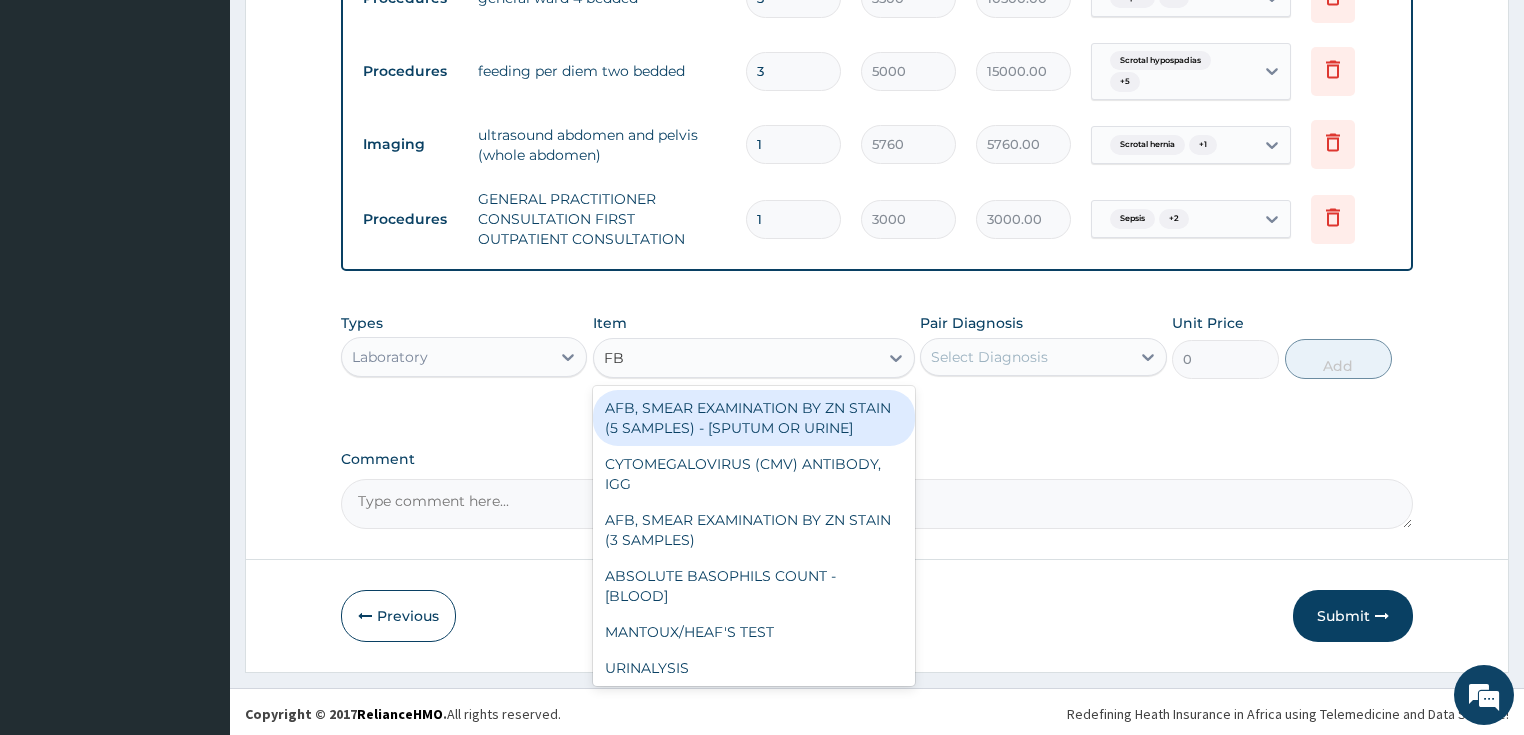 type on "FBC" 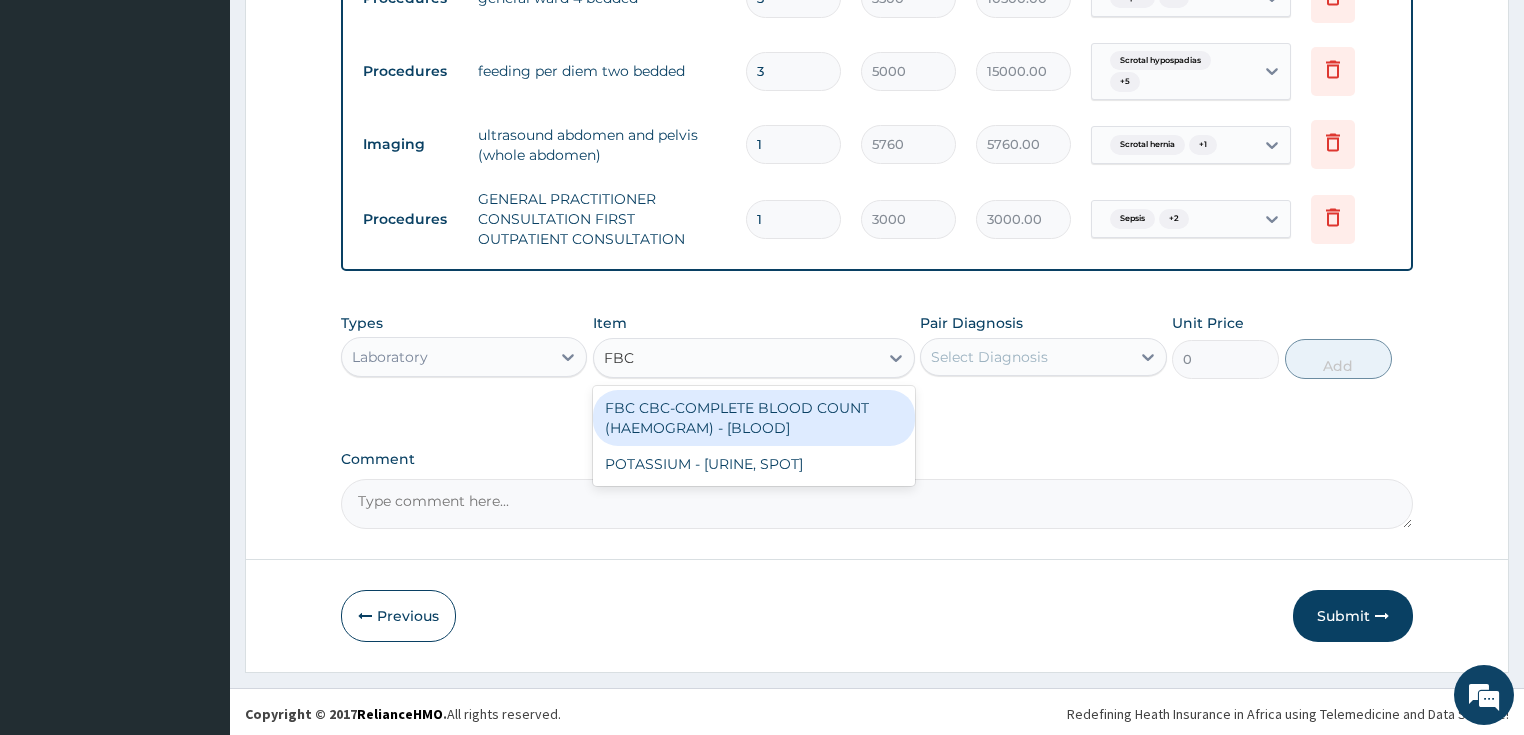 click on "FBC CBC-COMPLETE BLOOD COUNT (HAEMOGRAM) - [BLOOD]" at bounding box center (754, 418) 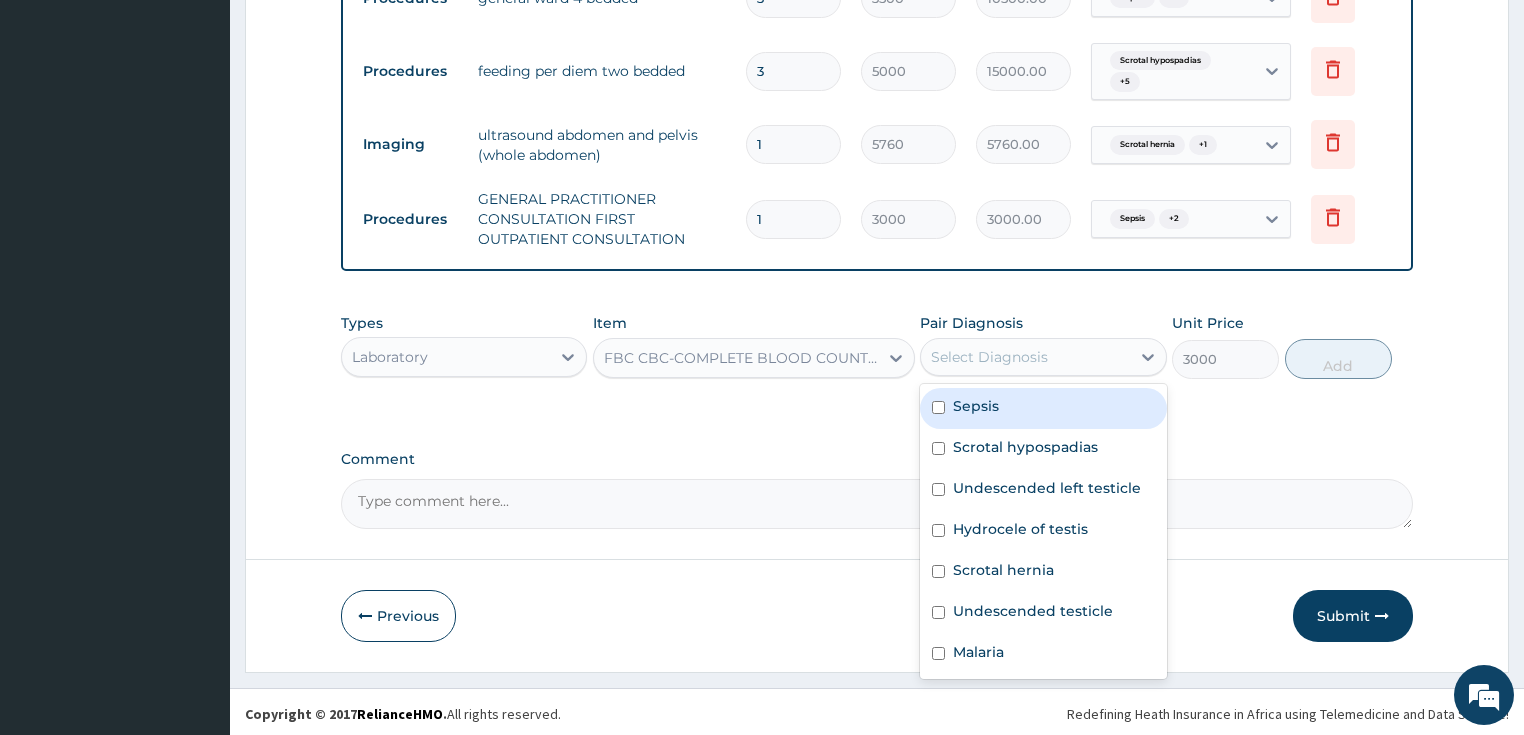click on "Select Diagnosis" at bounding box center (1025, 357) 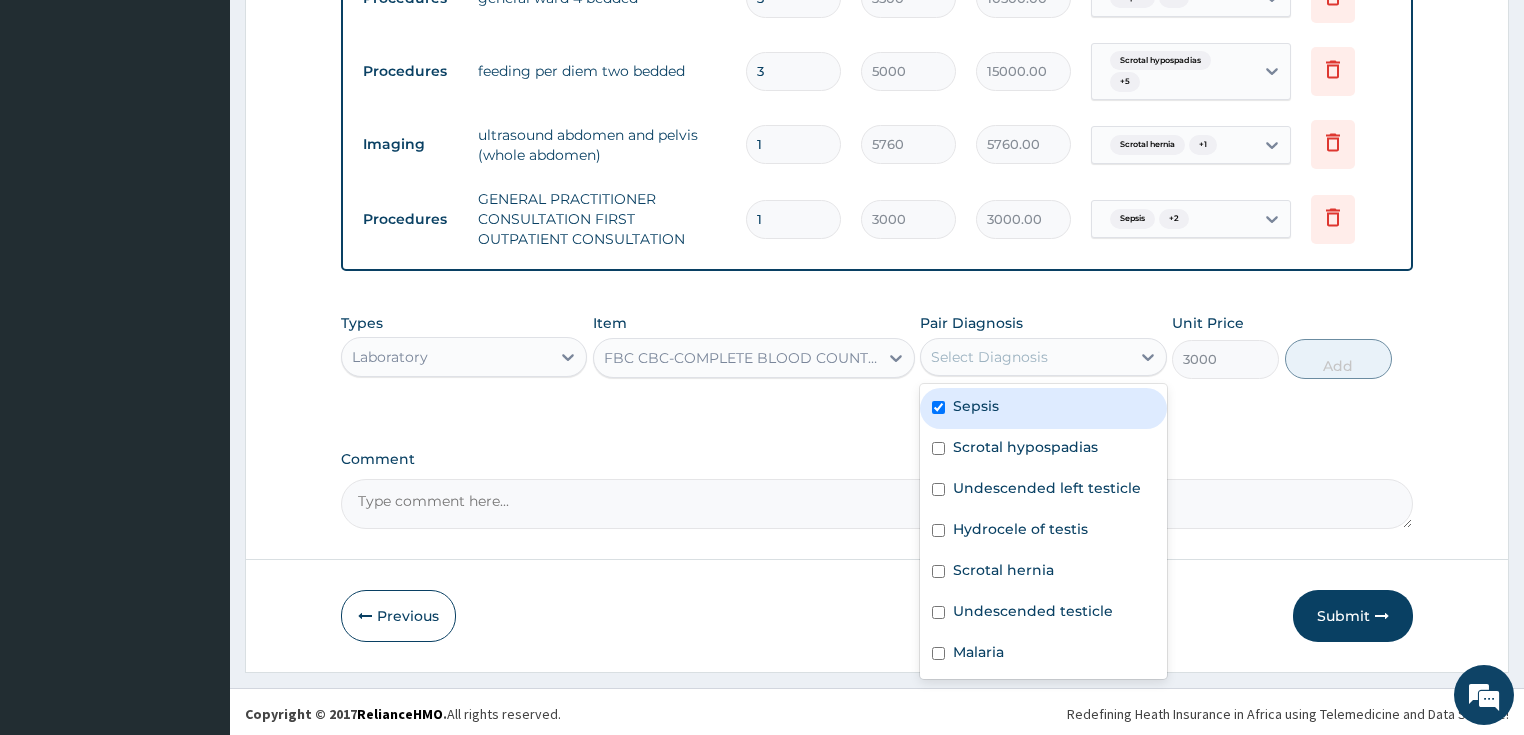 checkbox on "true" 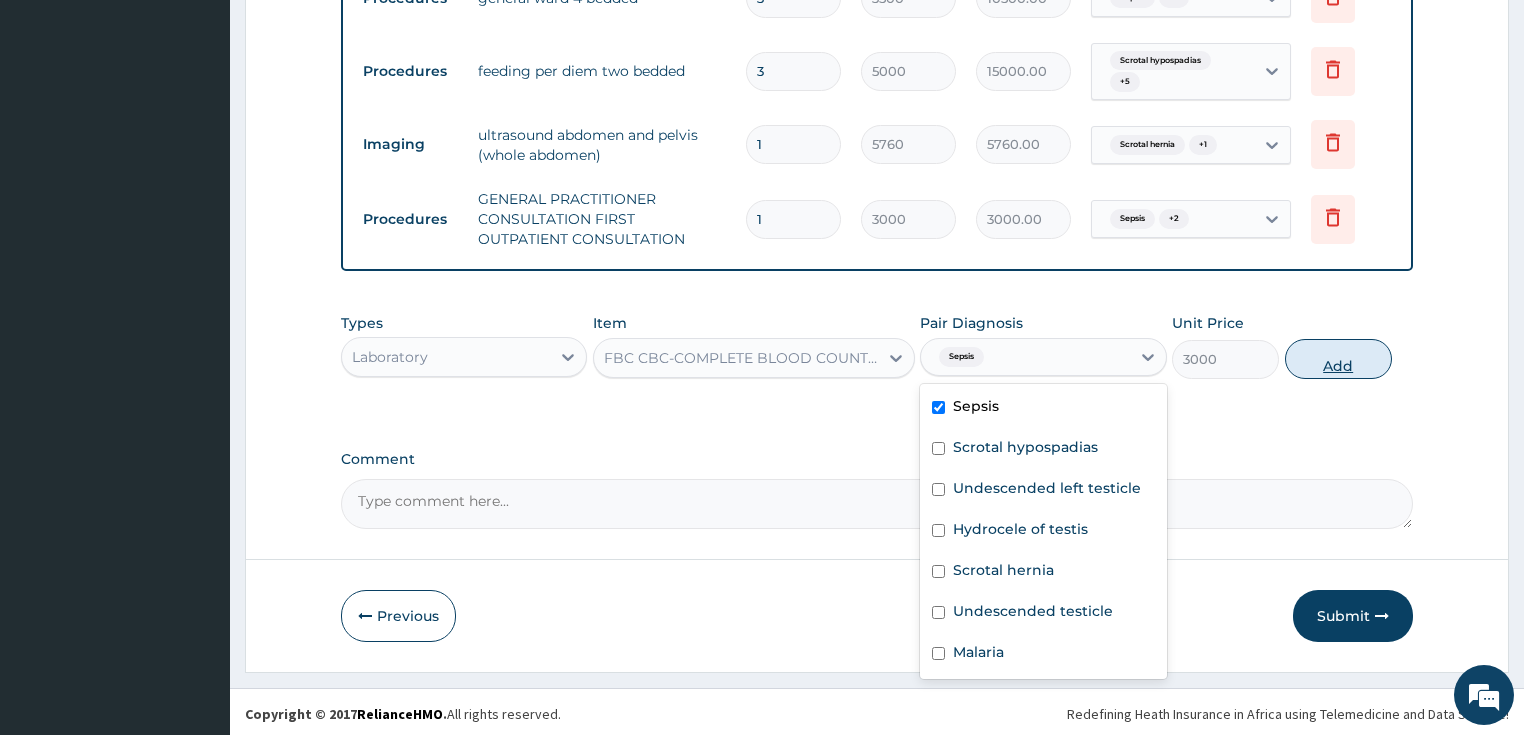 click on "Add" at bounding box center [1338, 359] 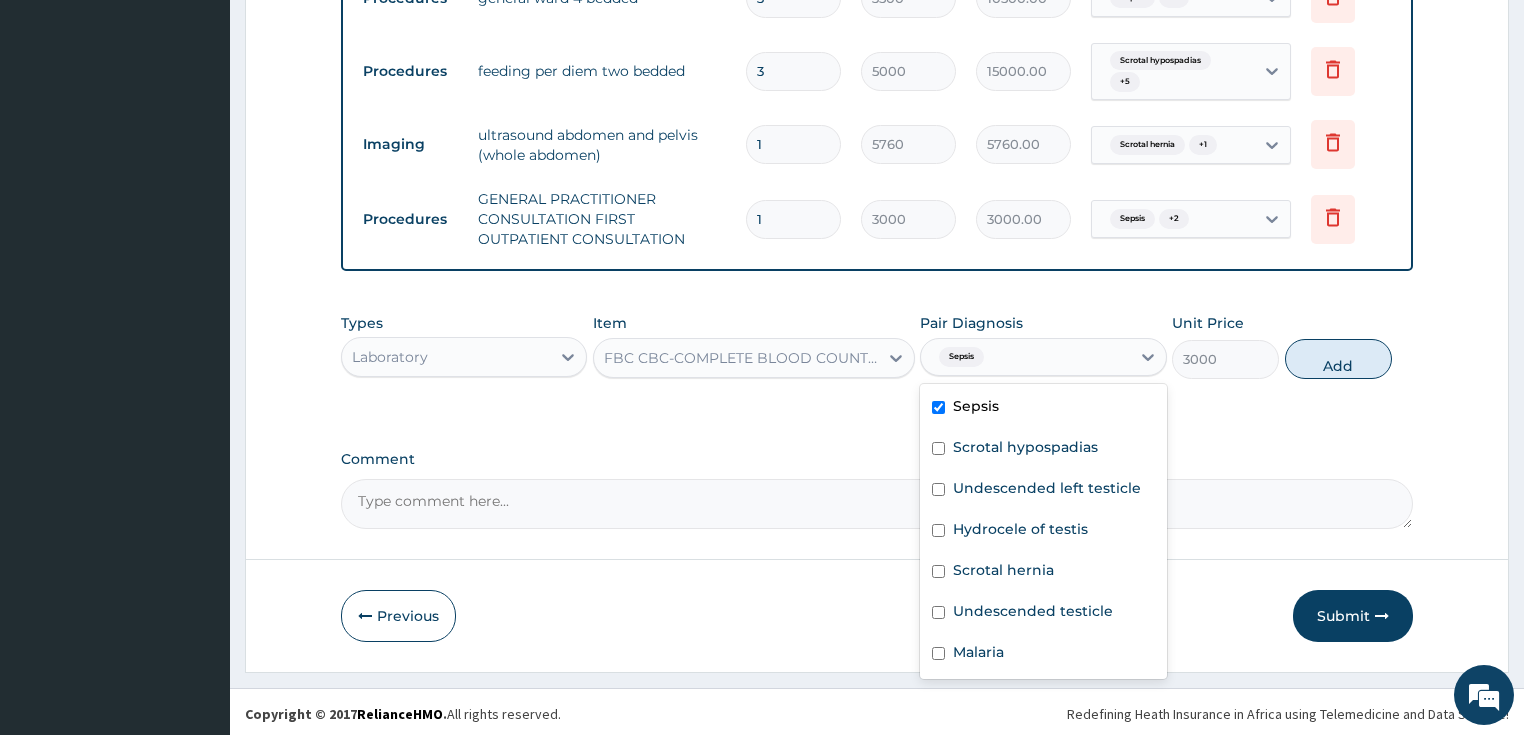 type on "0" 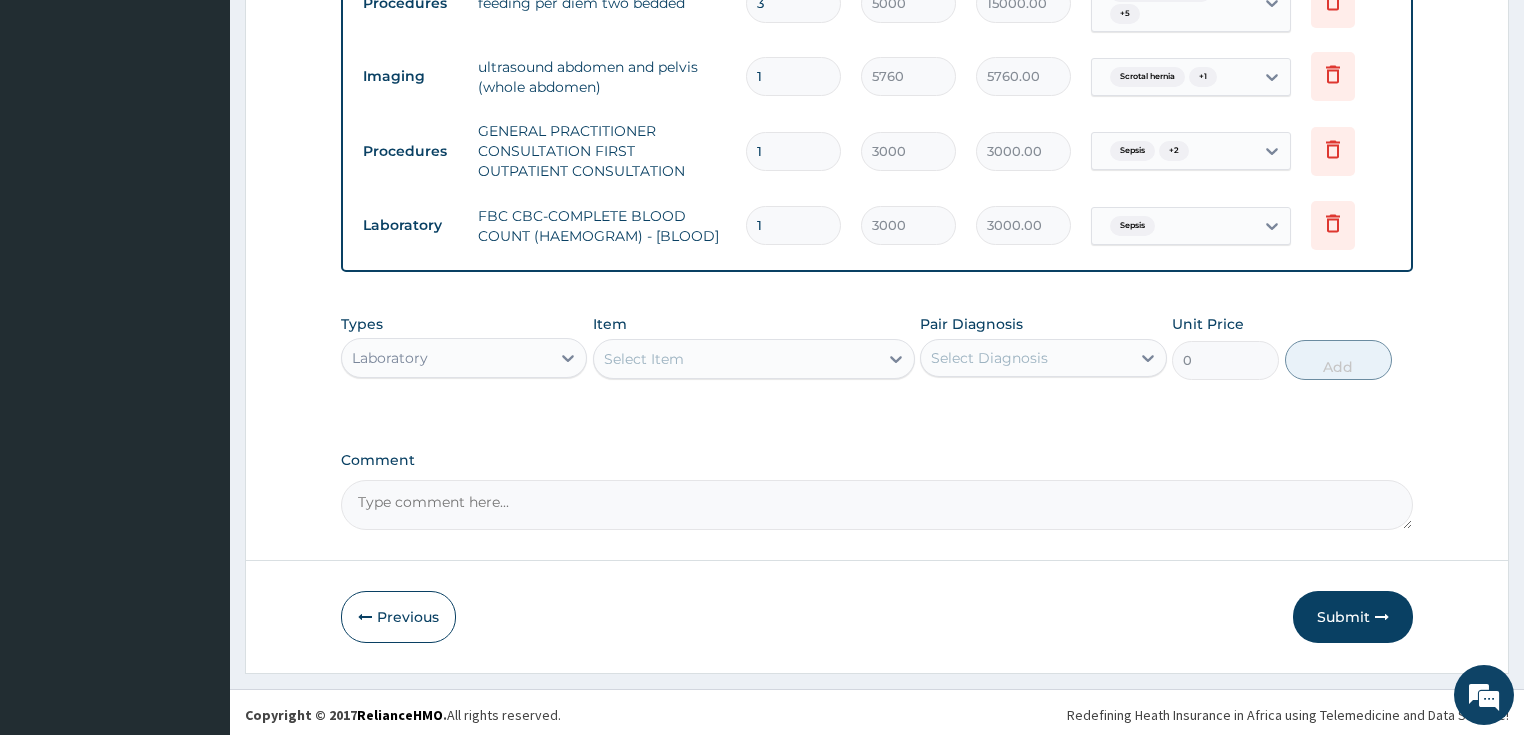 scroll, scrollTop: 972, scrollLeft: 0, axis: vertical 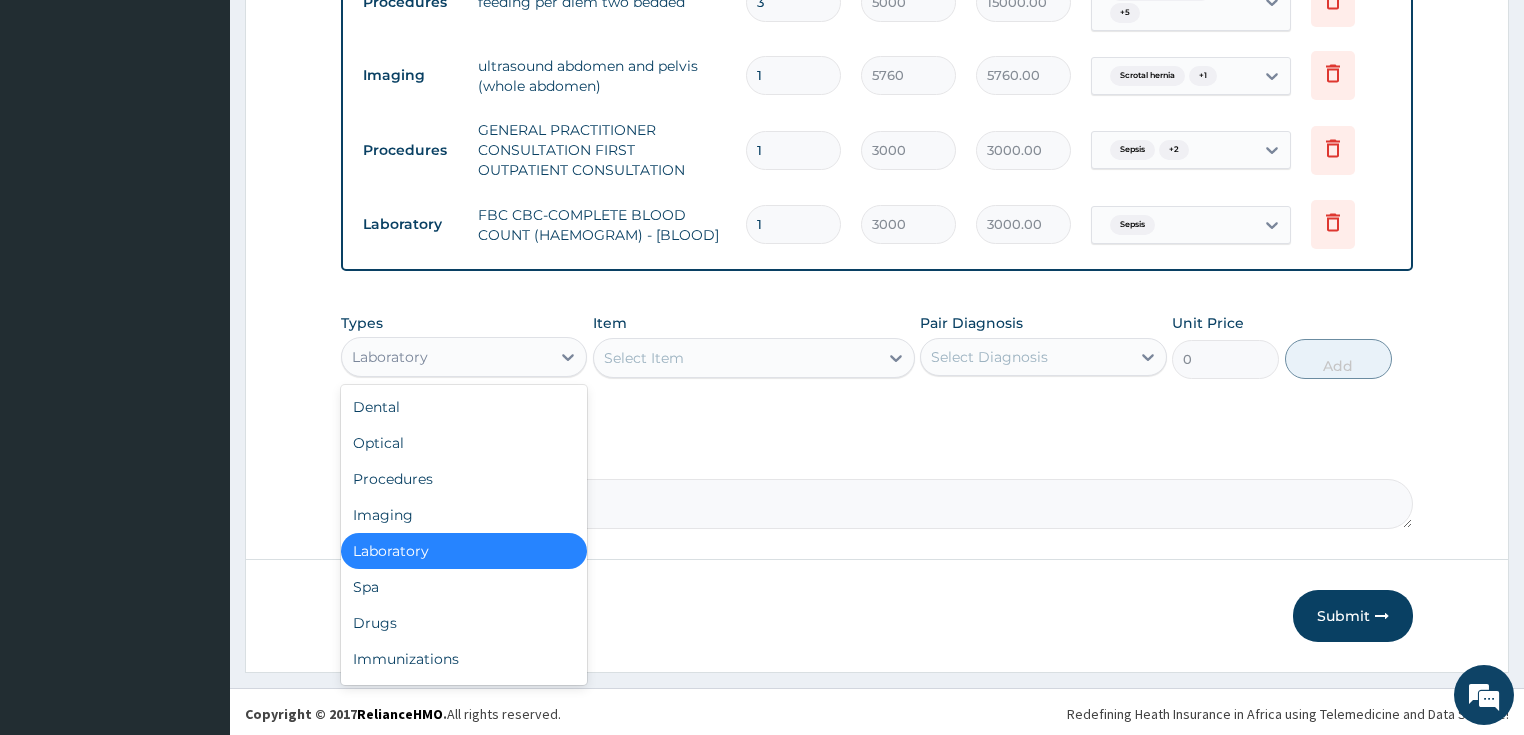 click on "Laboratory" at bounding box center [446, 357] 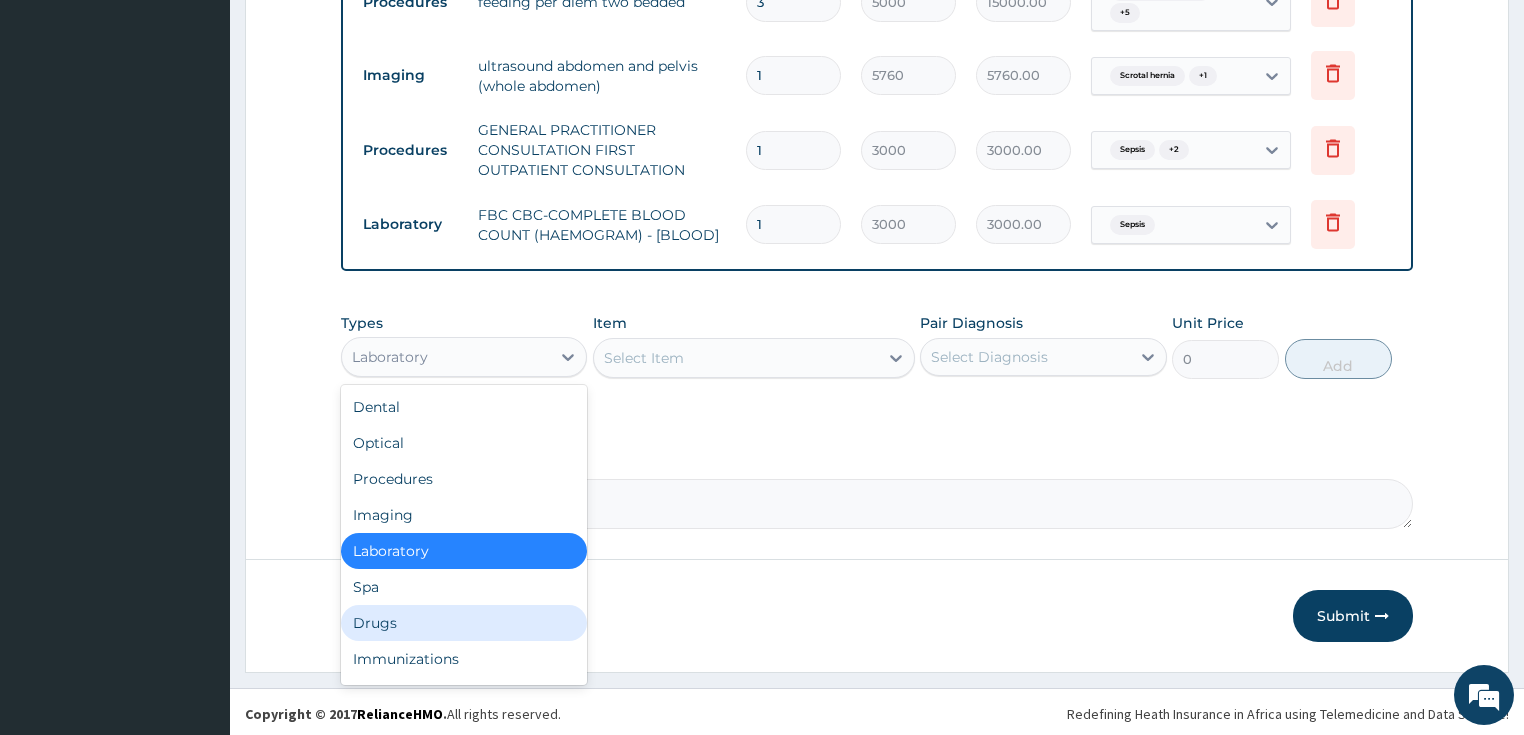 click on "Drugs" at bounding box center [464, 623] 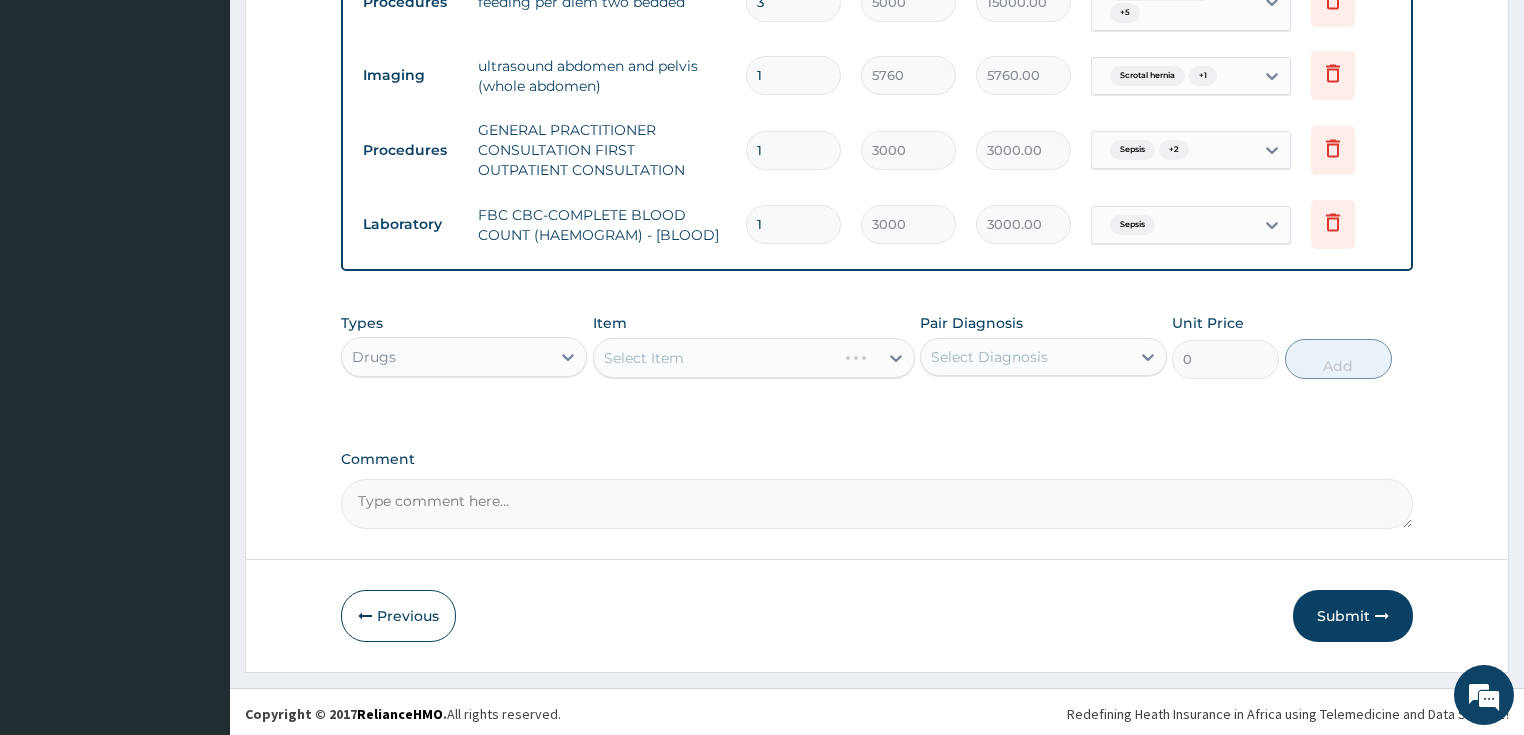 click on "Select Item" at bounding box center [754, 358] 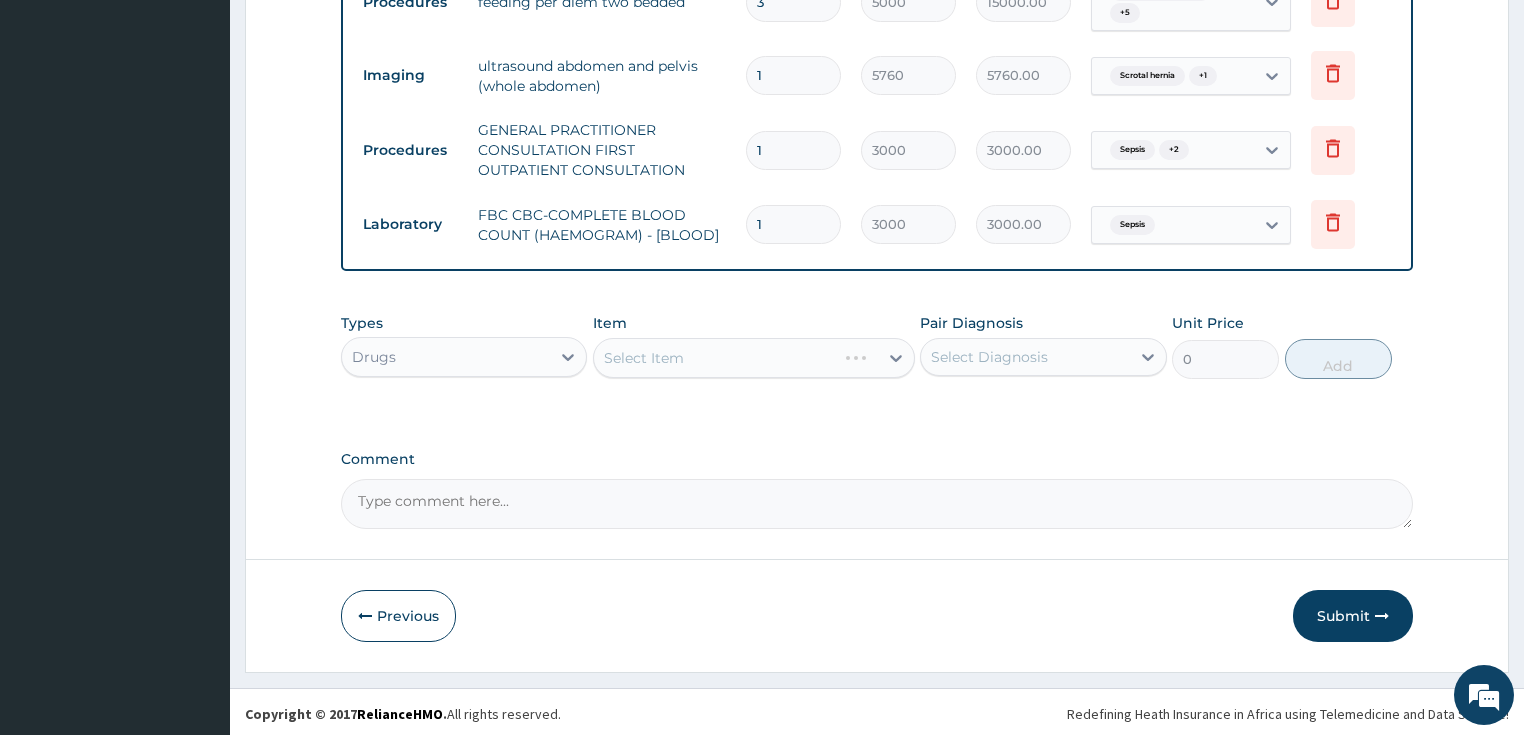 click on "Select Item" at bounding box center [754, 358] 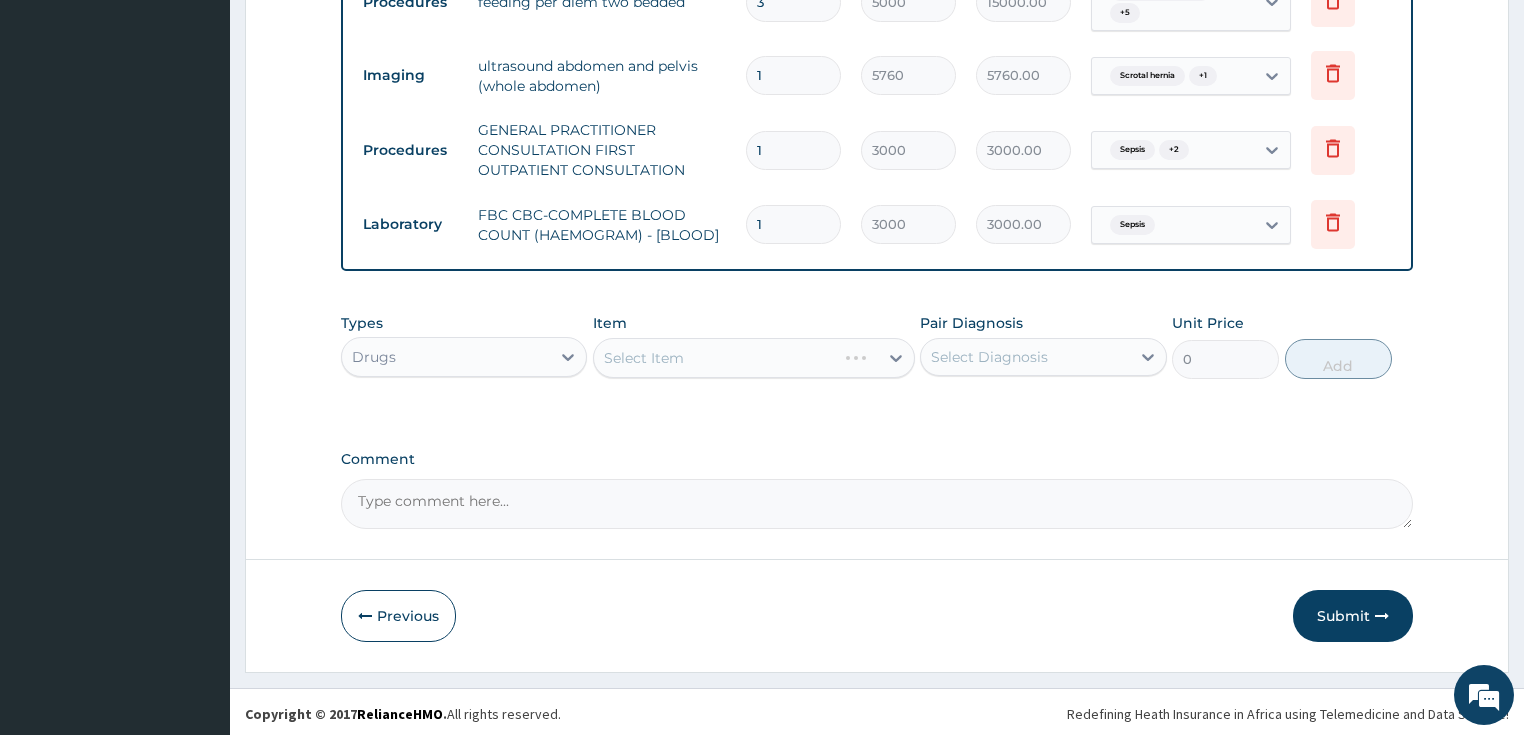 click on "Select Item" at bounding box center [754, 358] 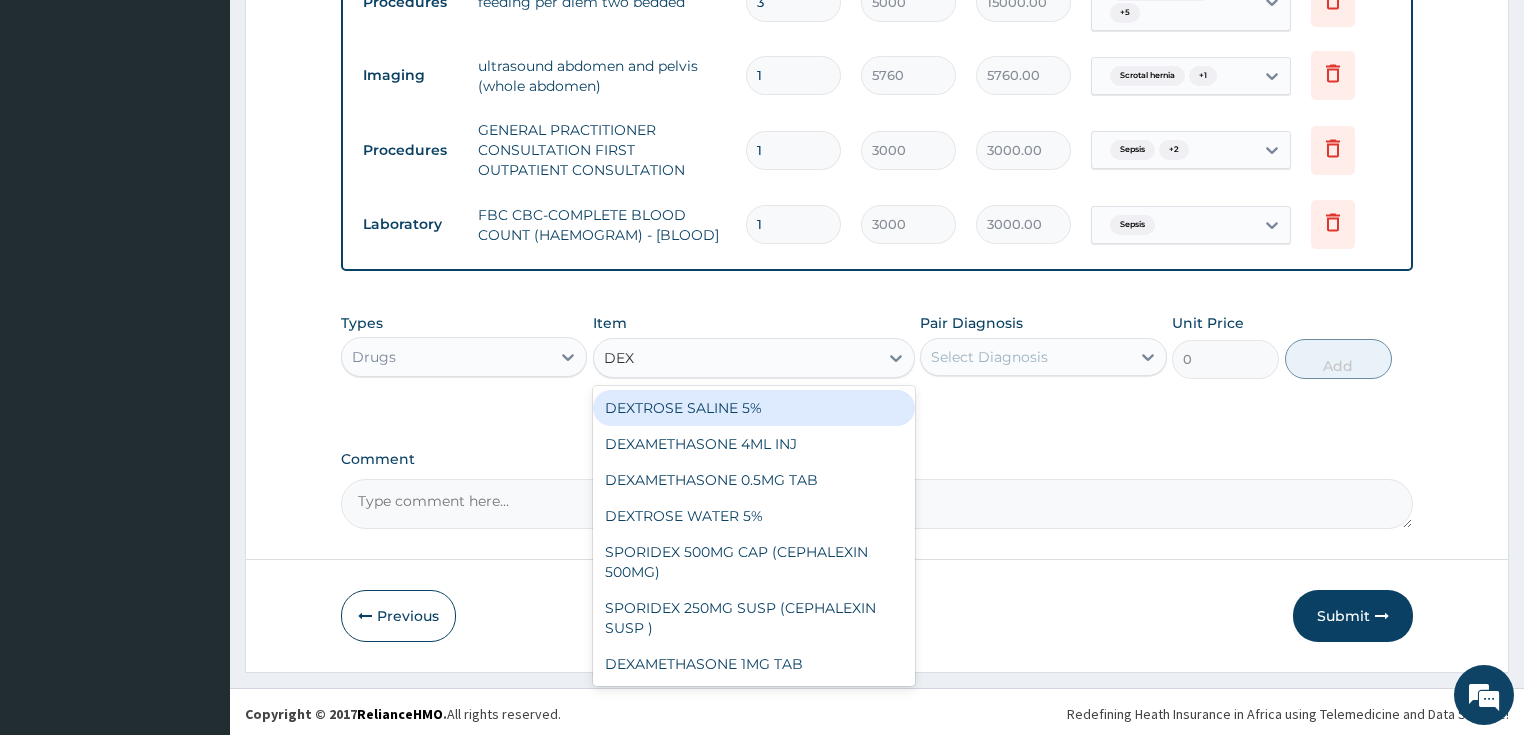 type on "DEXT" 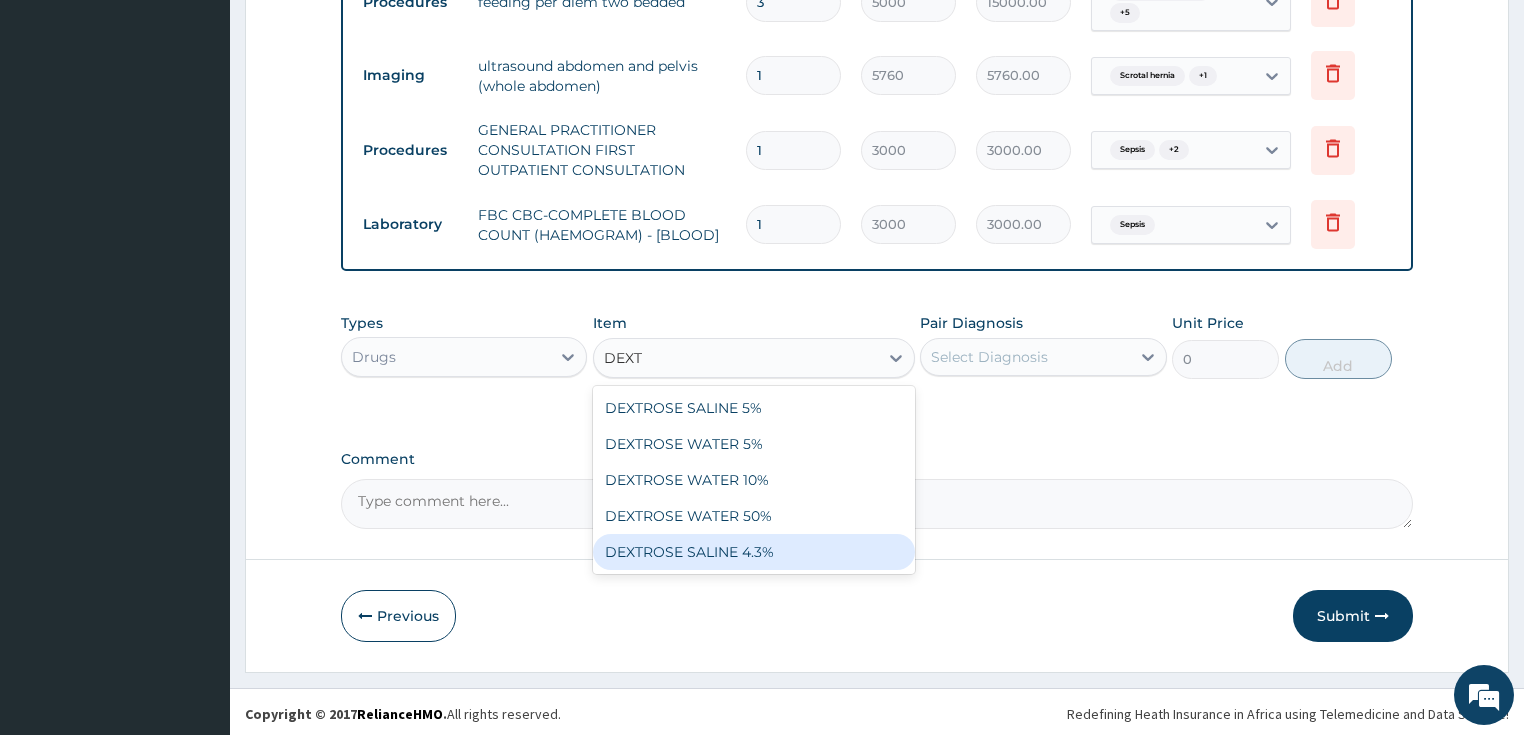 click on "DEXTROSE SALINE 4.3%" at bounding box center [754, 552] 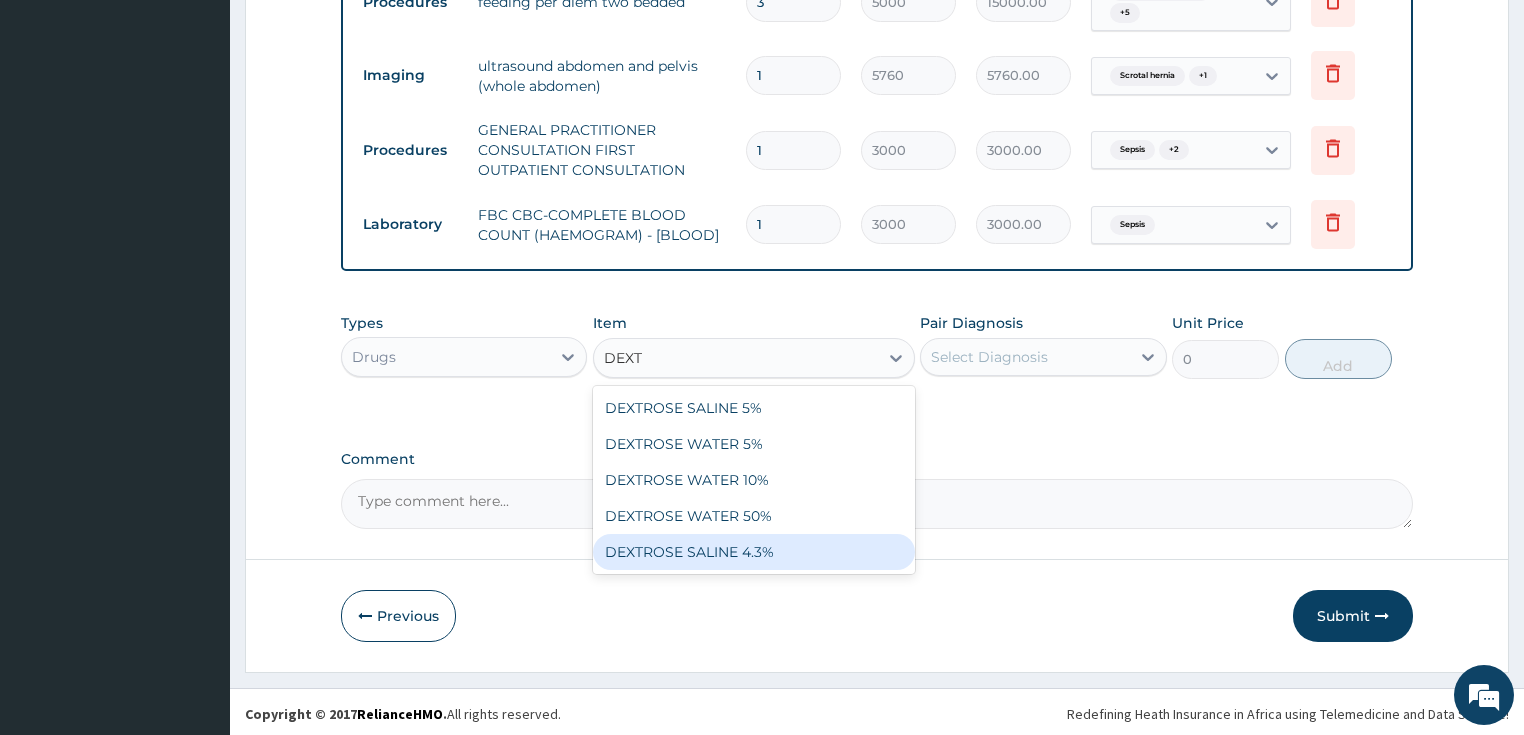 type 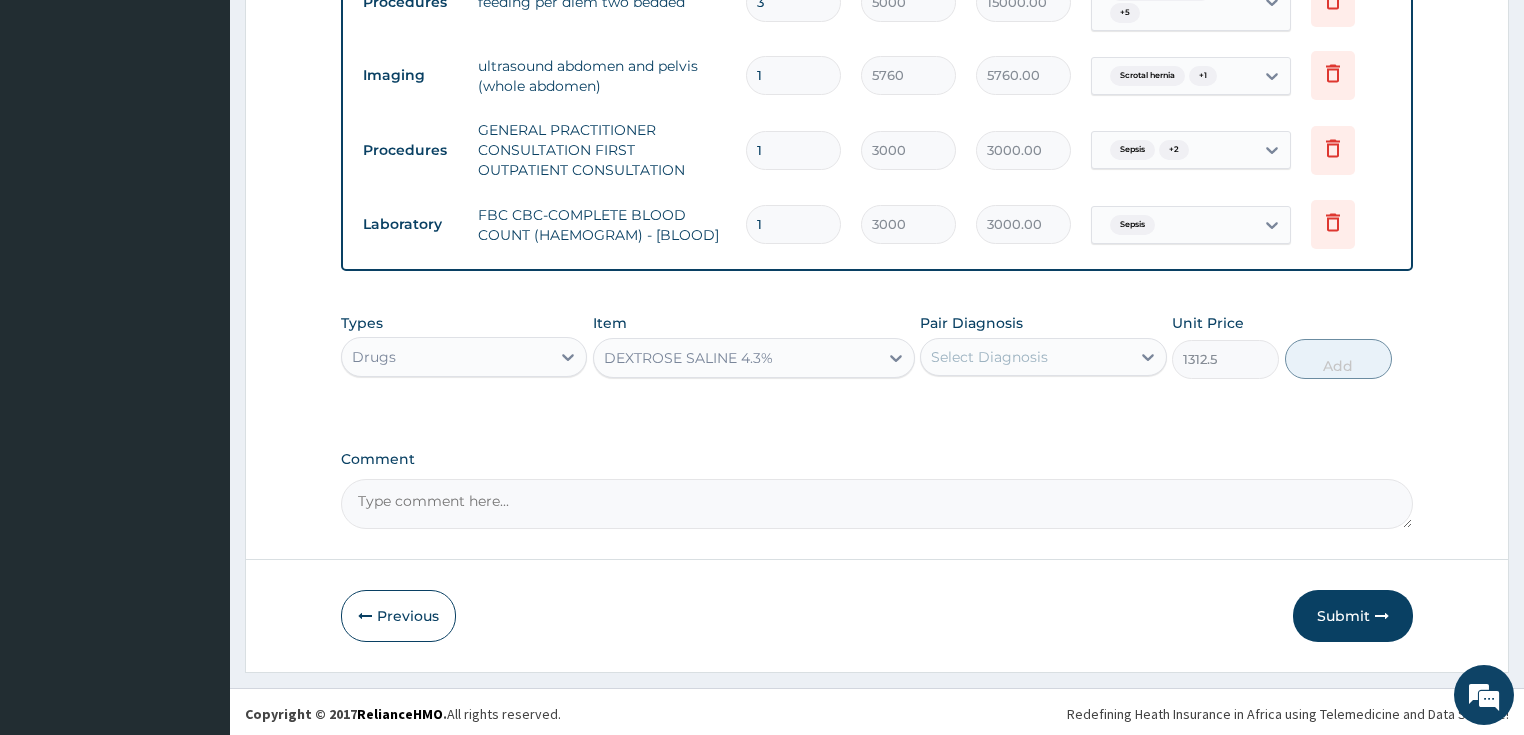 click on "Select Diagnosis" at bounding box center [989, 357] 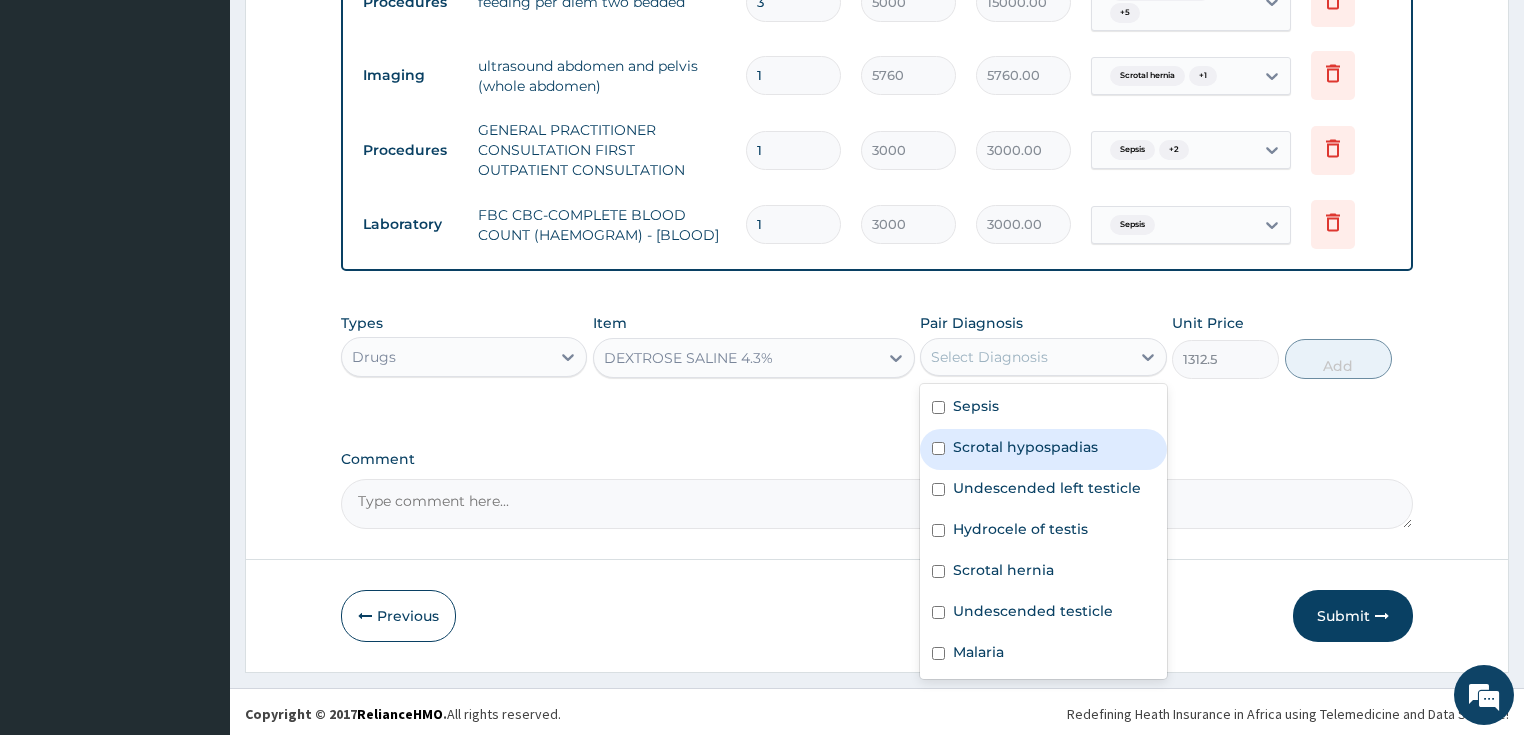 click on "Scrotal hypospadias" at bounding box center (1043, 449) 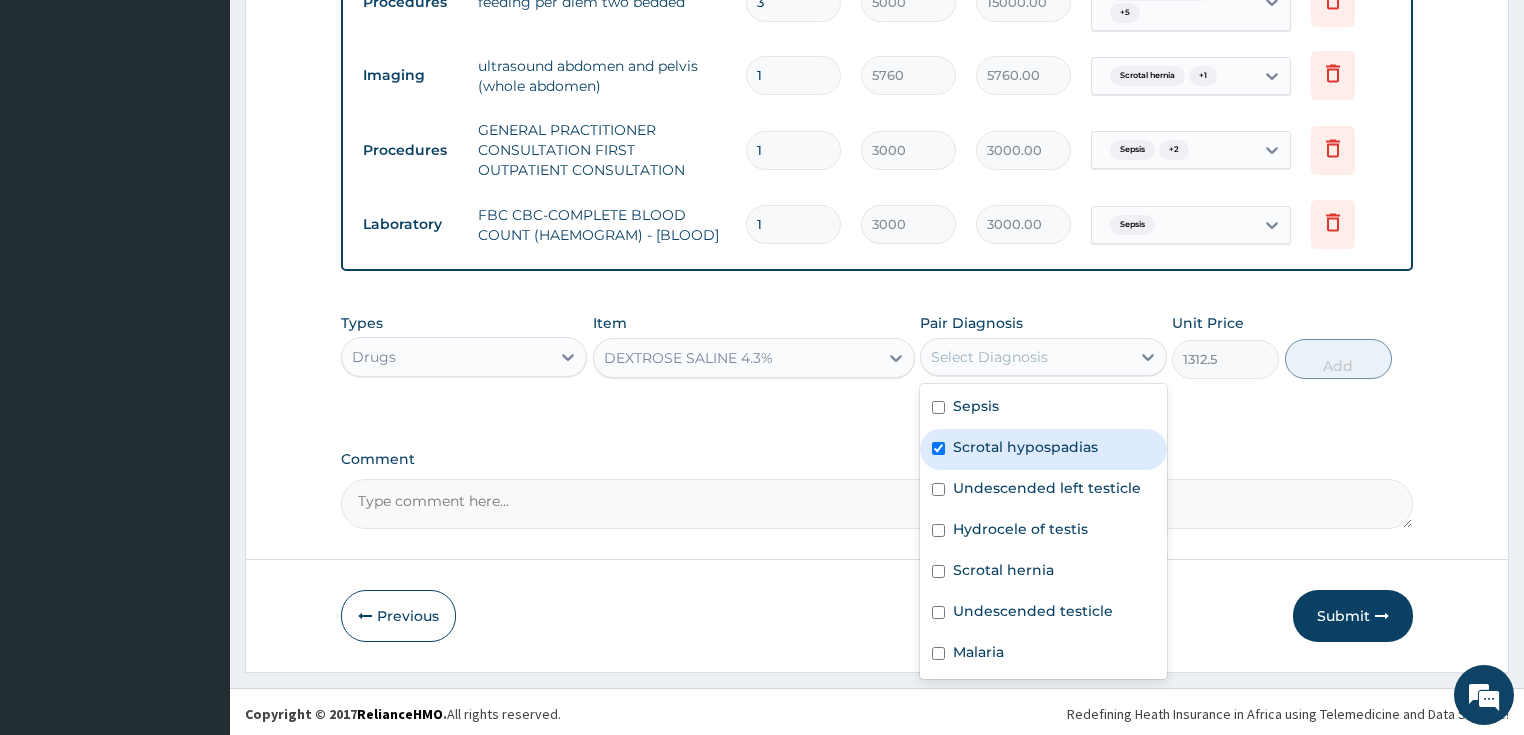 checkbox on "true" 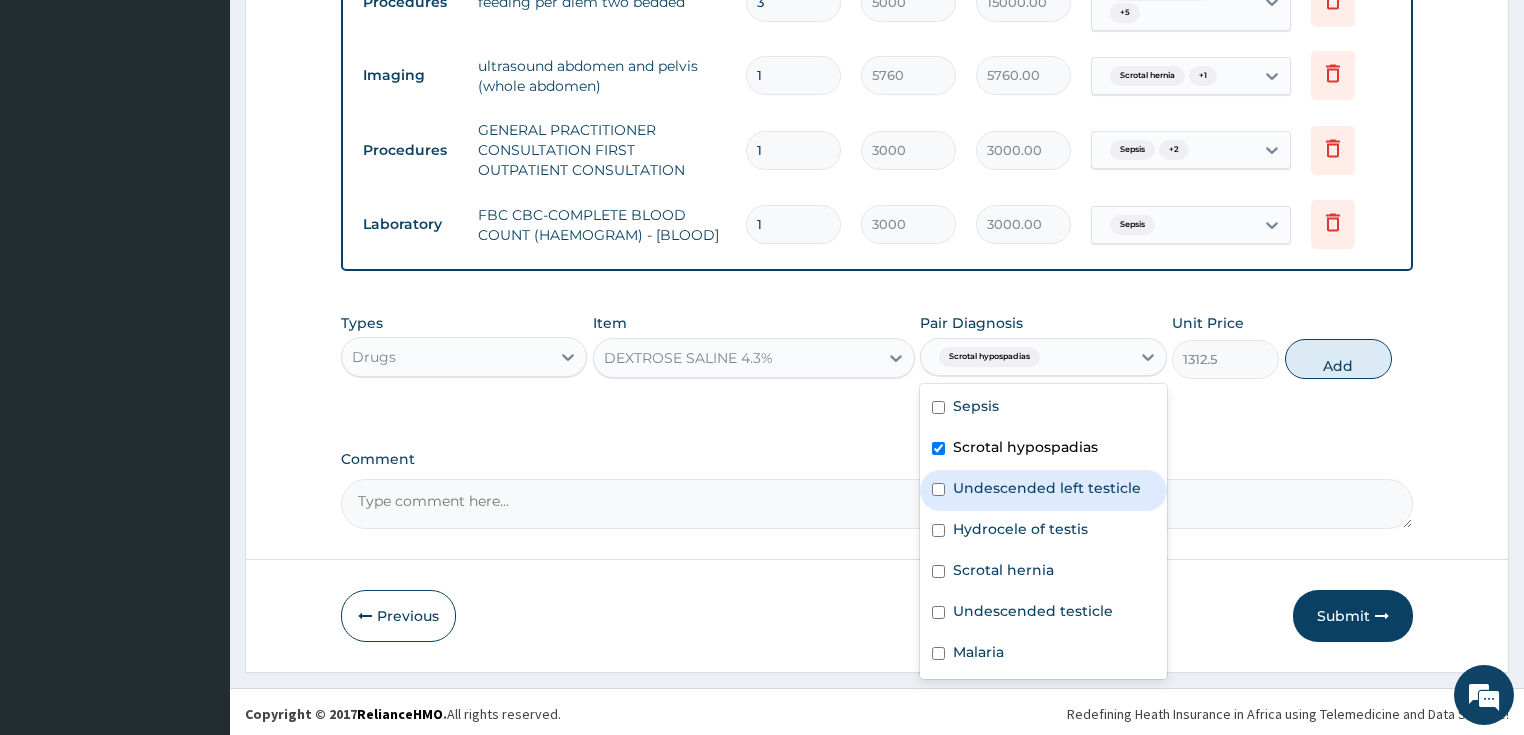 click on "Undescended left testicle" at bounding box center (1047, 488) 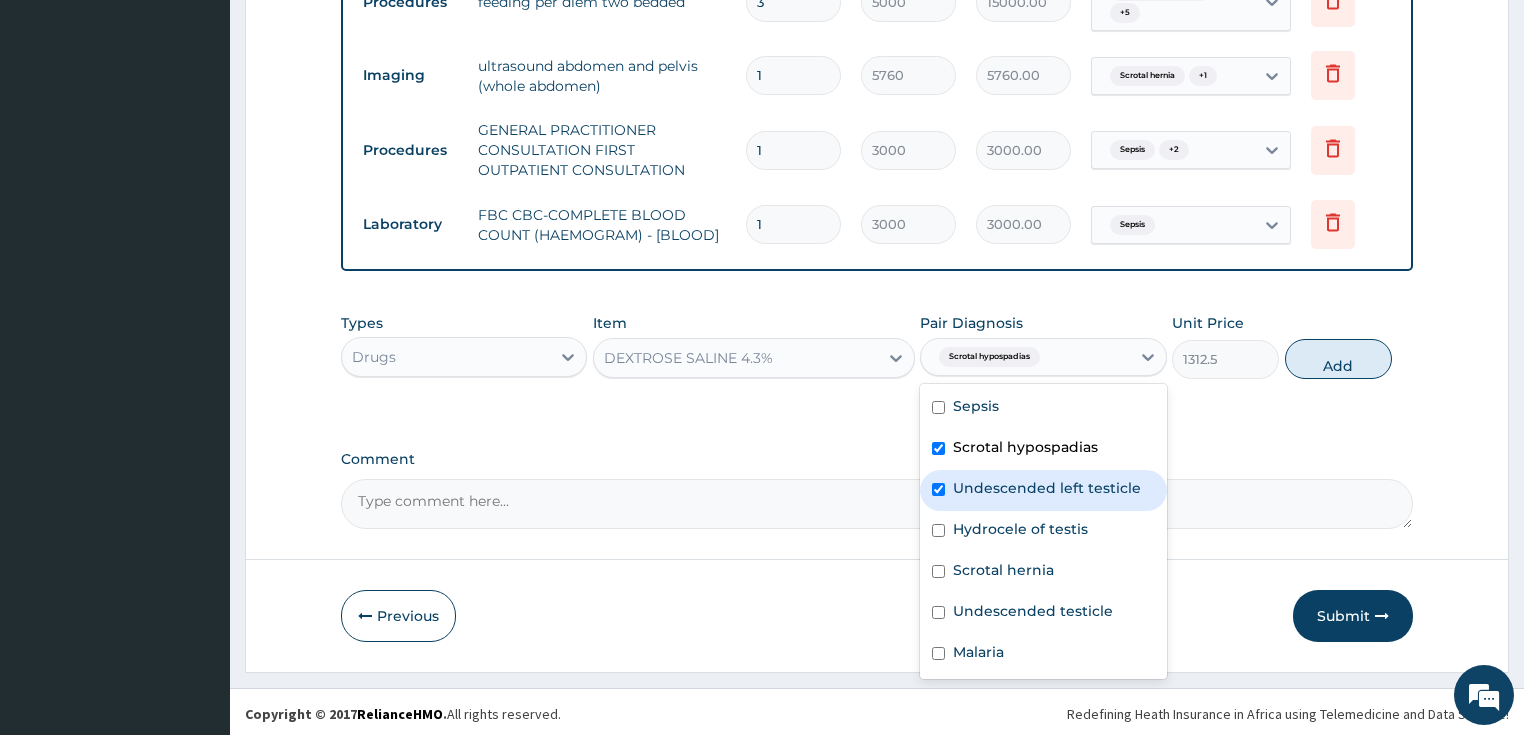 checkbox on "true" 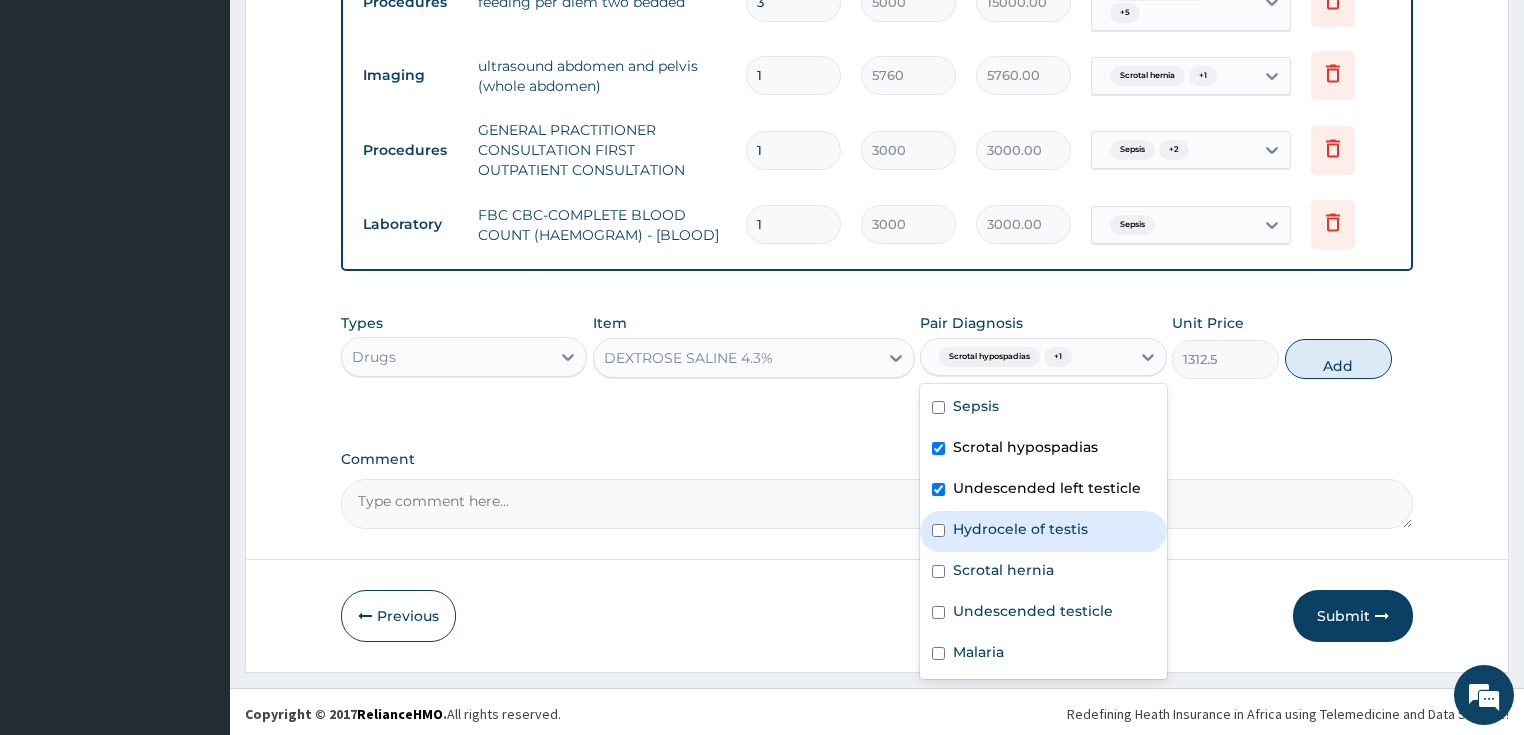 click on "Hydrocele of testis" at bounding box center (1043, 531) 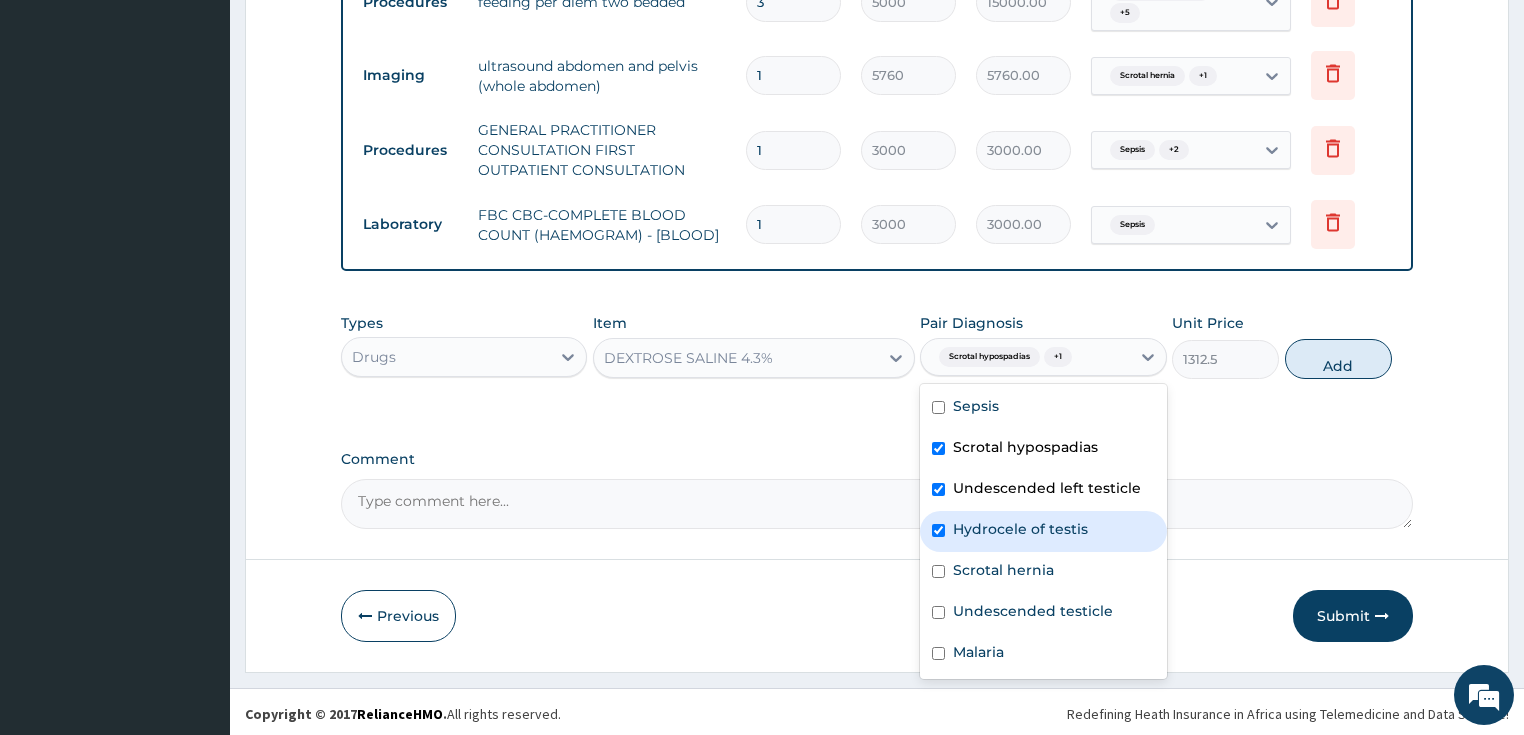 checkbox on "true" 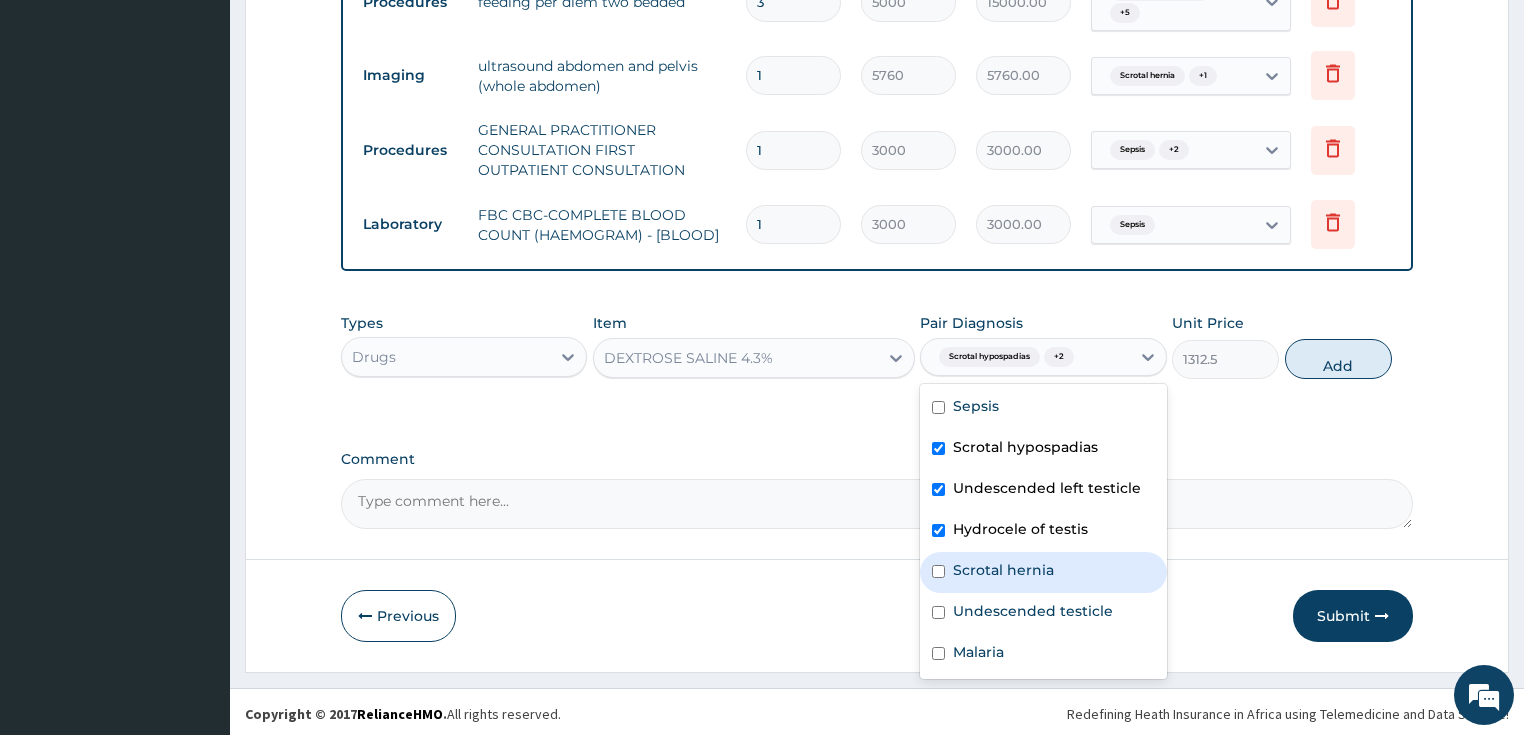 click on "Scrotal hernia" at bounding box center [1003, 570] 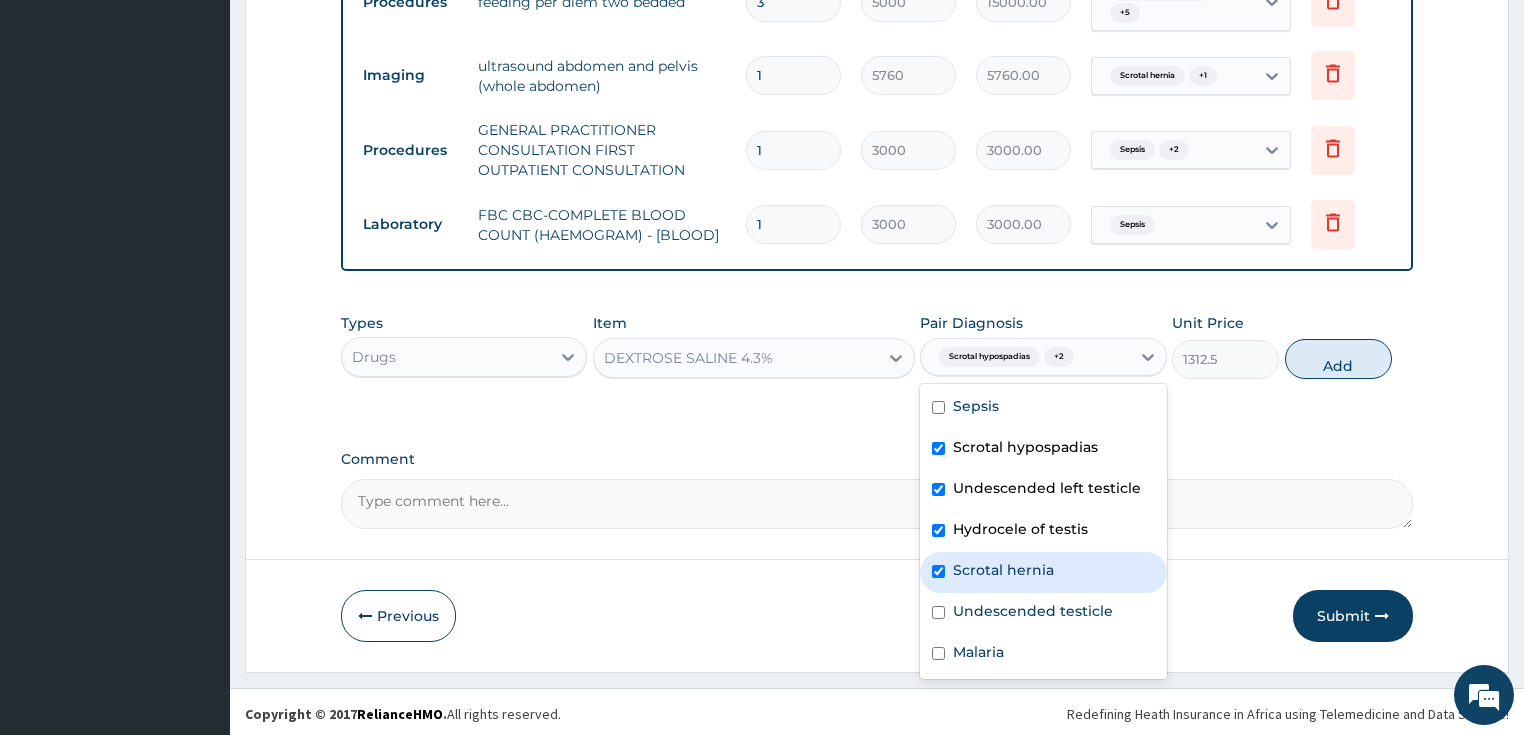 checkbox on "true" 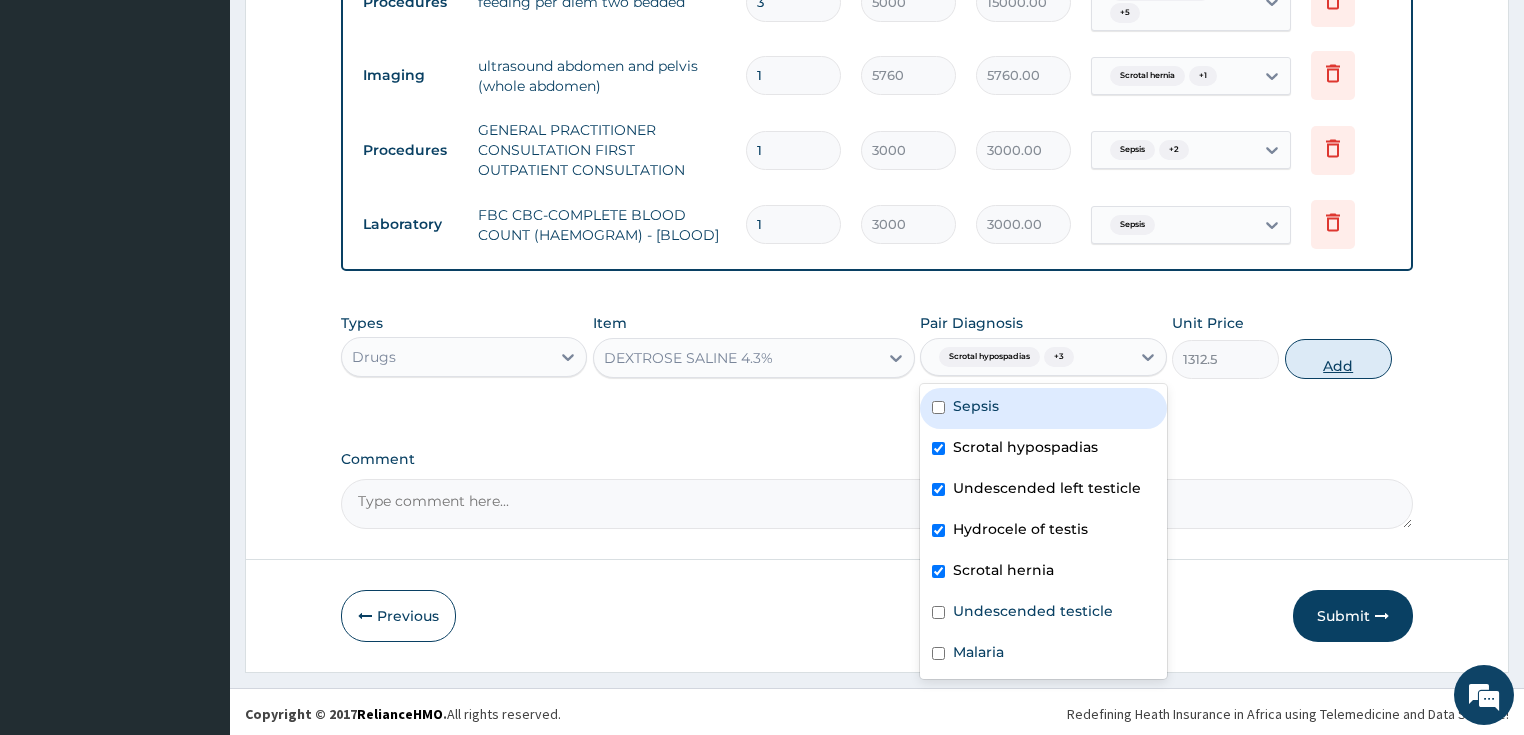 click on "Add" at bounding box center (1338, 359) 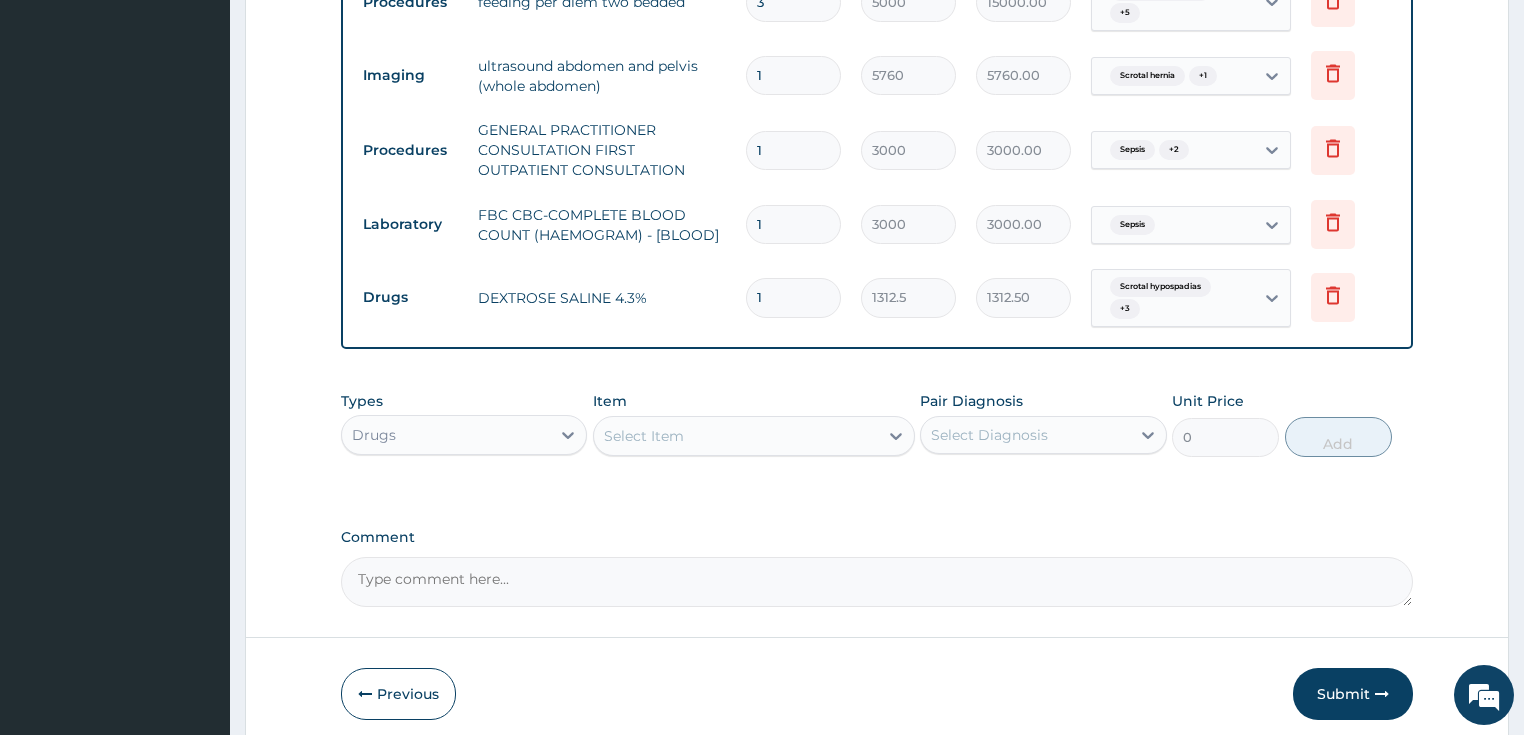 type 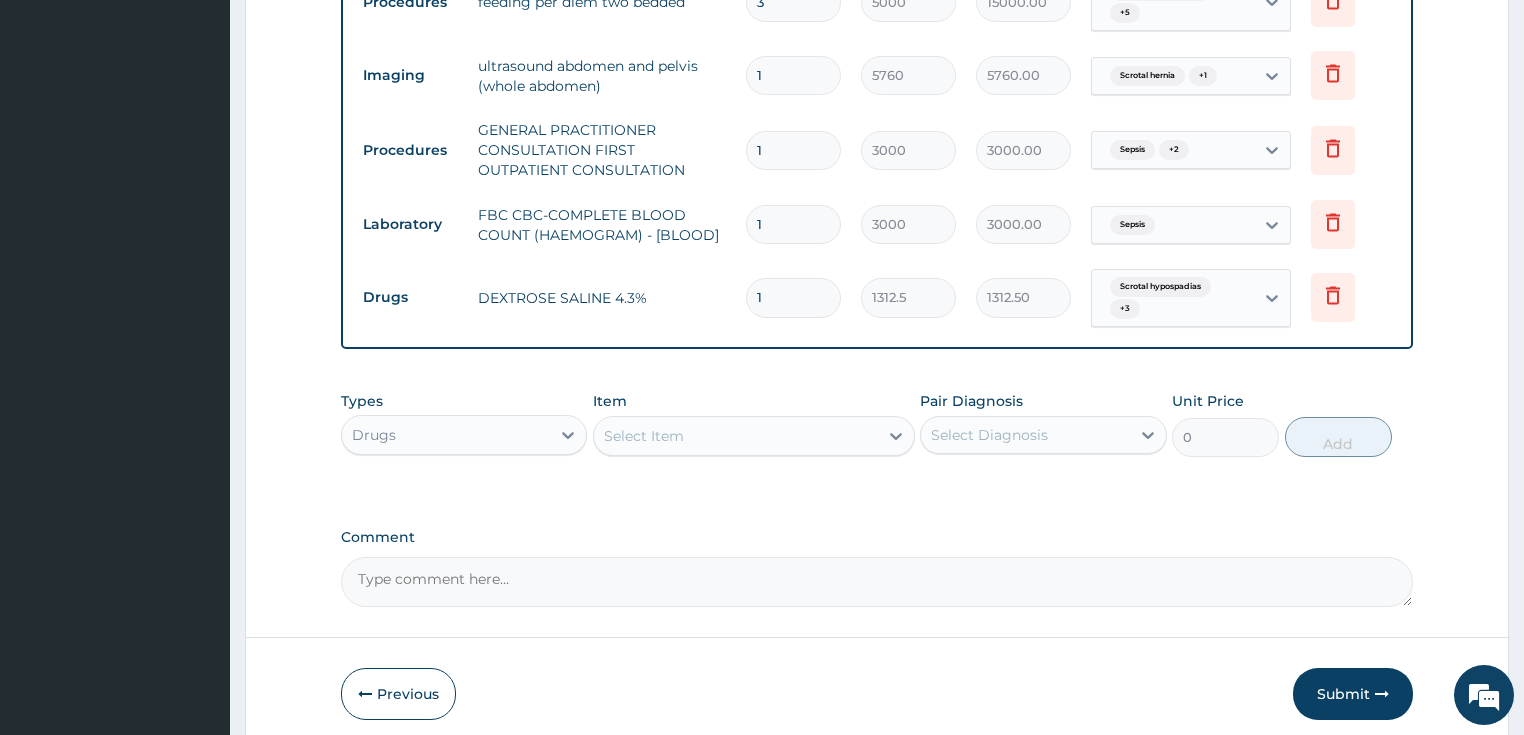 type on "0.00" 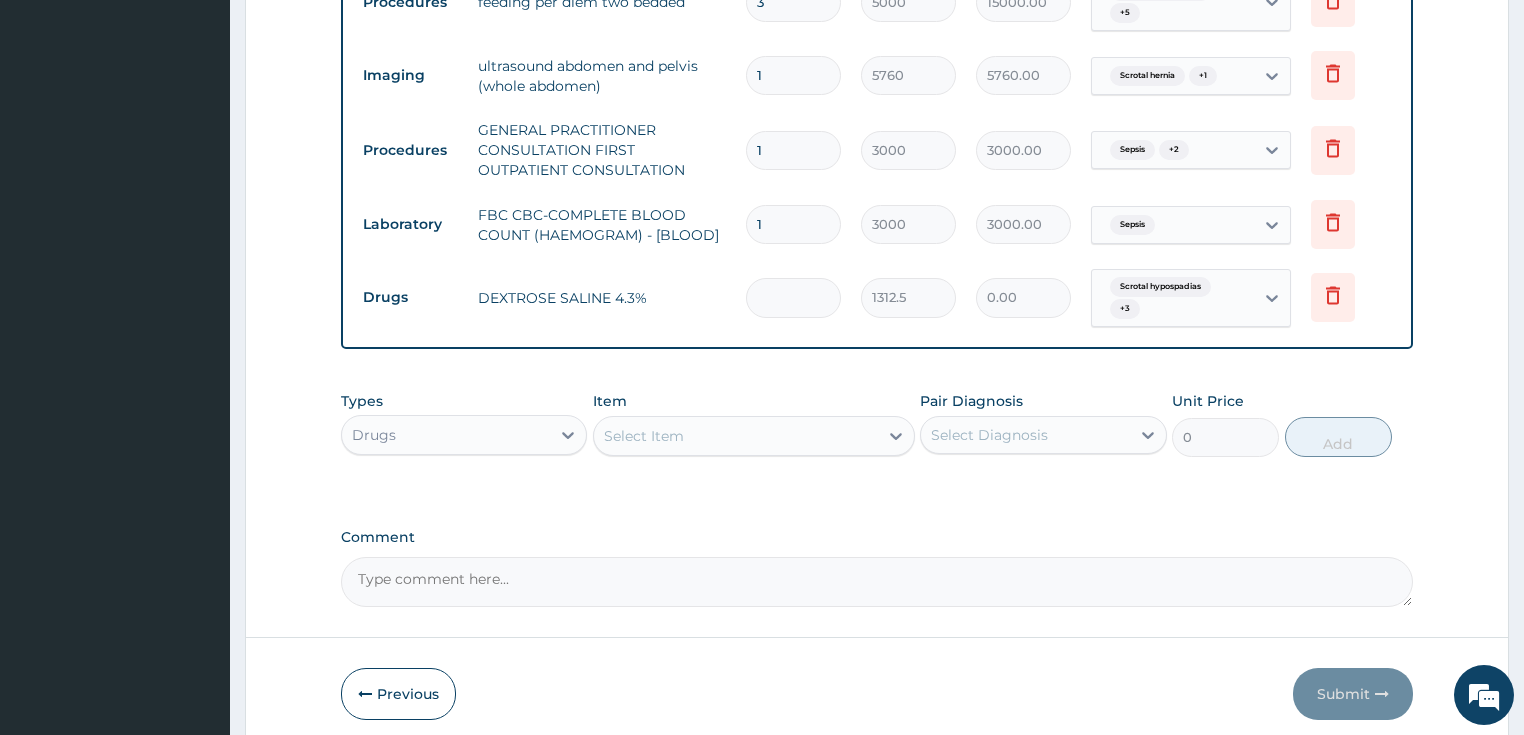 type on "4" 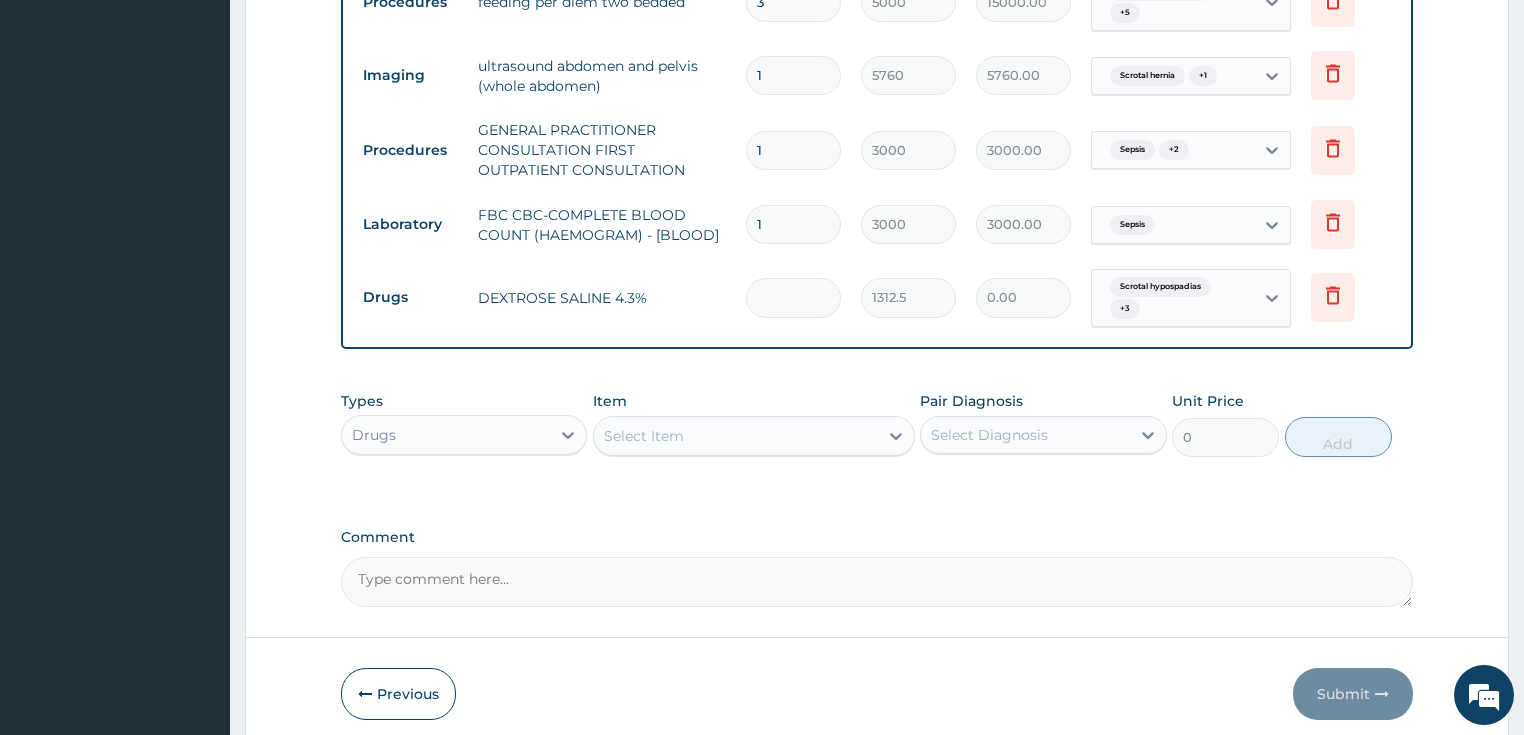 type on "5250.00" 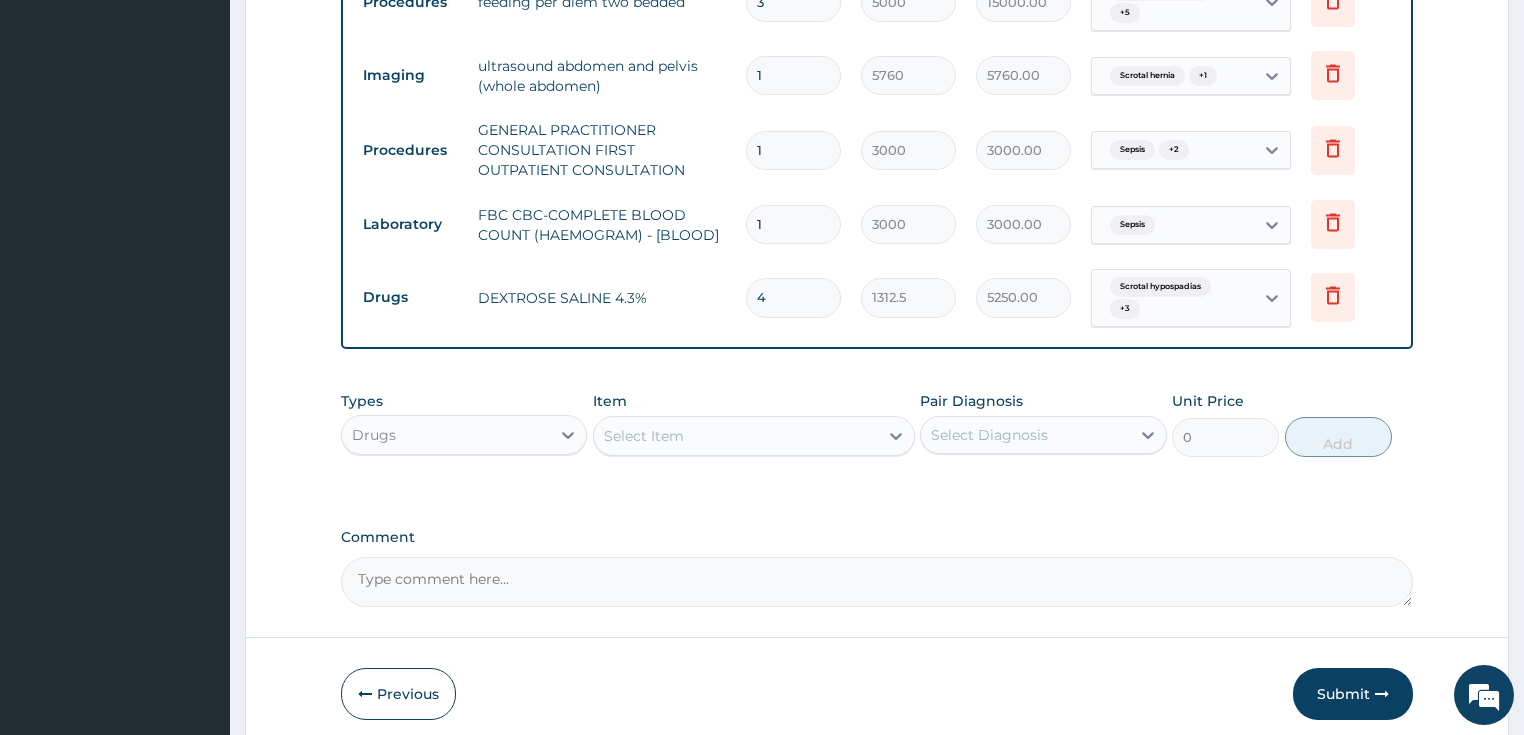 type on "4" 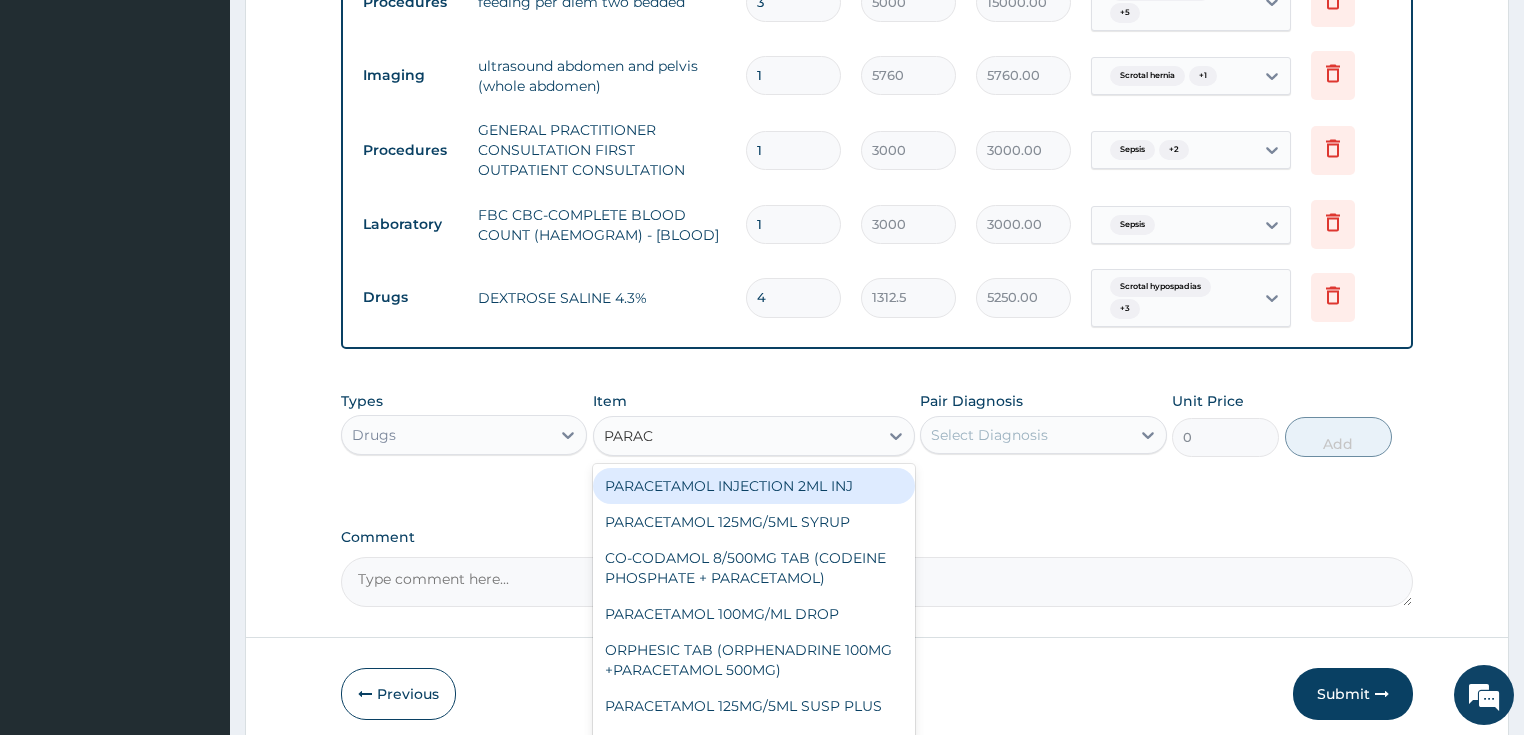 type on "PARACE" 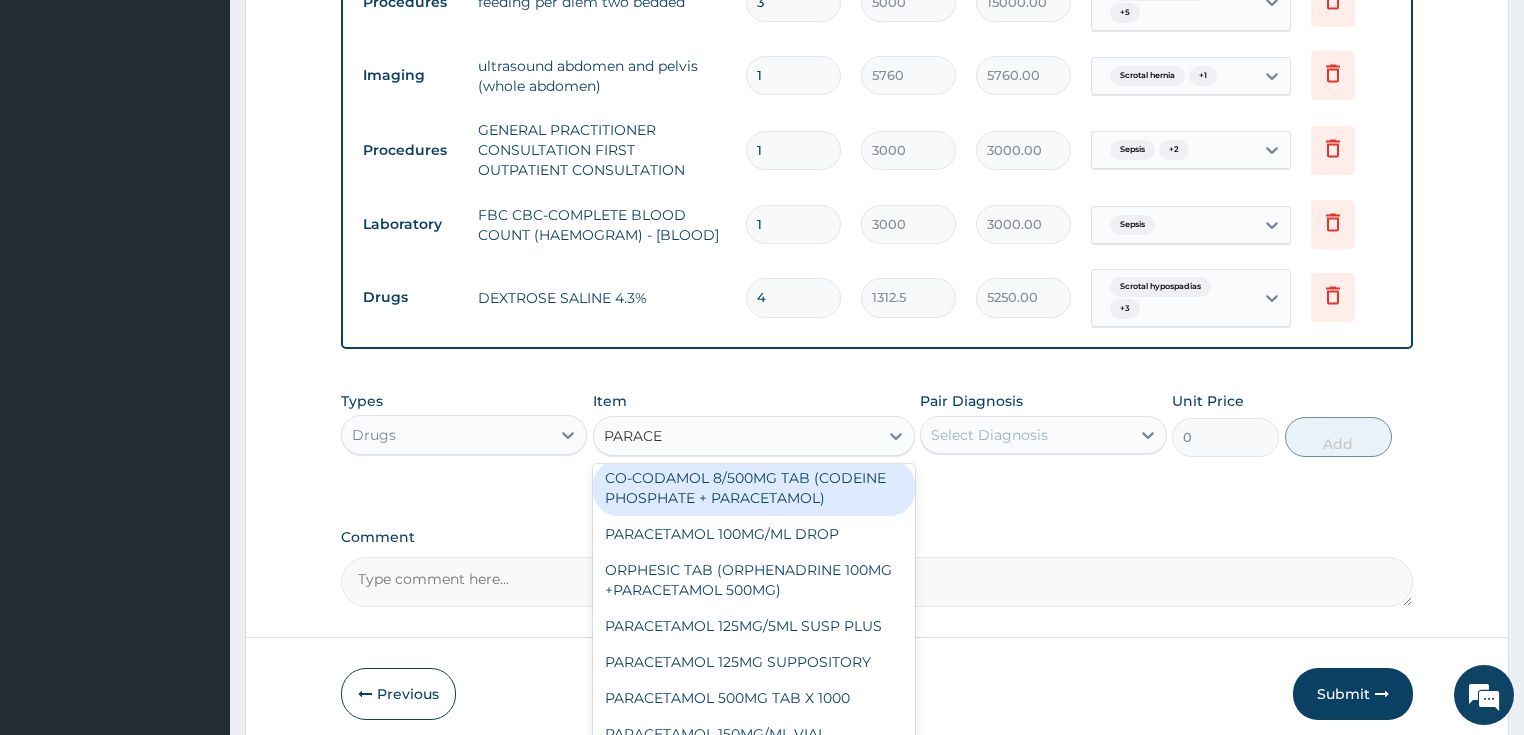 scroll, scrollTop: 108, scrollLeft: 0, axis: vertical 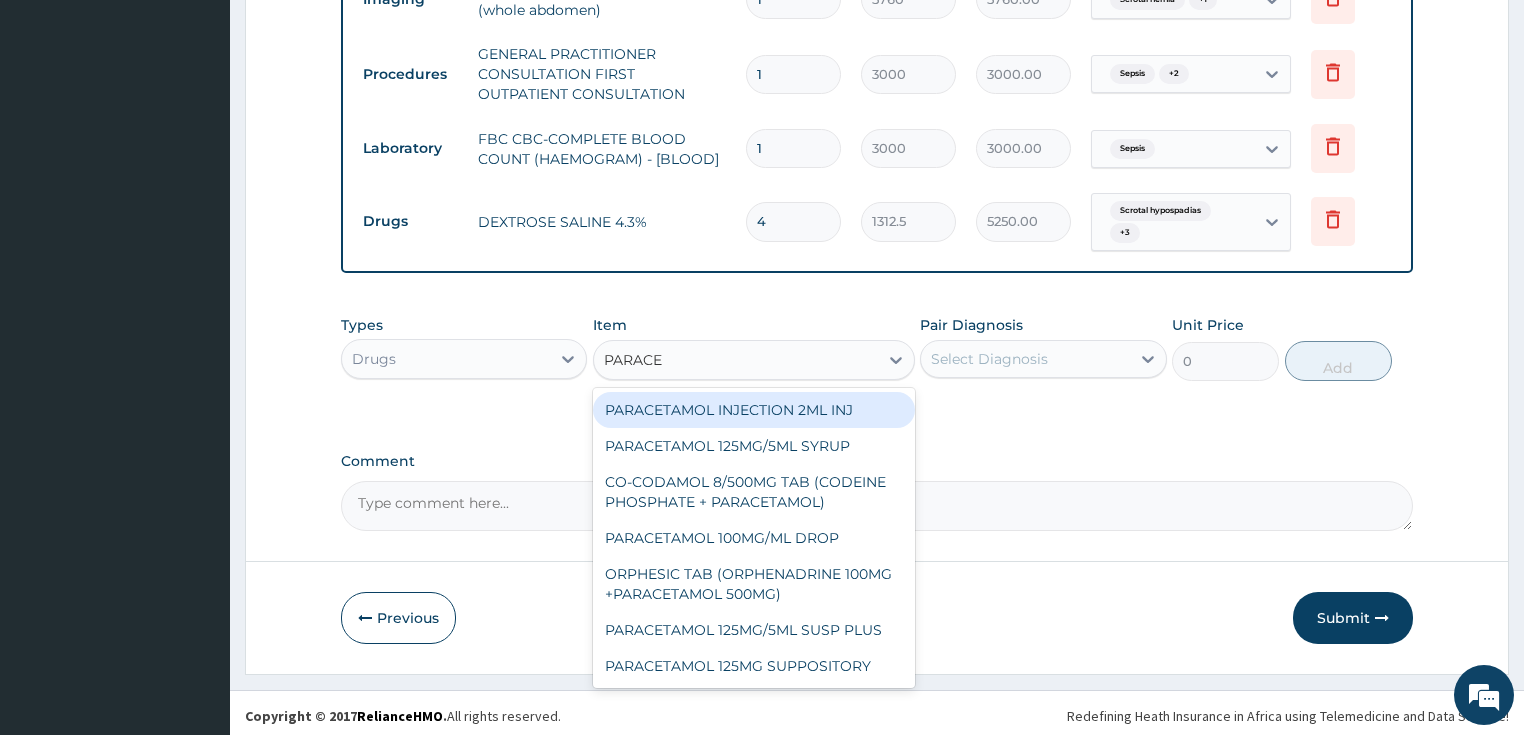 click on "PARACETAMOL INJECTION 2ML INJ" at bounding box center (754, 410) 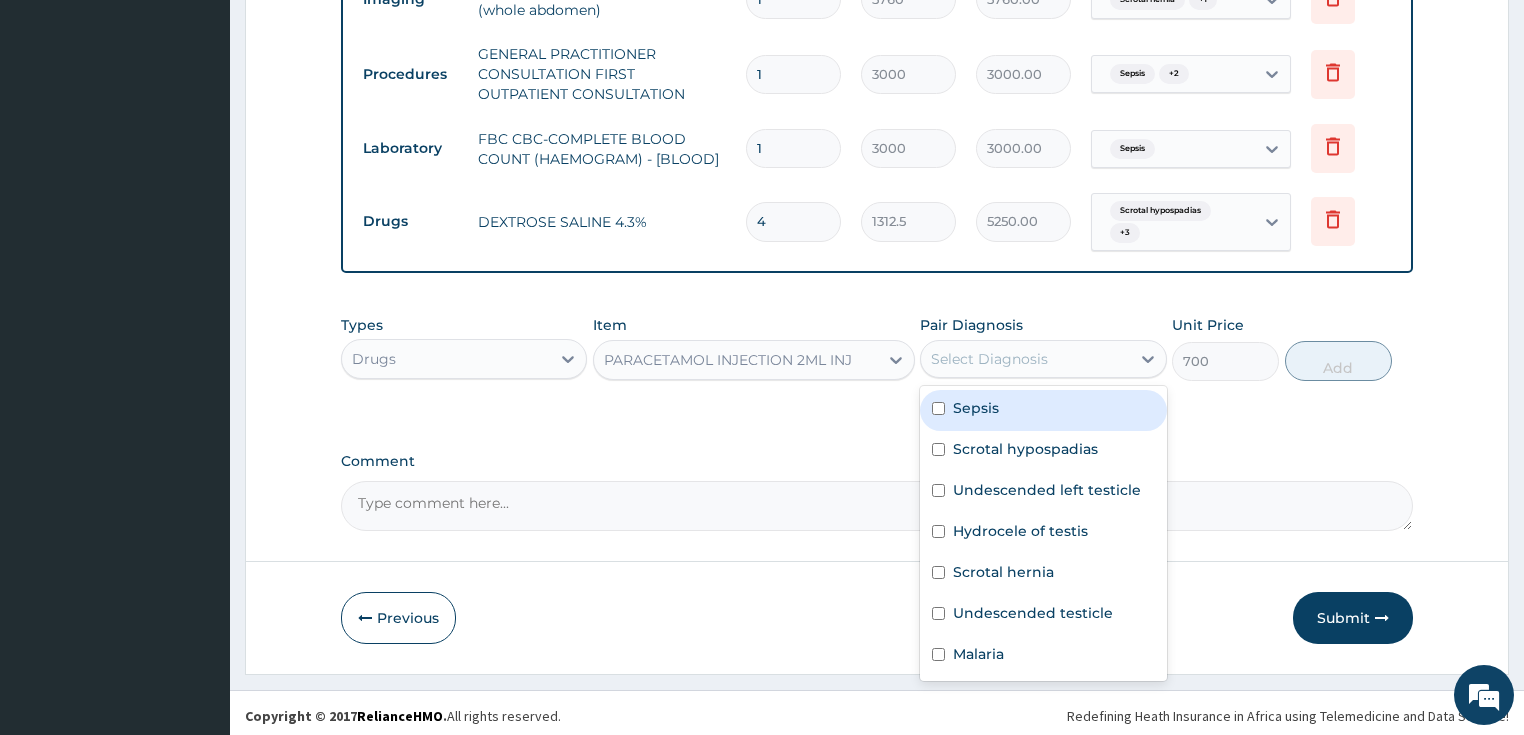 click on "Select Diagnosis" at bounding box center (989, 359) 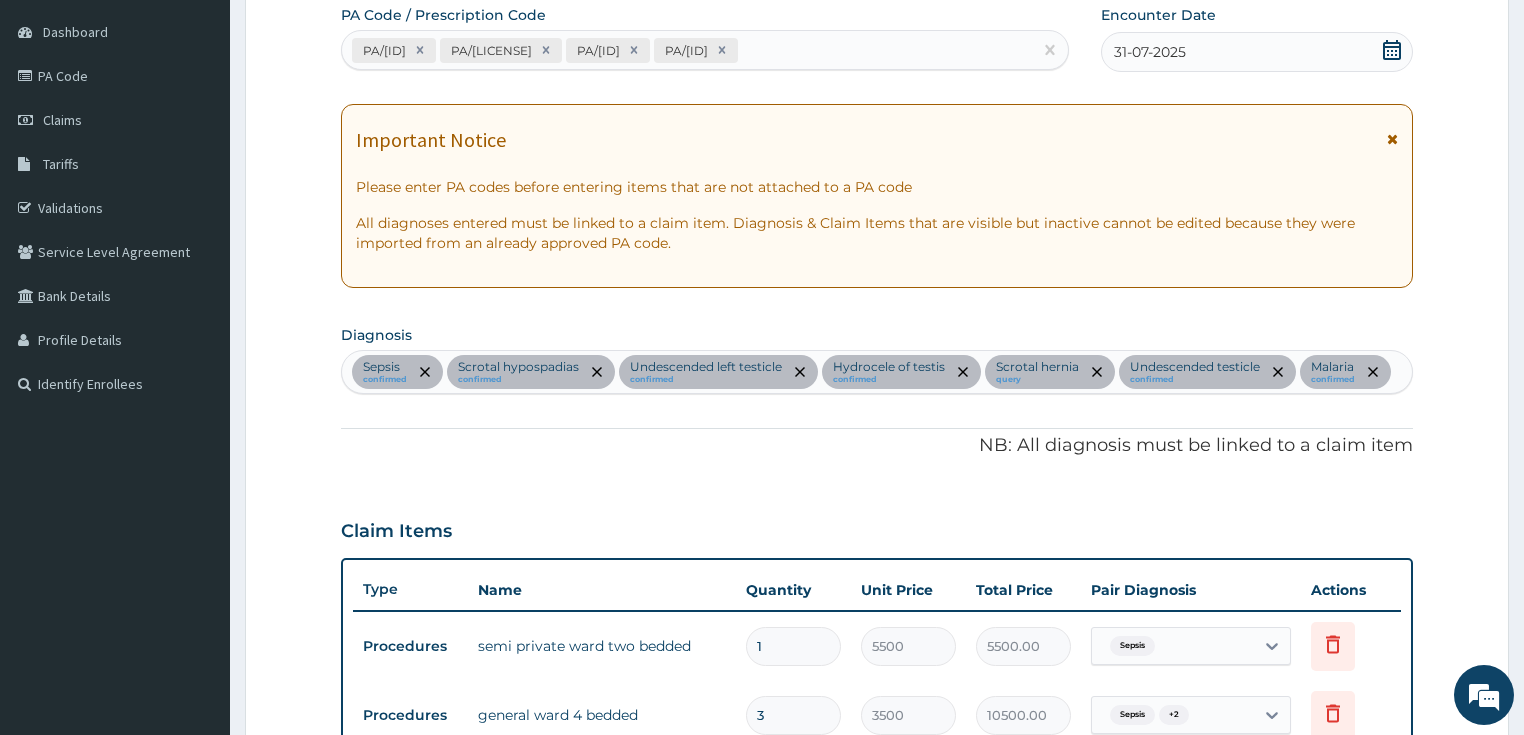 scroll, scrollTop: 168, scrollLeft: 0, axis: vertical 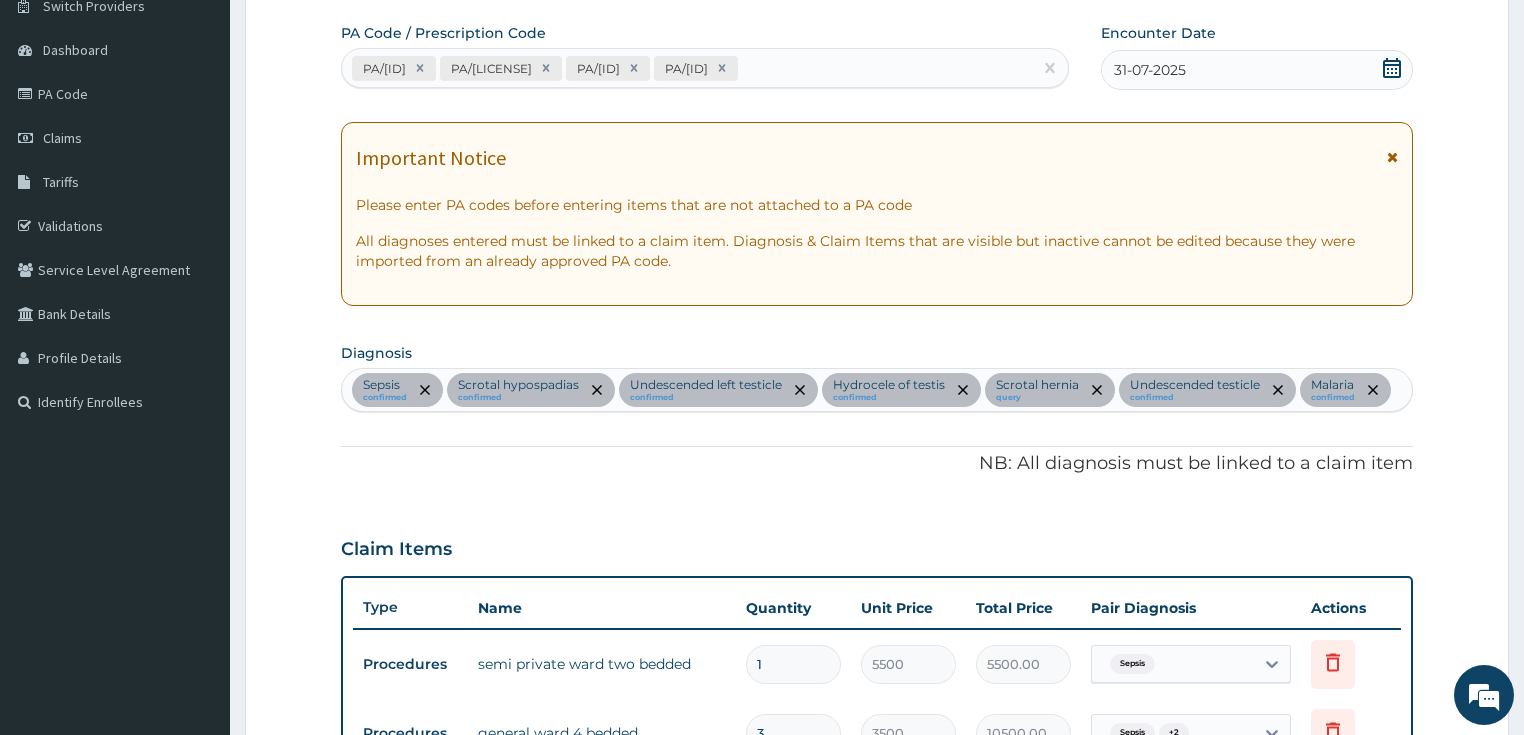 click at bounding box center [1396, 390] 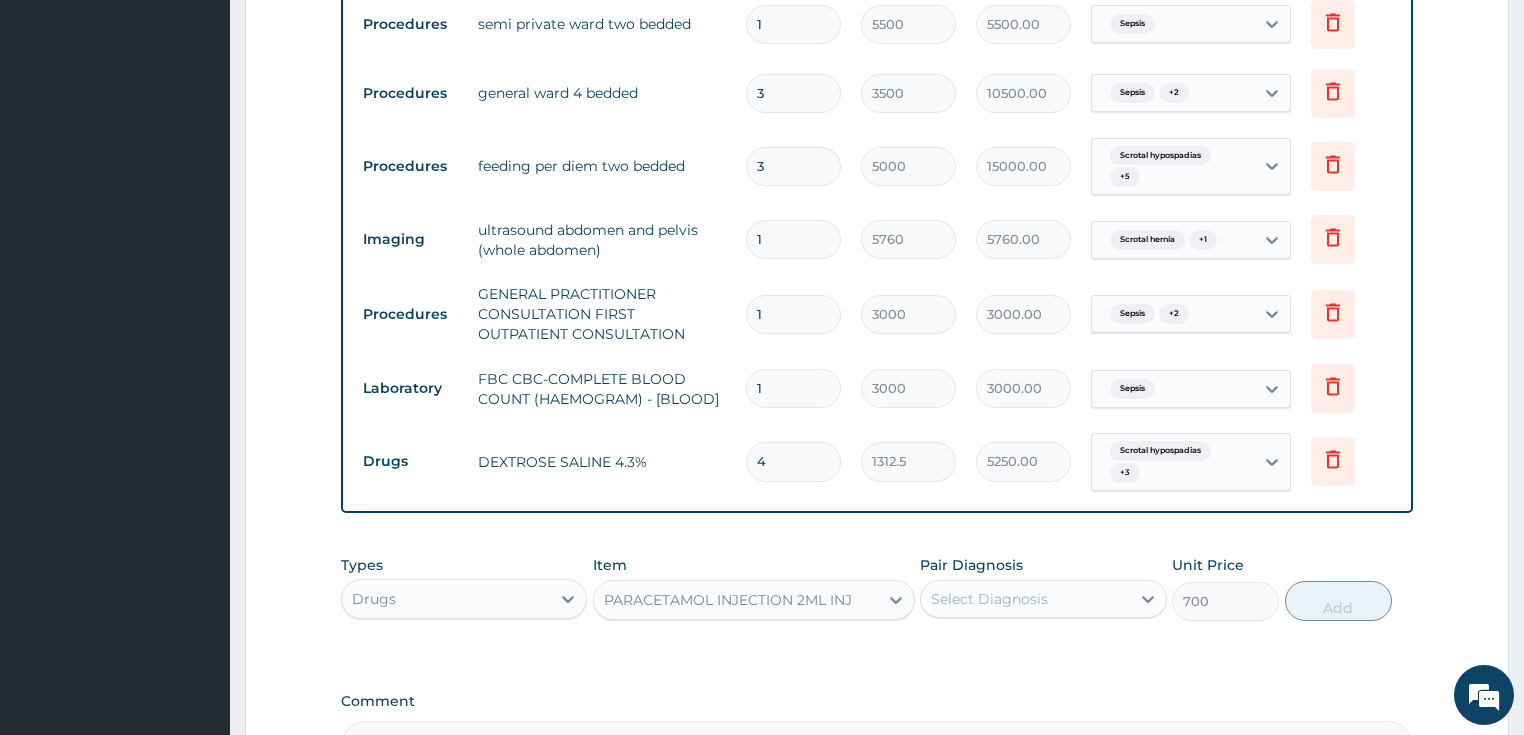 scroll, scrollTop: 1048, scrollLeft: 0, axis: vertical 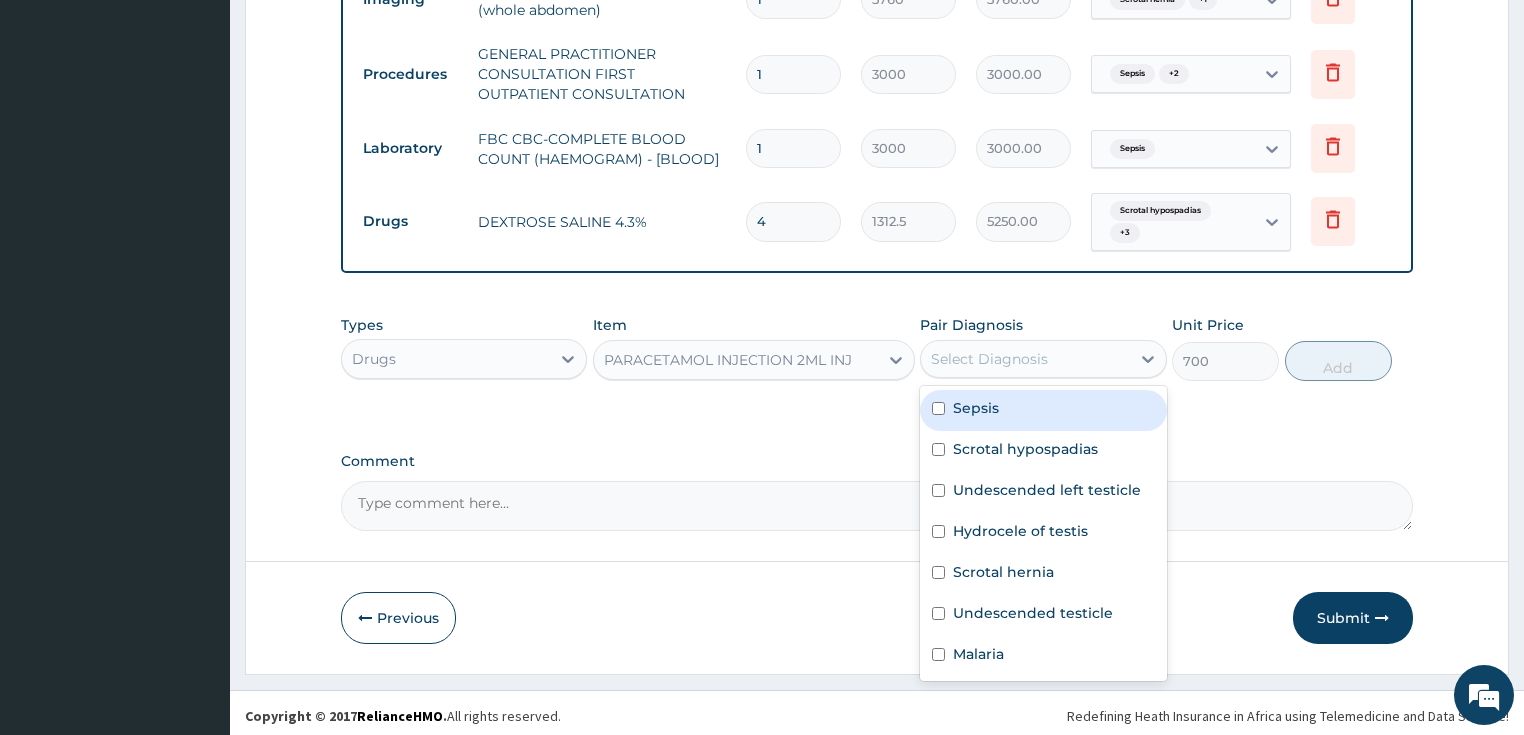 click on "Select Diagnosis" at bounding box center (989, 359) 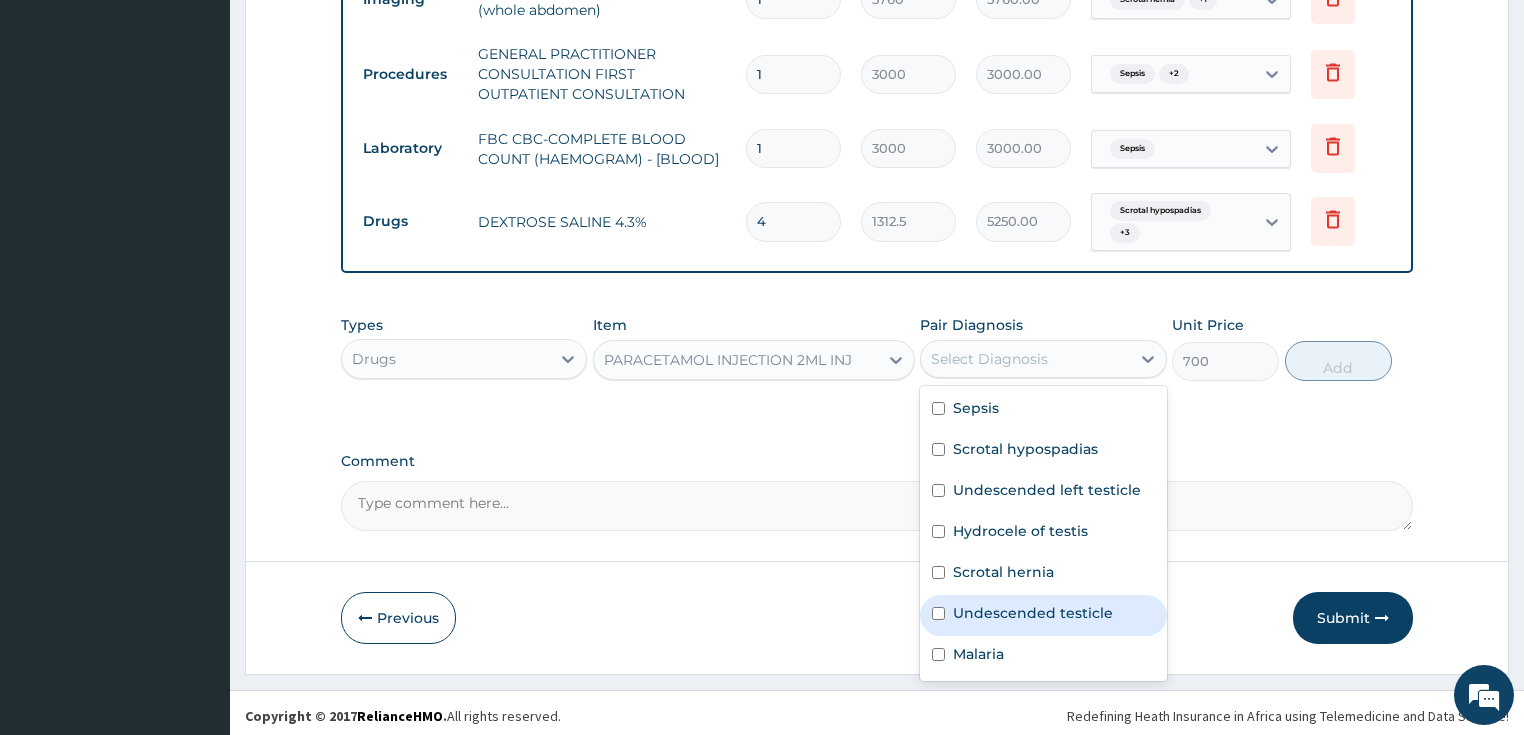 click on "Undescended testicle" at bounding box center [1033, 613] 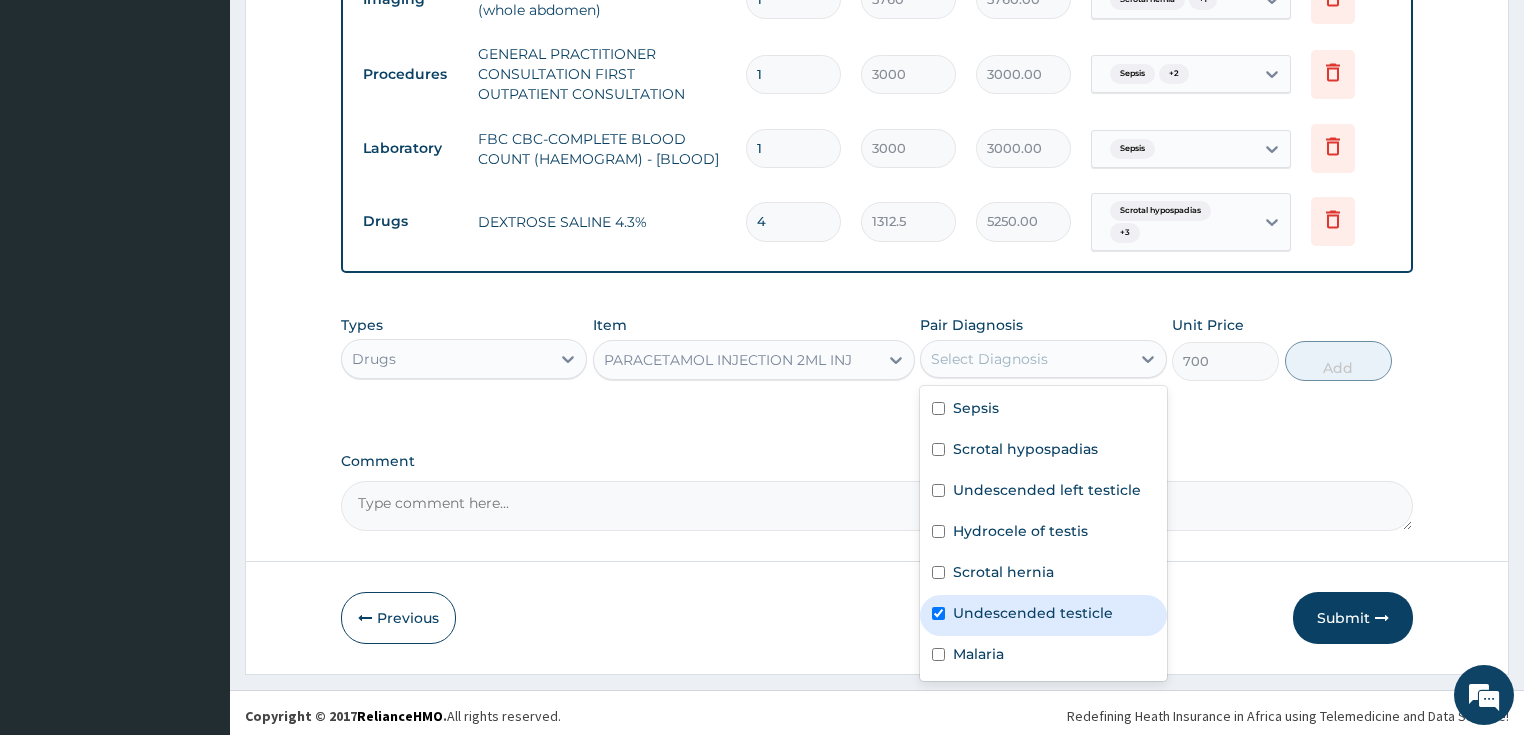 checkbox on "true" 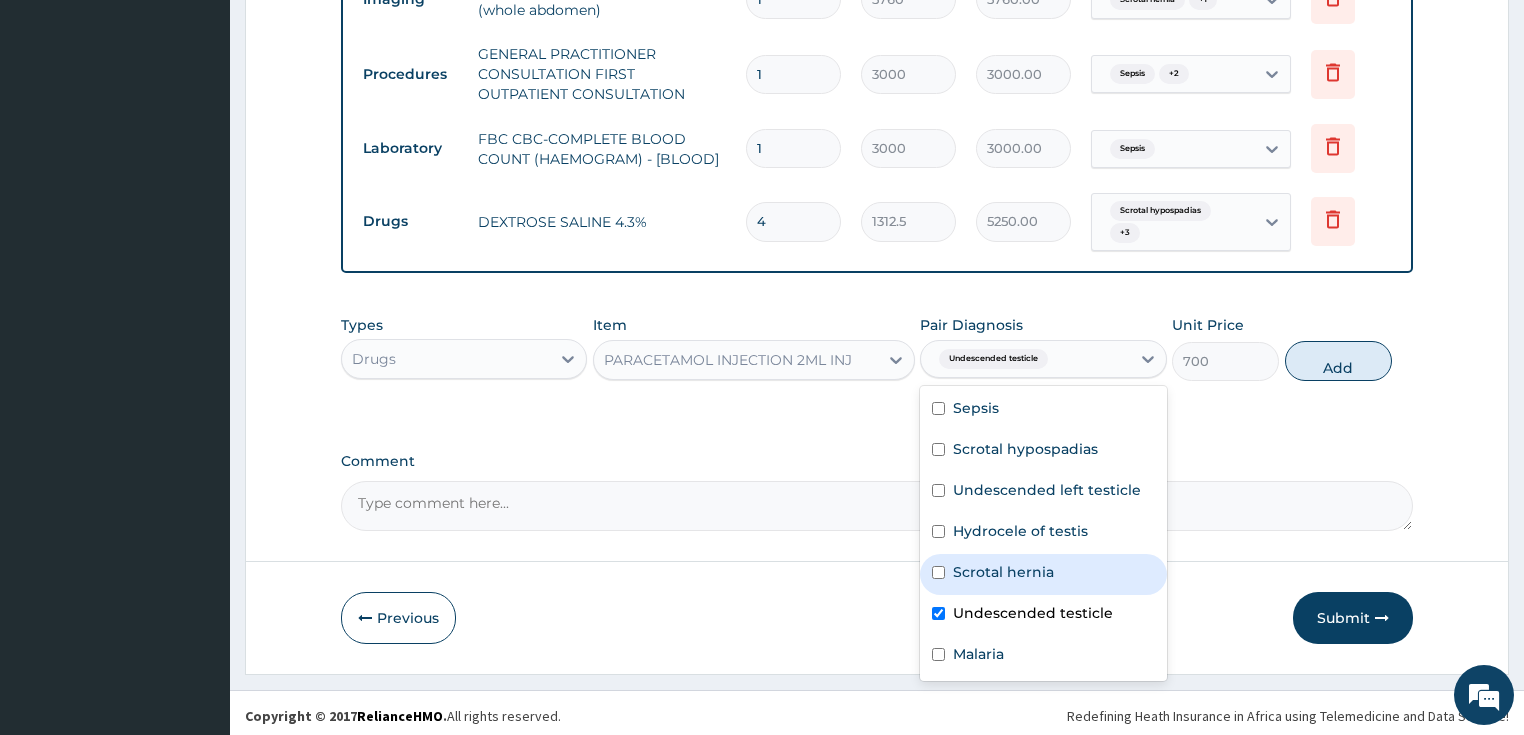 click on "Scrotal hernia" at bounding box center [1003, 572] 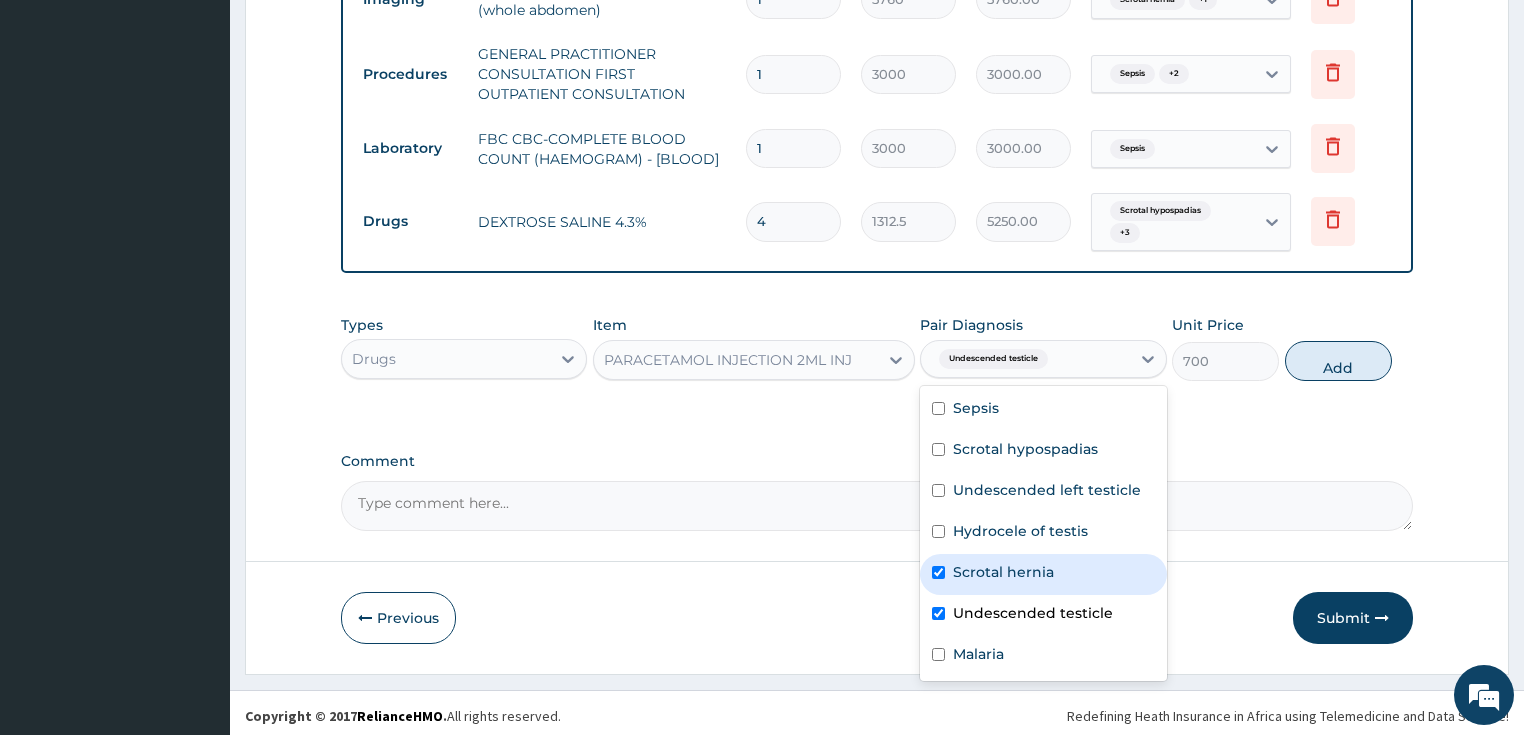 checkbox on "true" 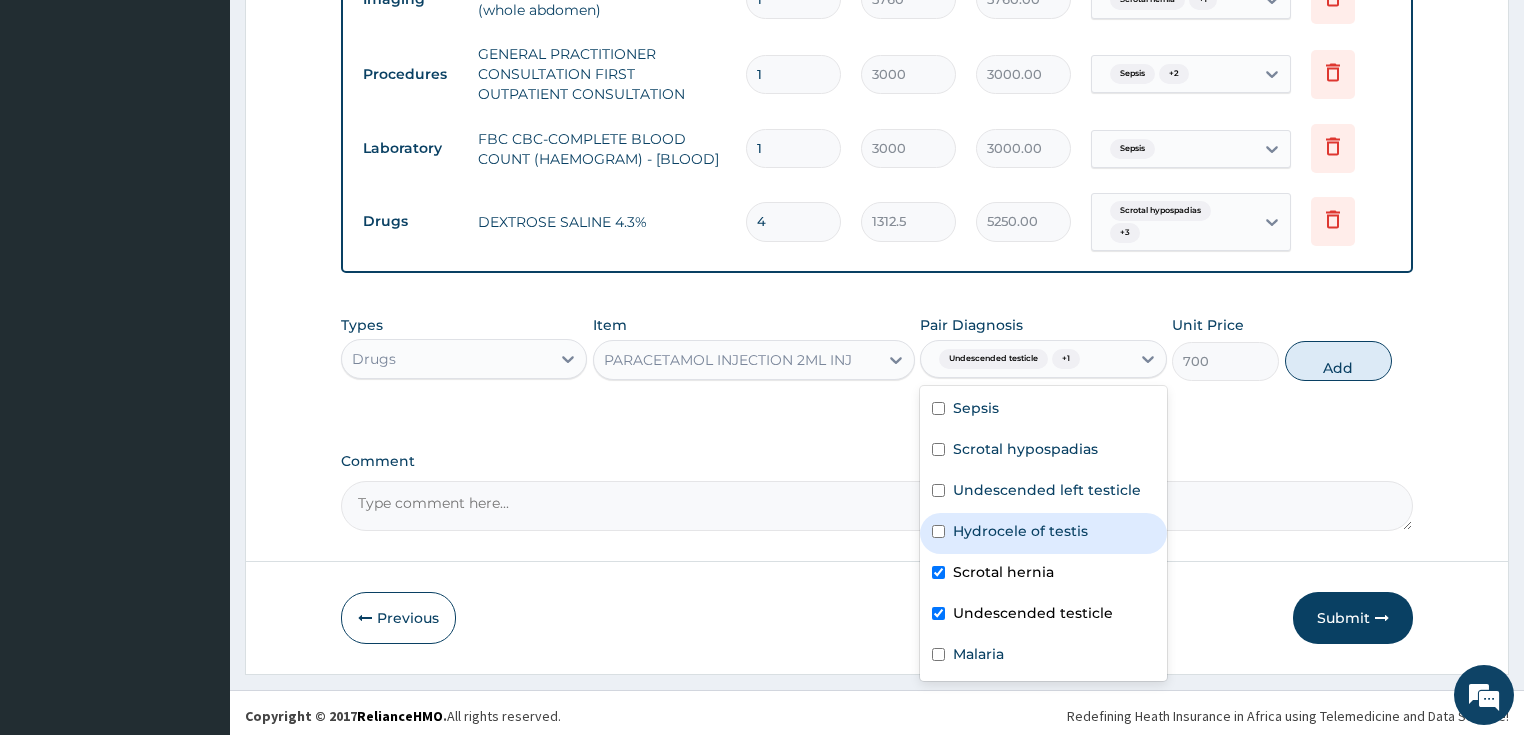 click on "Hydrocele of testis" at bounding box center [1020, 531] 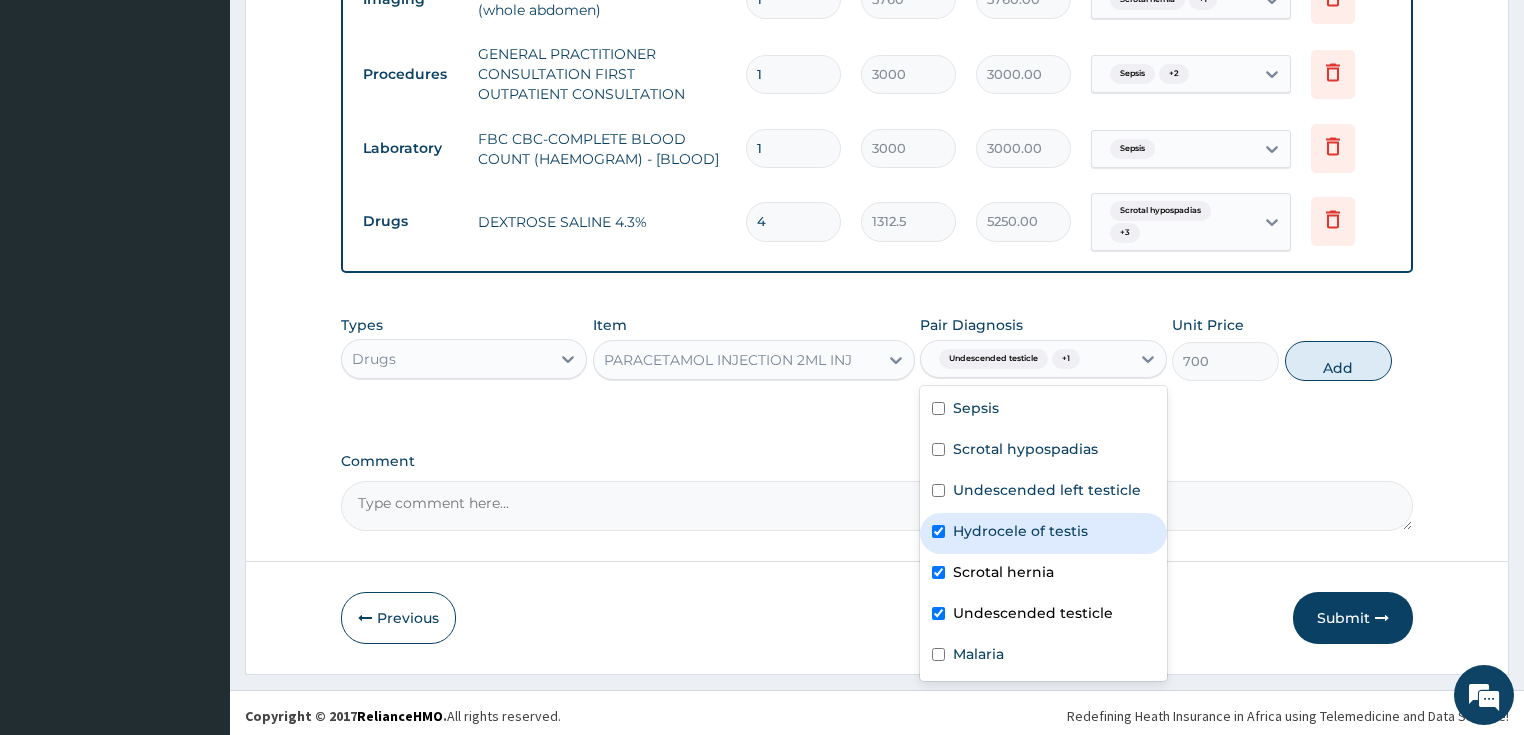 checkbox on "true" 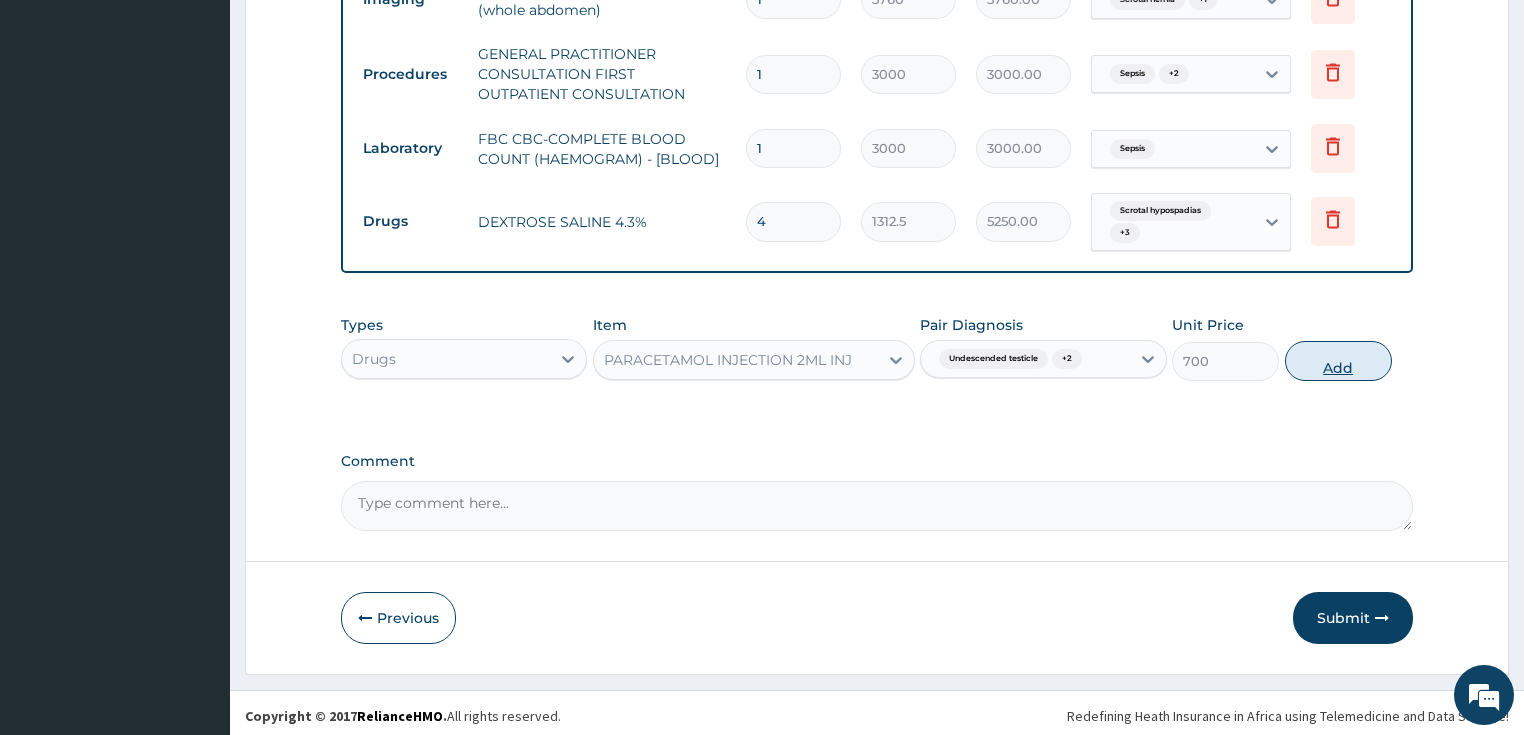 click on "Add" at bounding box center [1338, 361] 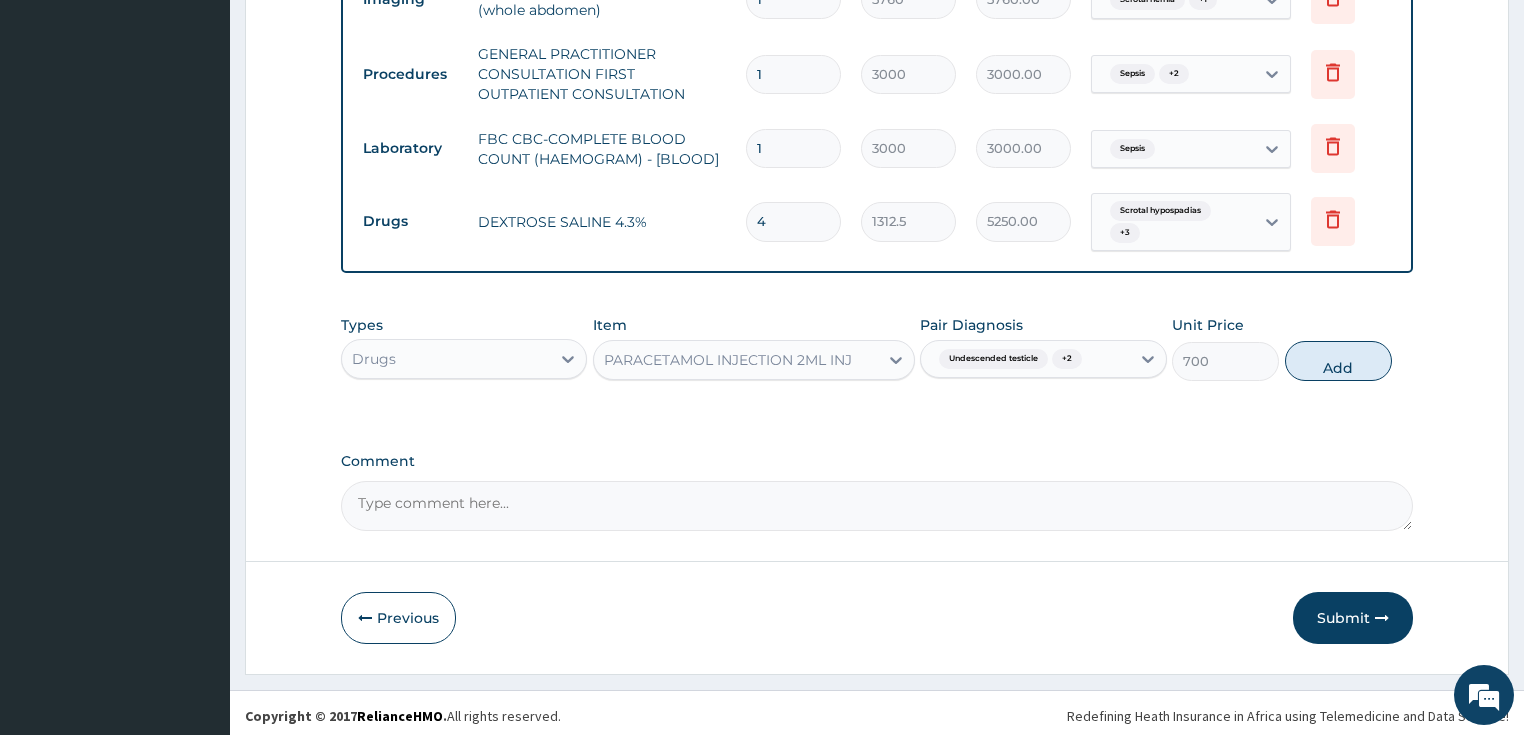 type on "0" 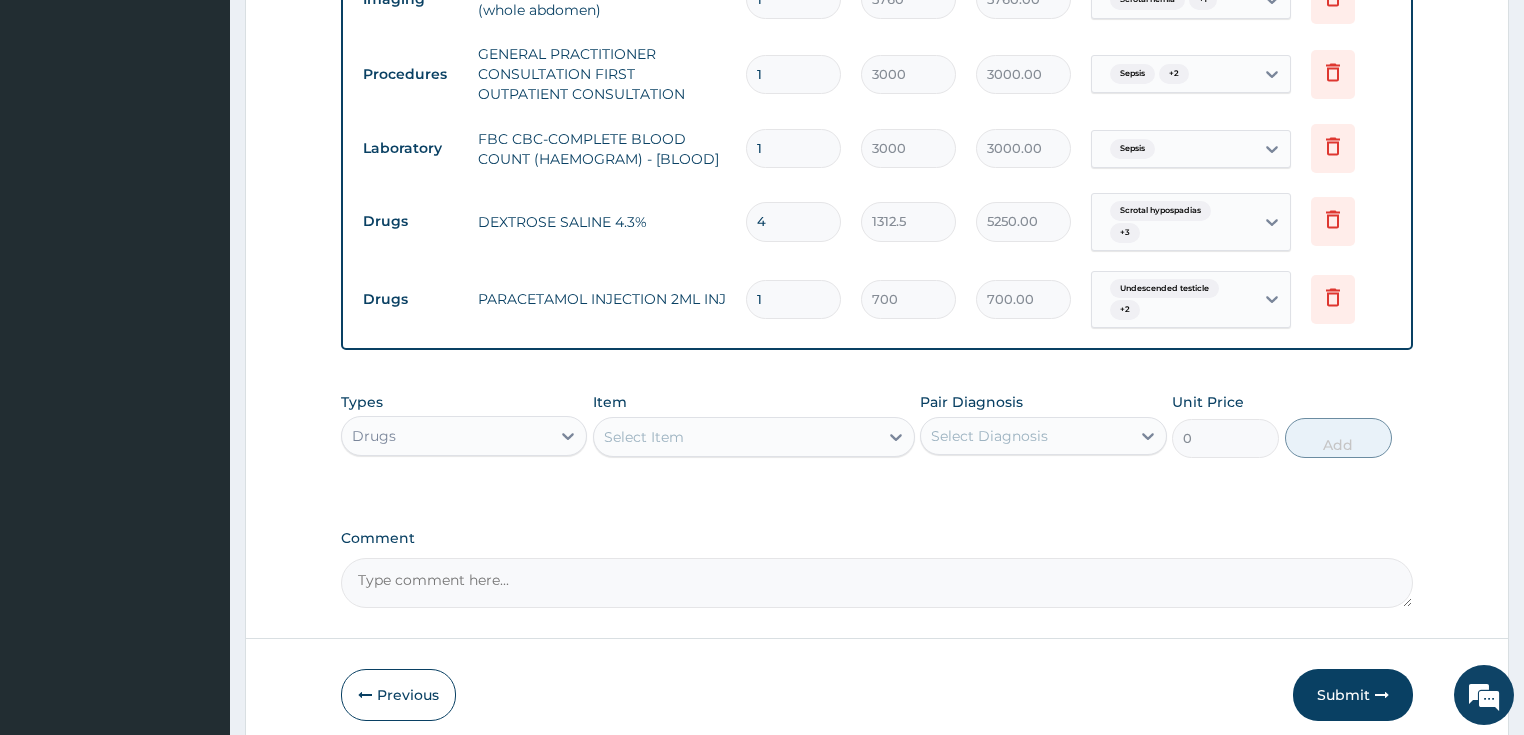 type 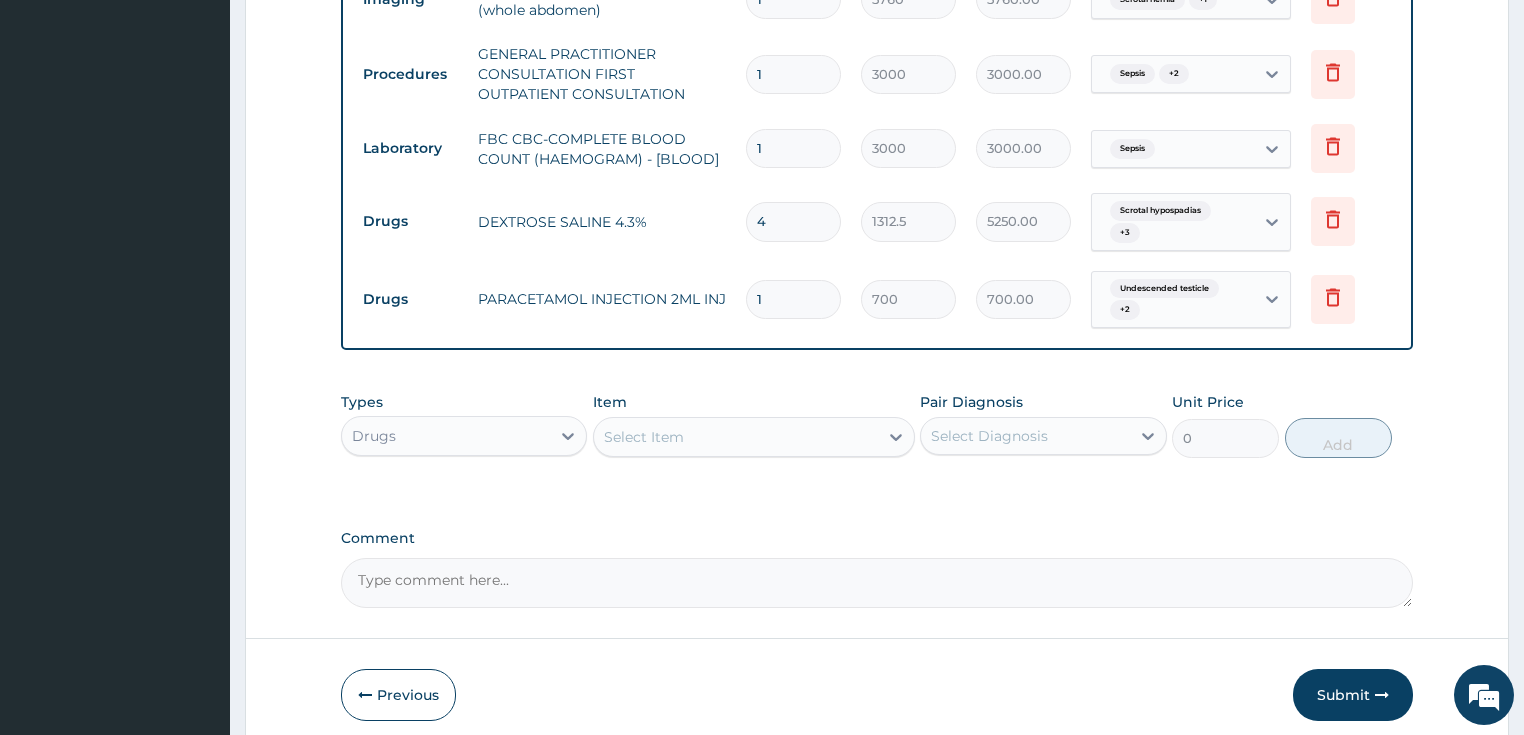 type on "0.00" 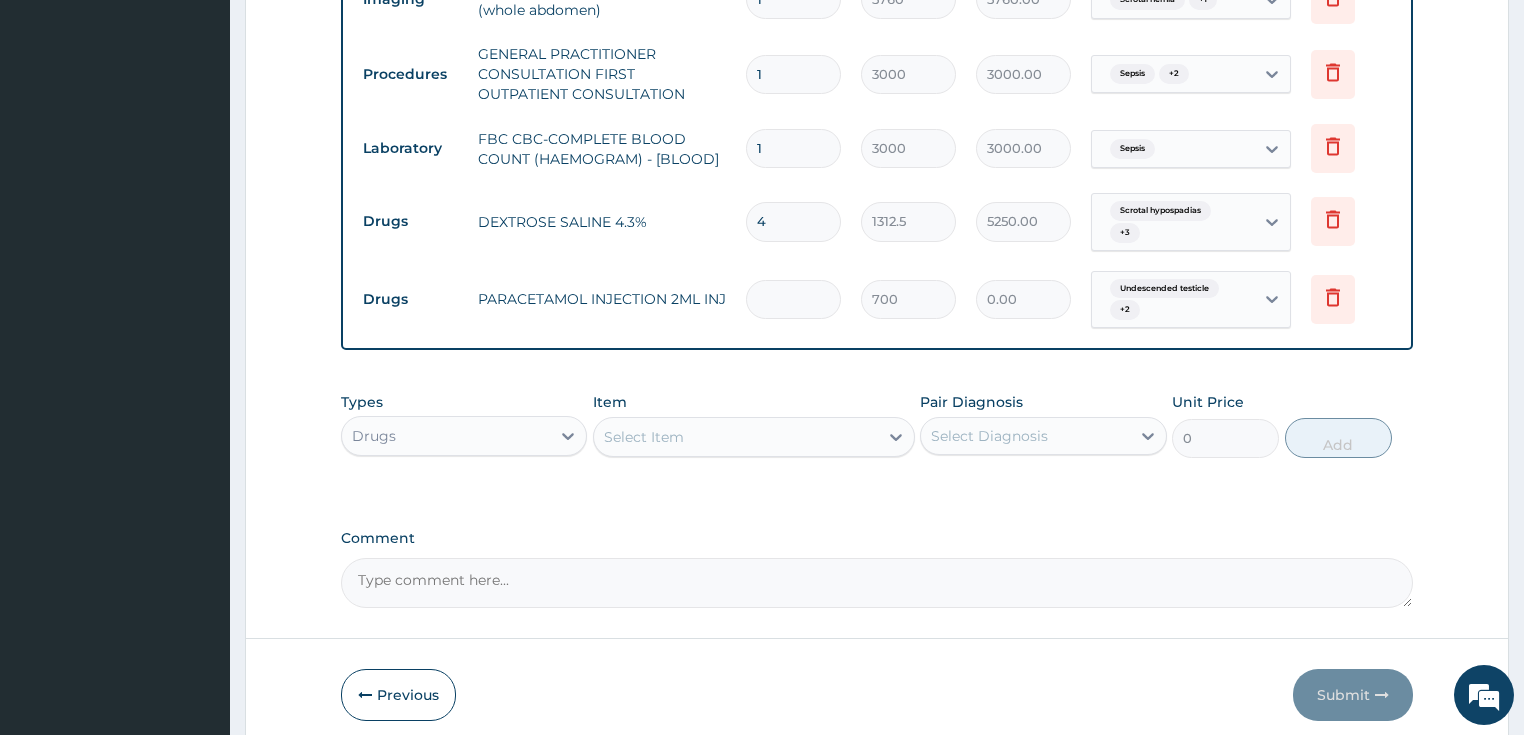 type on "8" 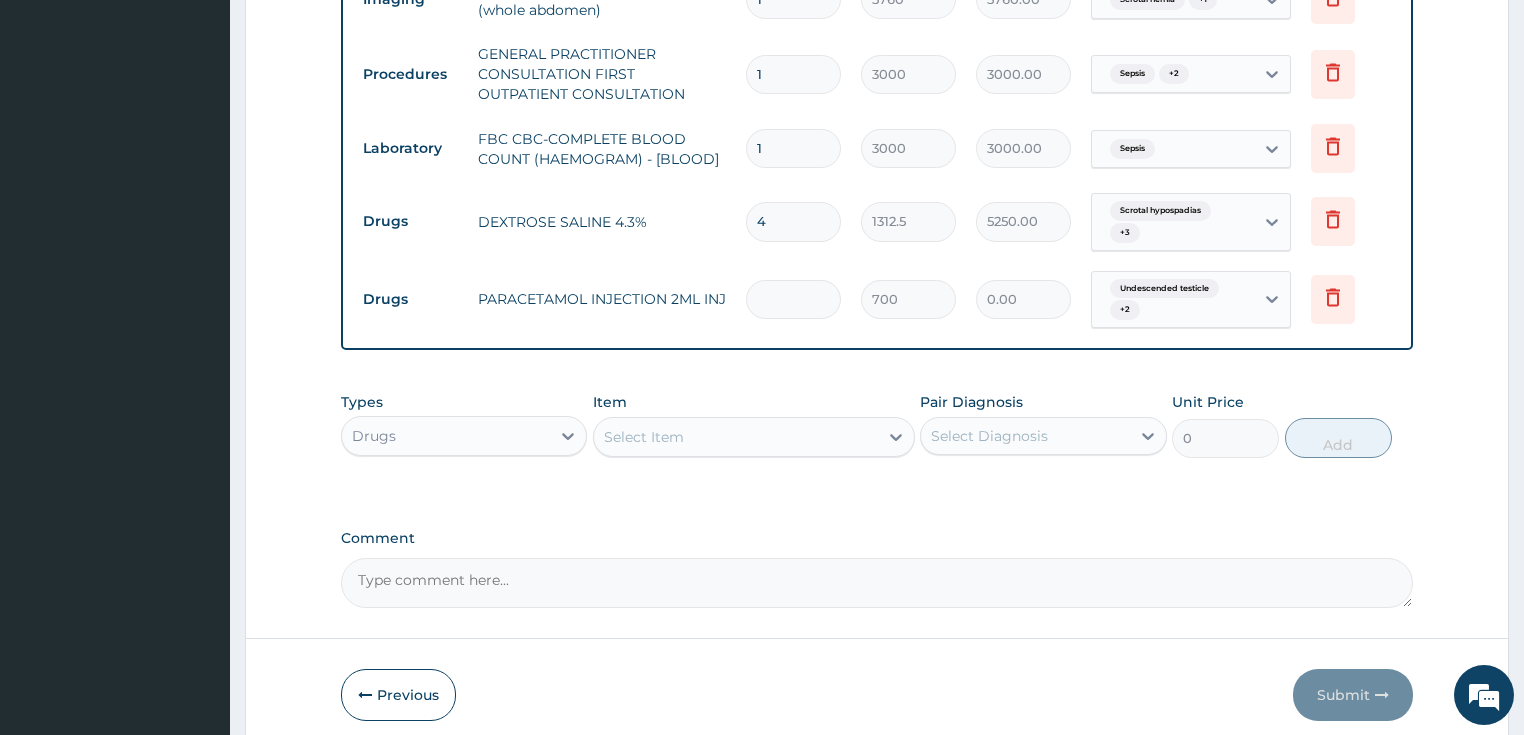 type on "5600.00" 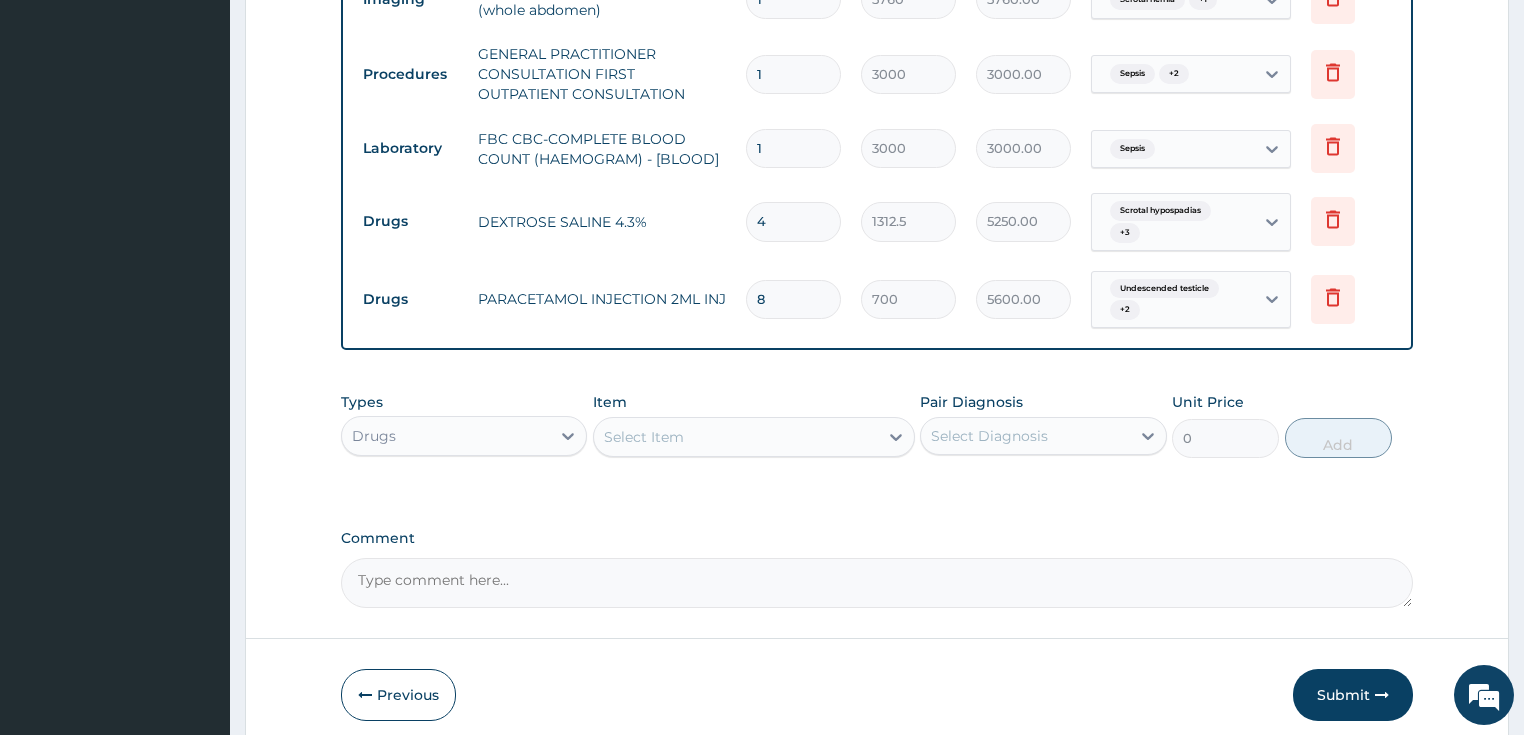 type on "8" 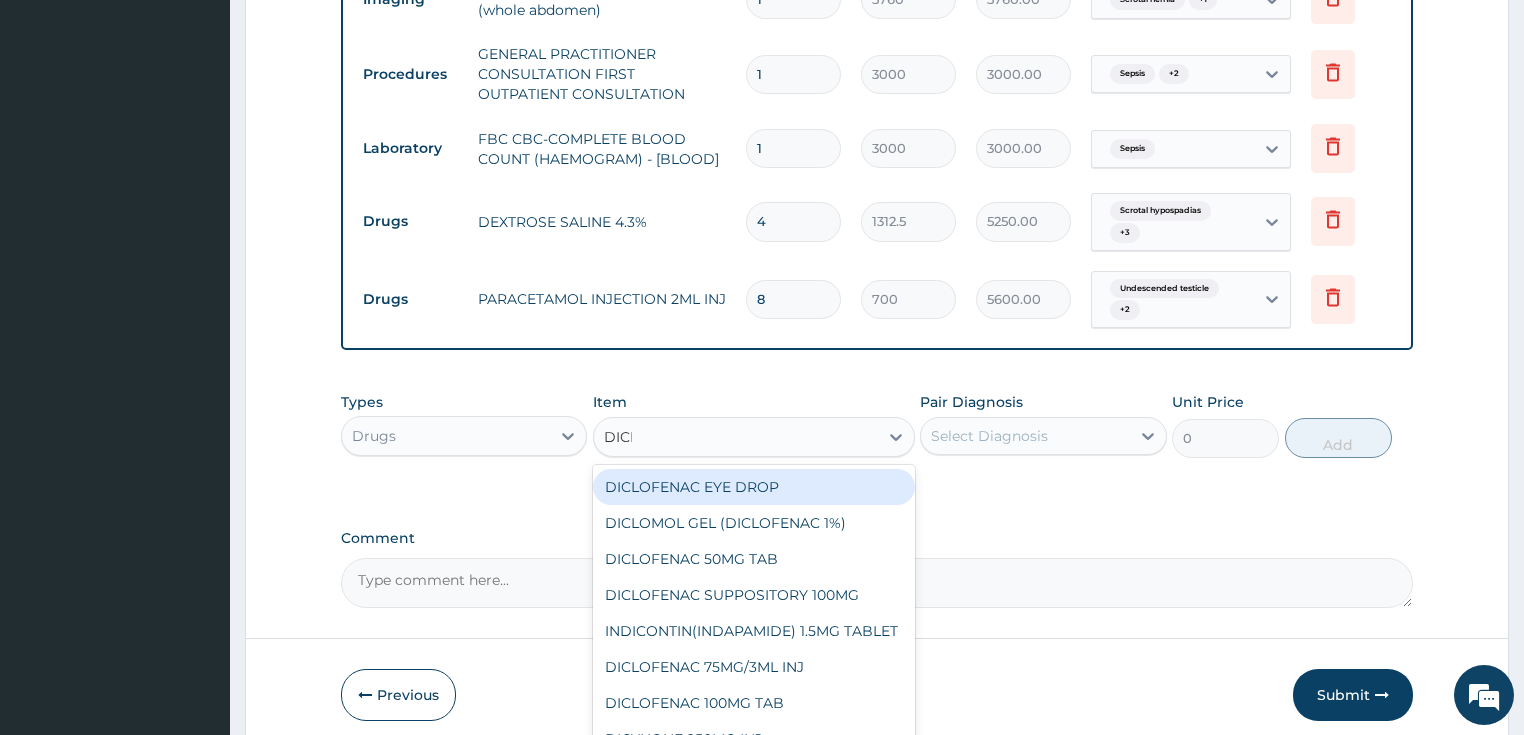 type on "DICLO" 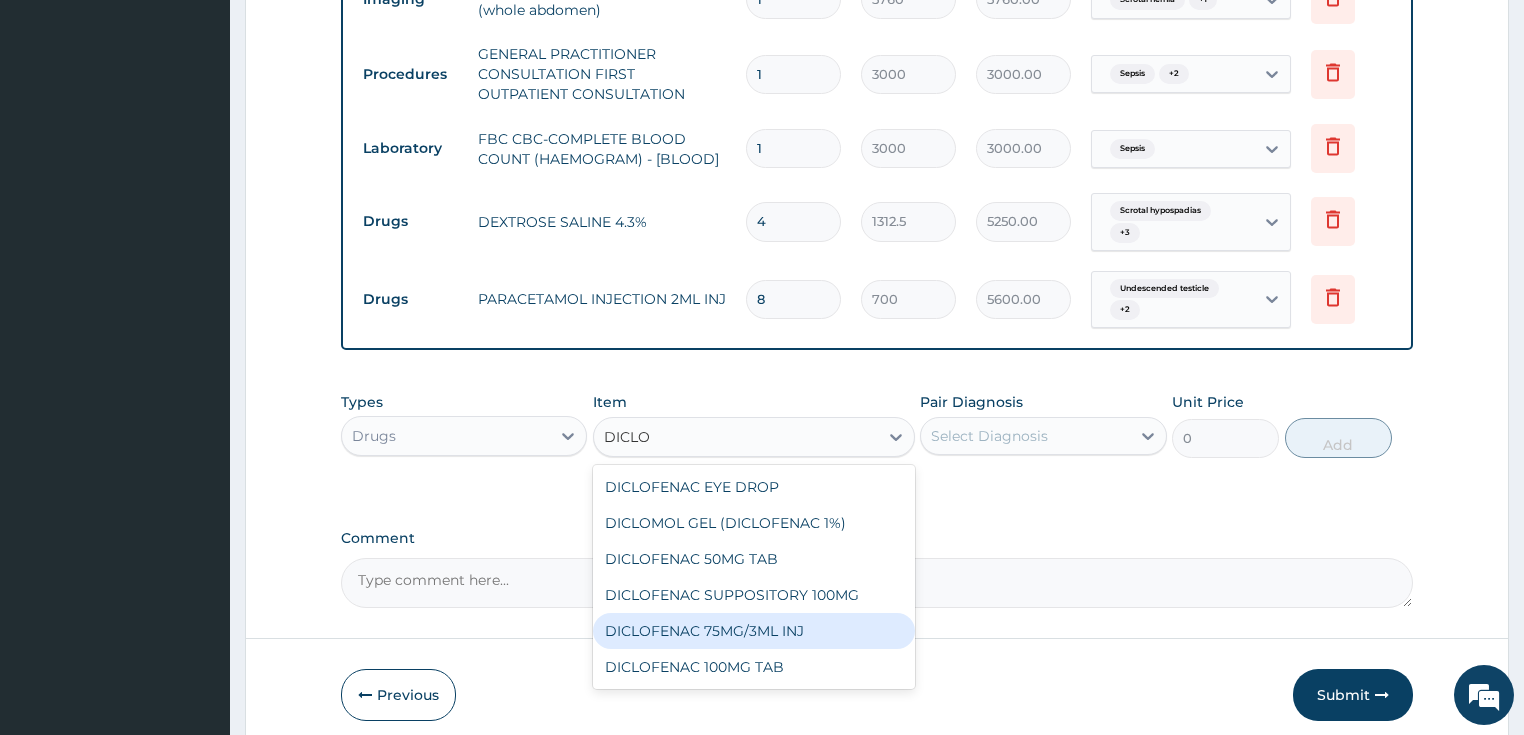 click on "DICLOFENAC 75MG/3ML INJ" at bounding box center [754, 631] 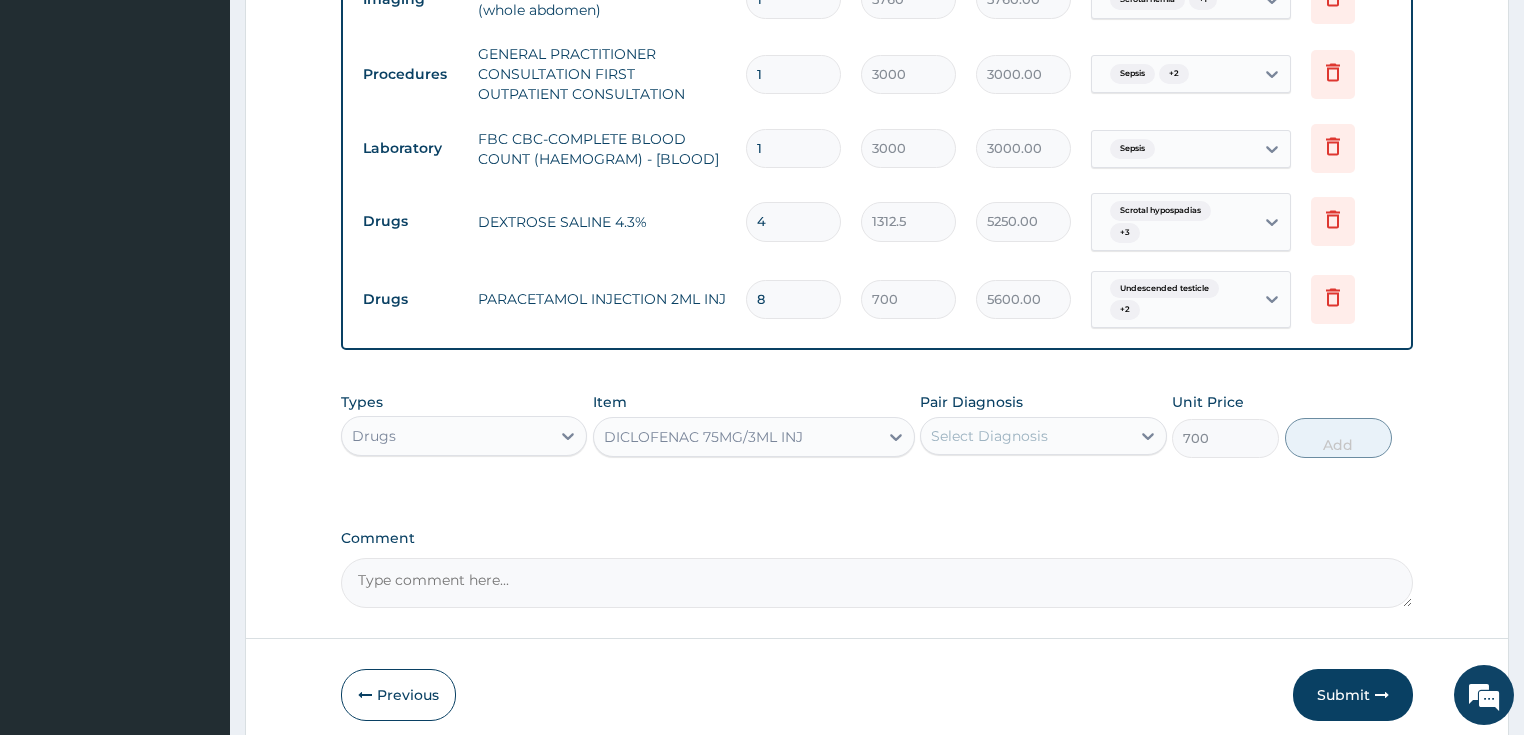 click on "Select Diagnosis" at bounding box center [989, 436] 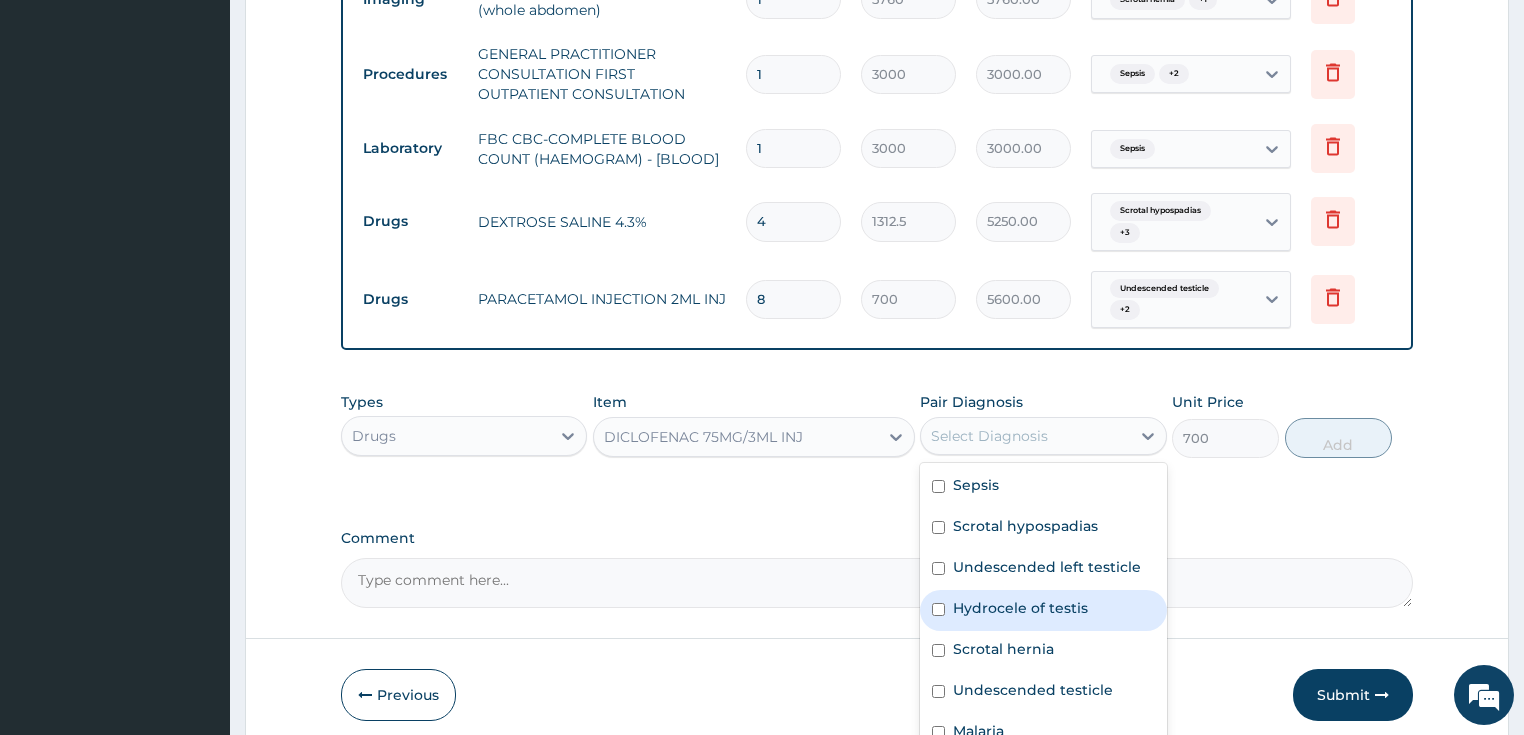 click on "Hydrocele of testis" at bounding box center [1020, 608] 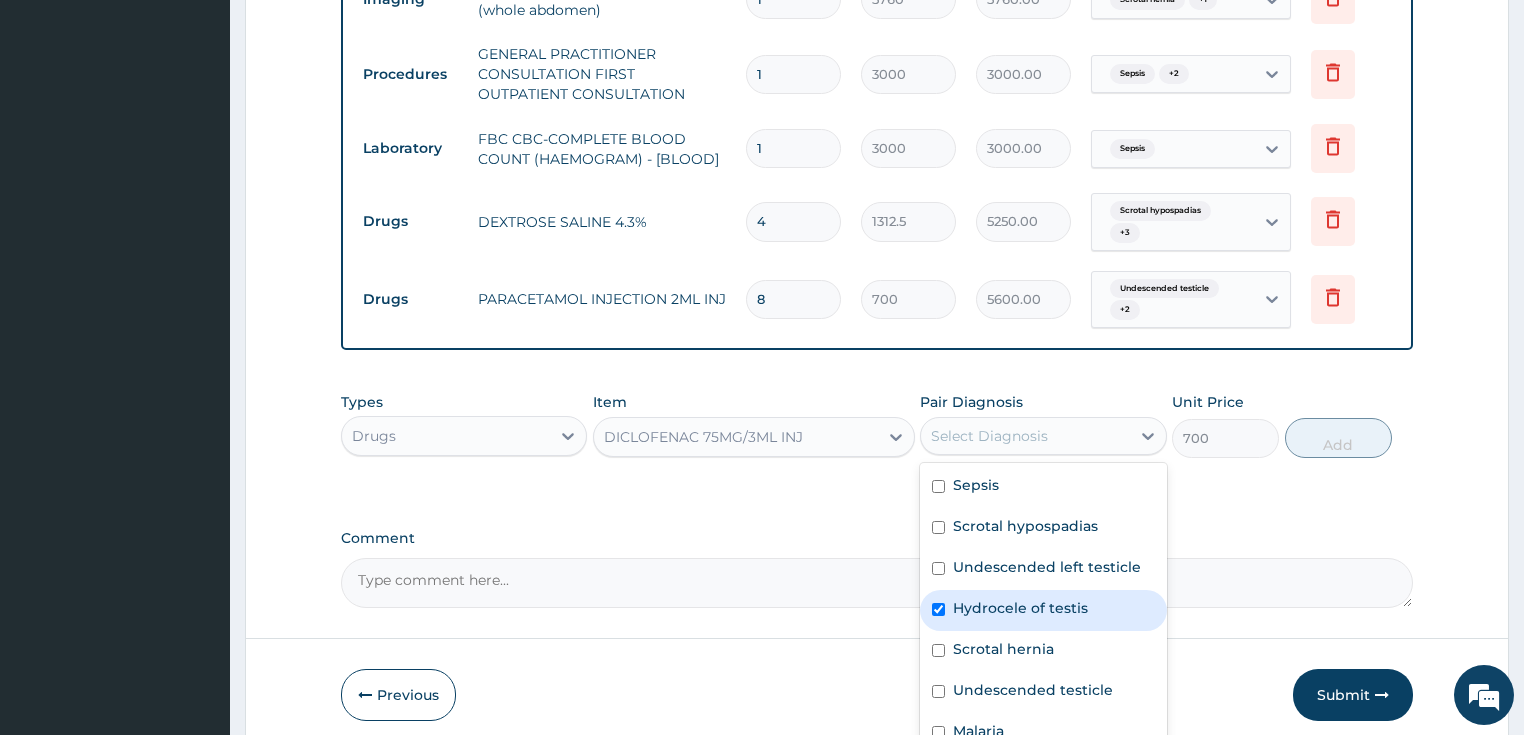 checkbox on "true" 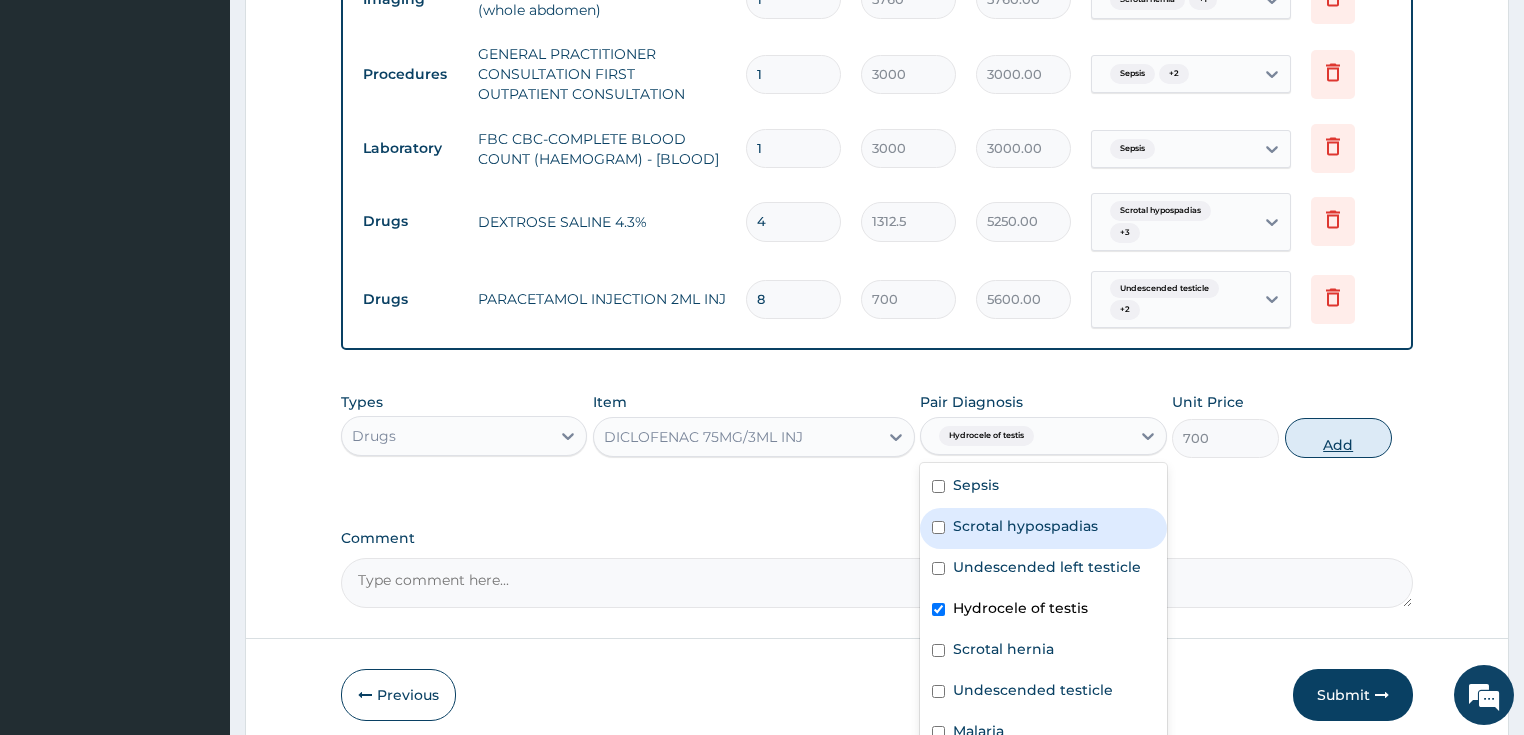 click on "Add" at bounding box center [1338, 438] 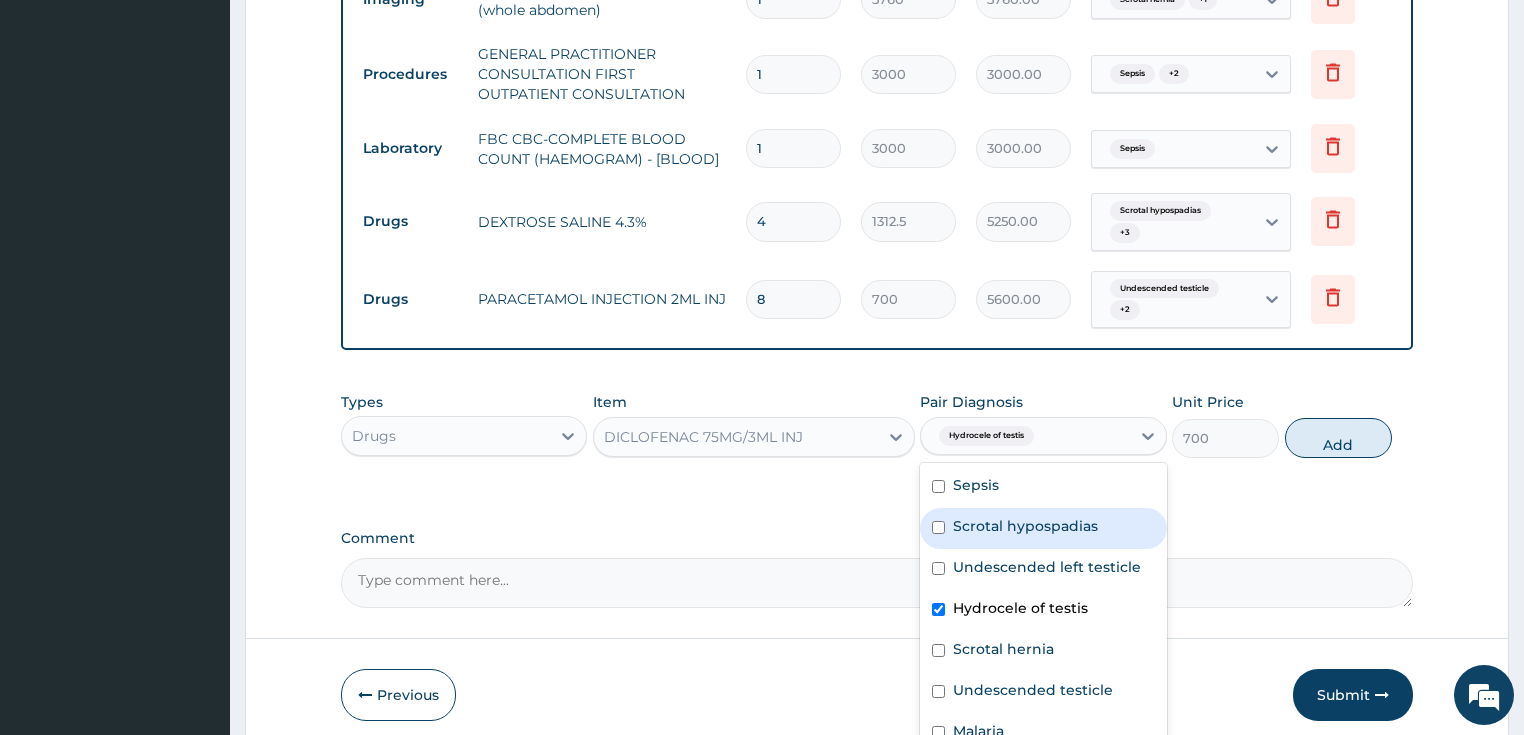 type on "0" 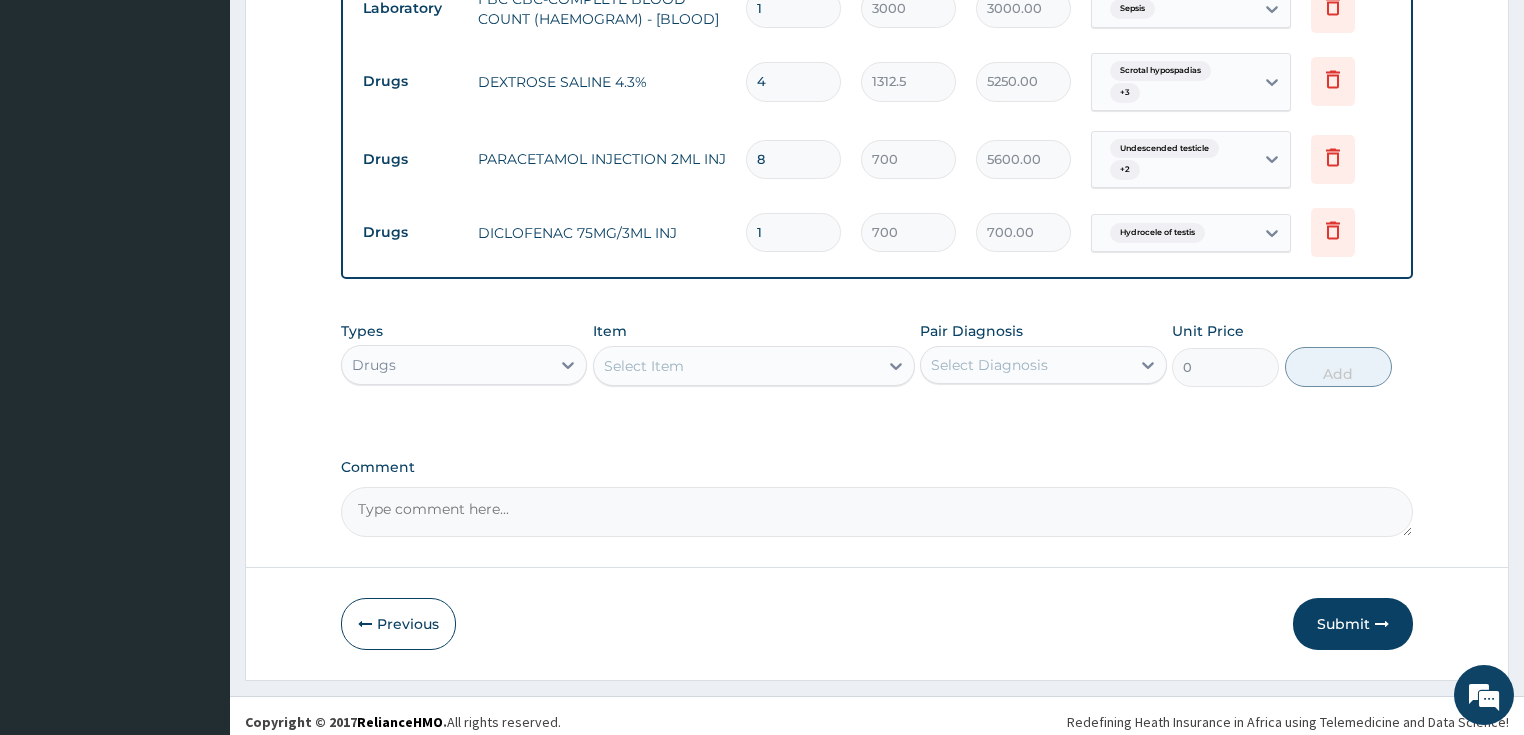 scroll, scrollTop: 1195, scrollLeft: 0, axis: vertical 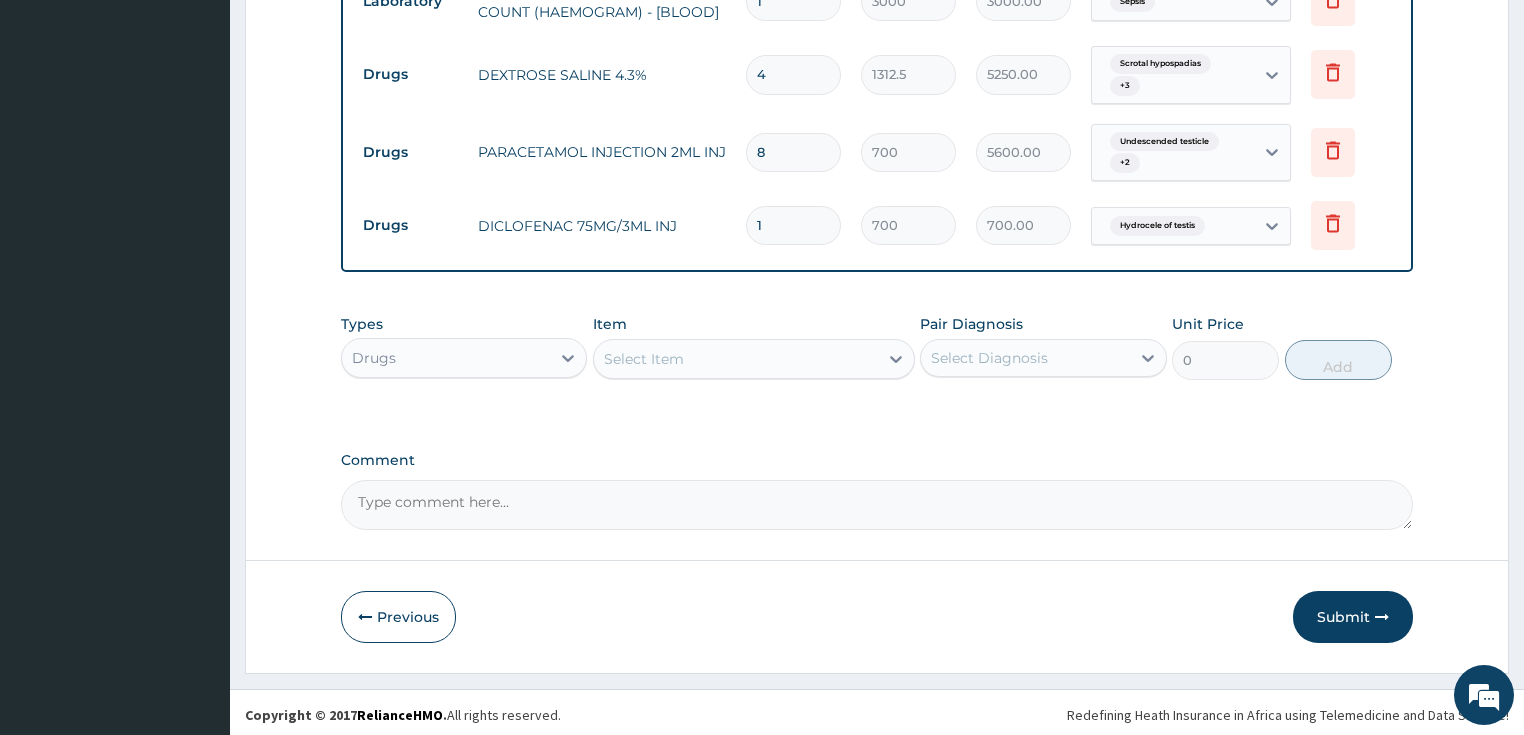 click on "Select Item" at bounding box center [644, 359] 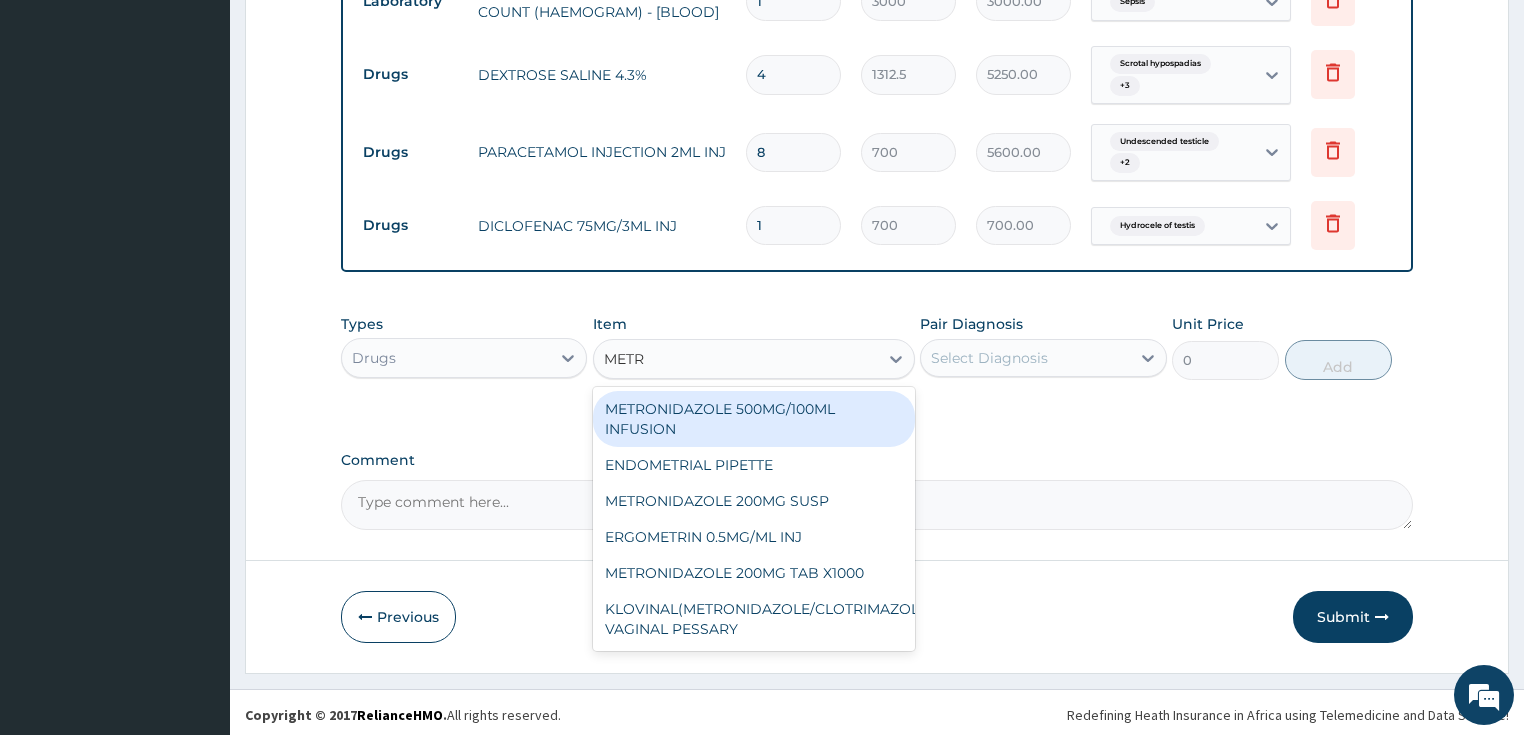 type on "METRO" 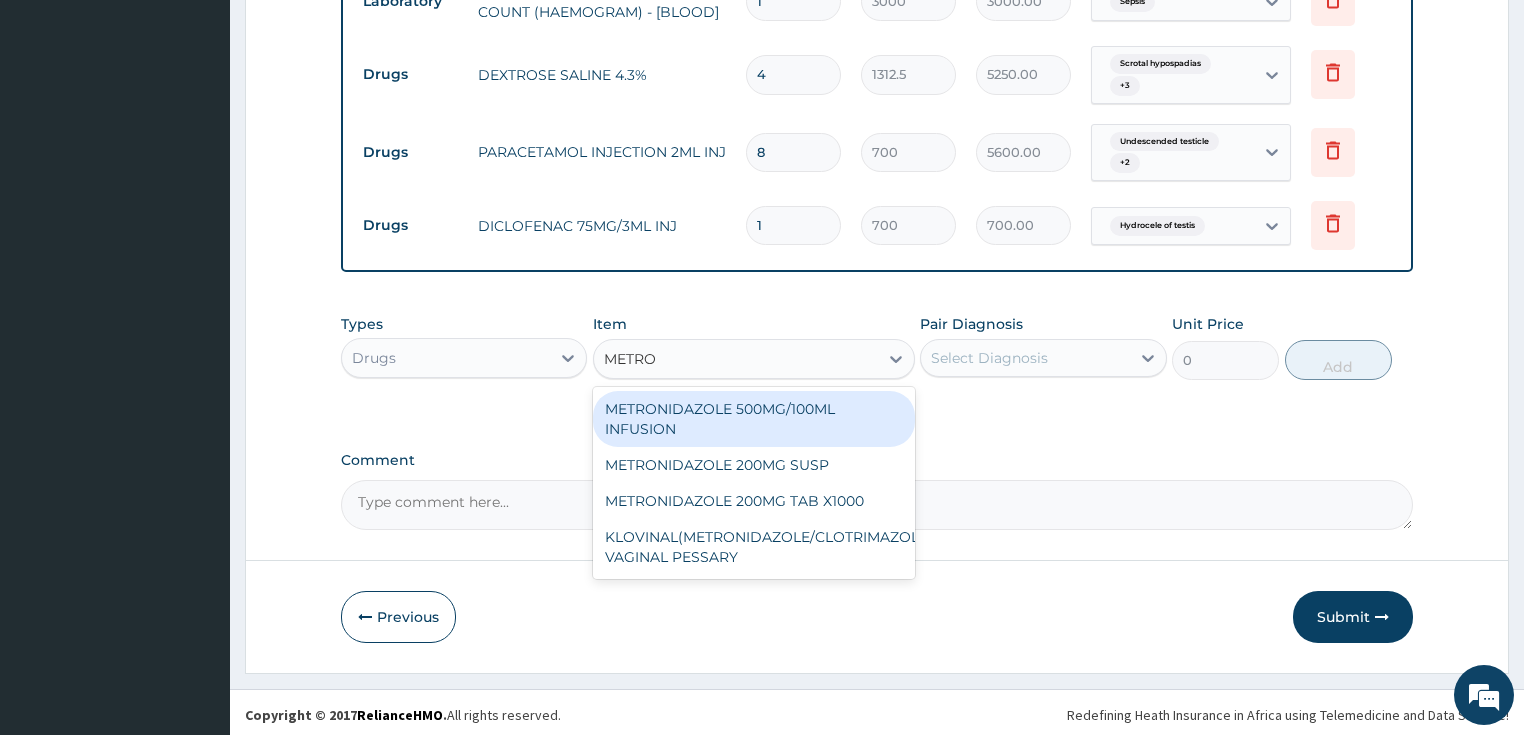 click on "METRONIDAZOLE 500MG/100ML INFUSION" at bounding box center (754, 419) 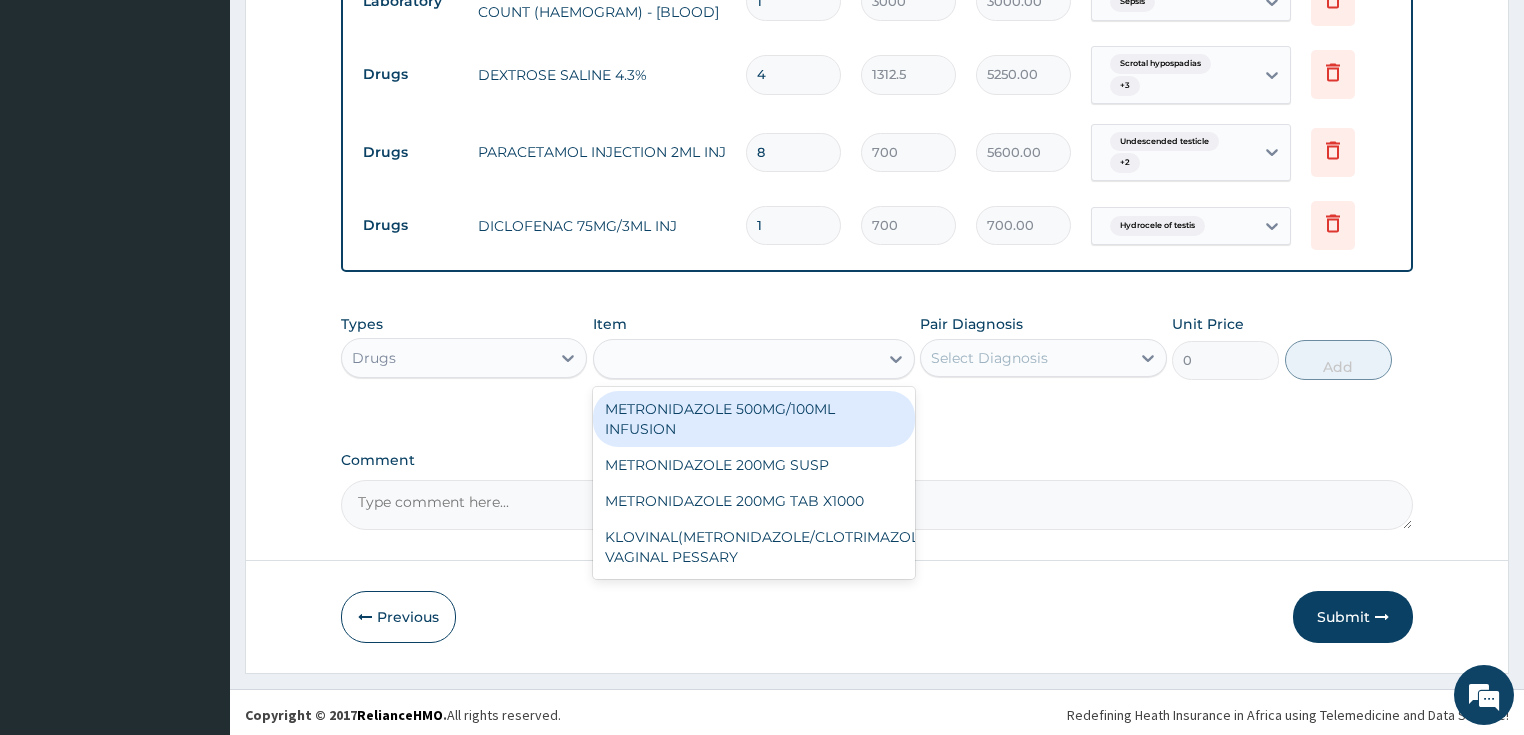 type on "1050" 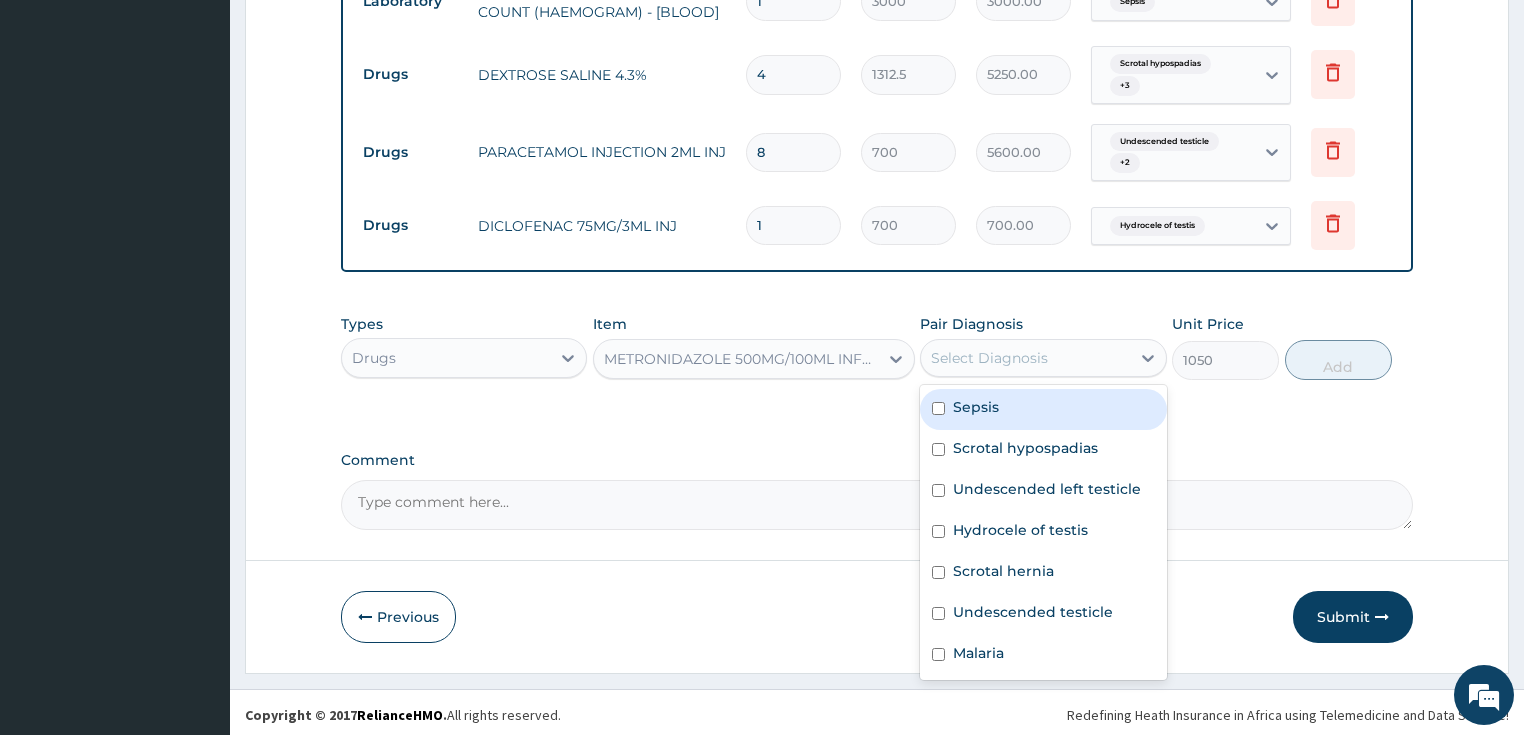 click on "Select Diagnosis" at bounding box center [989, 358] 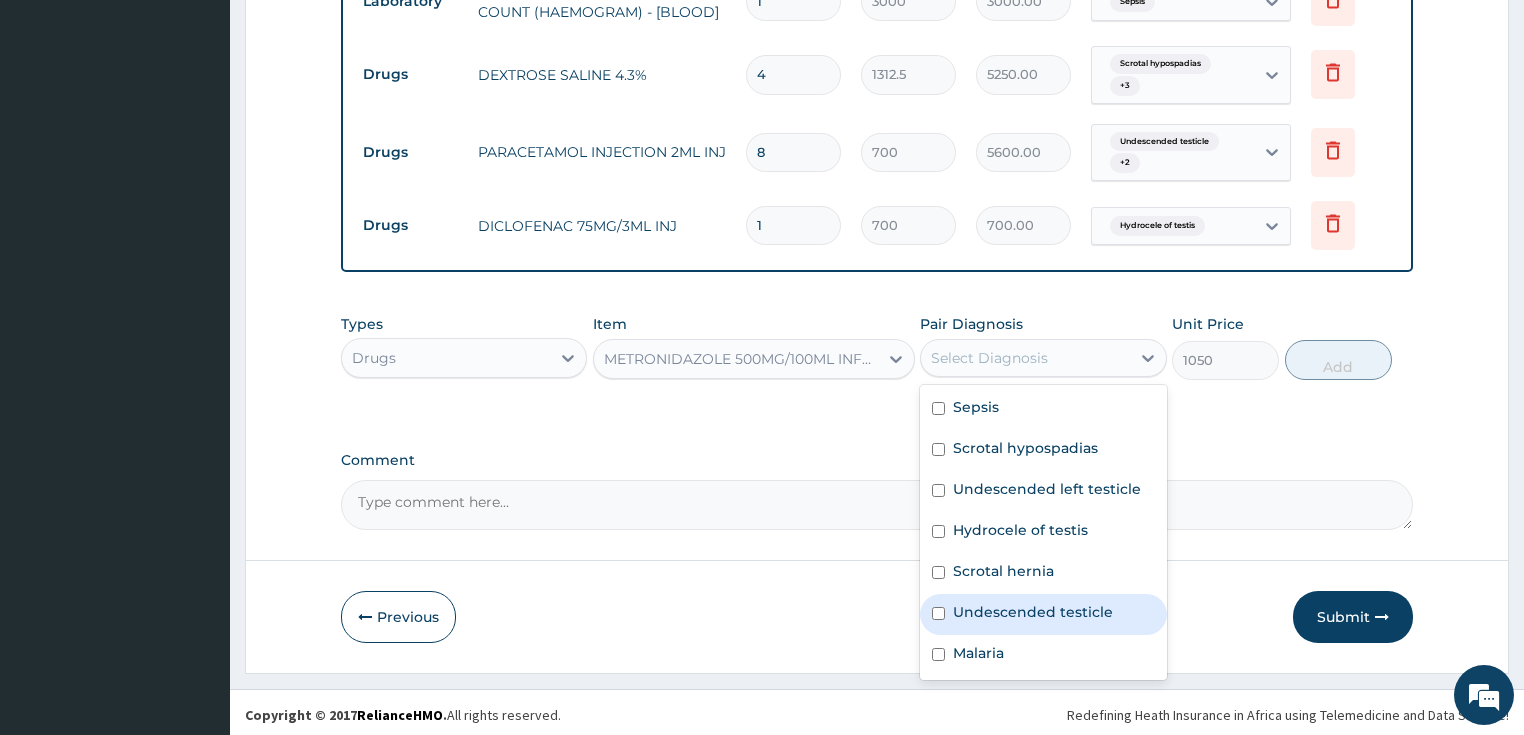 click on "Undescended testicle" at bounding box center (1033, 612) 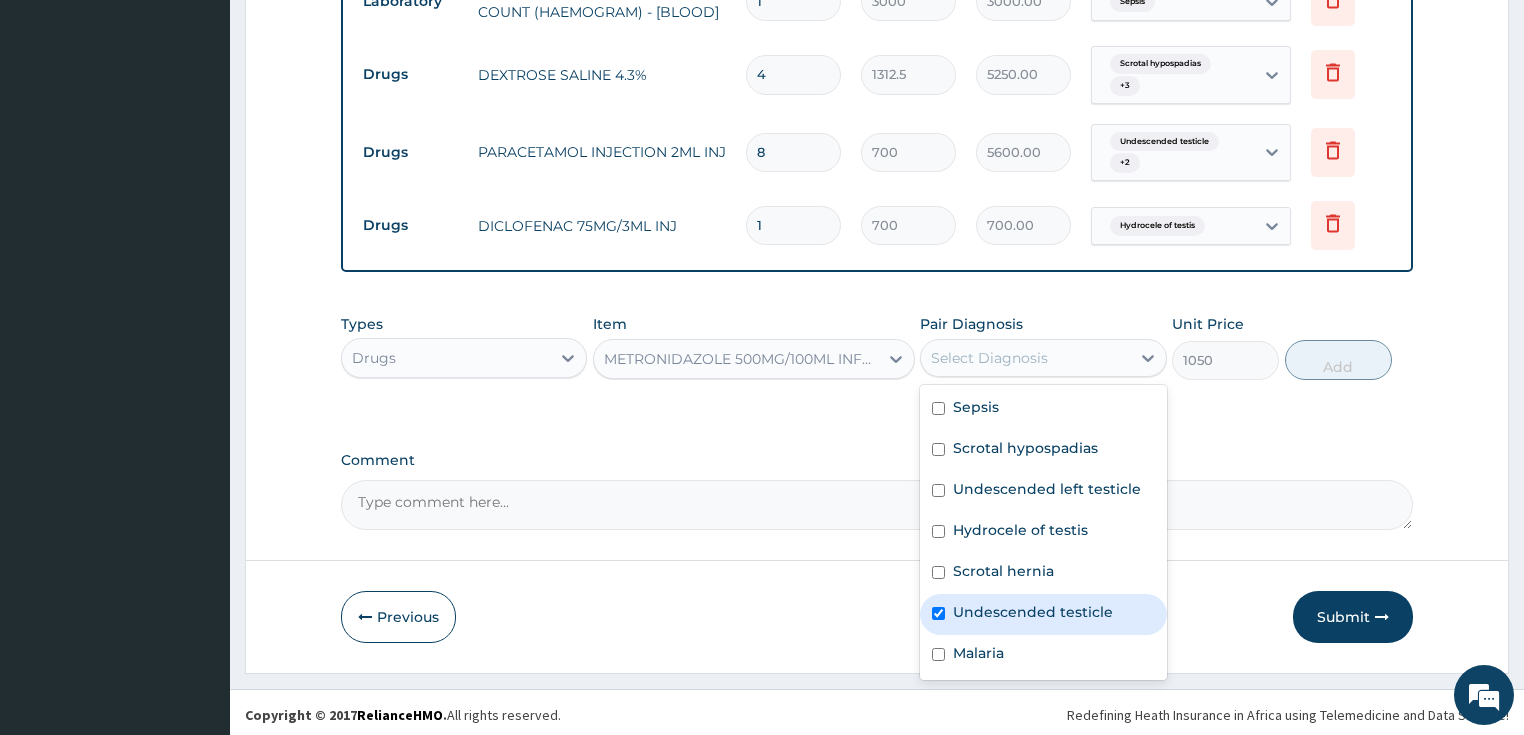checkbox on "true" 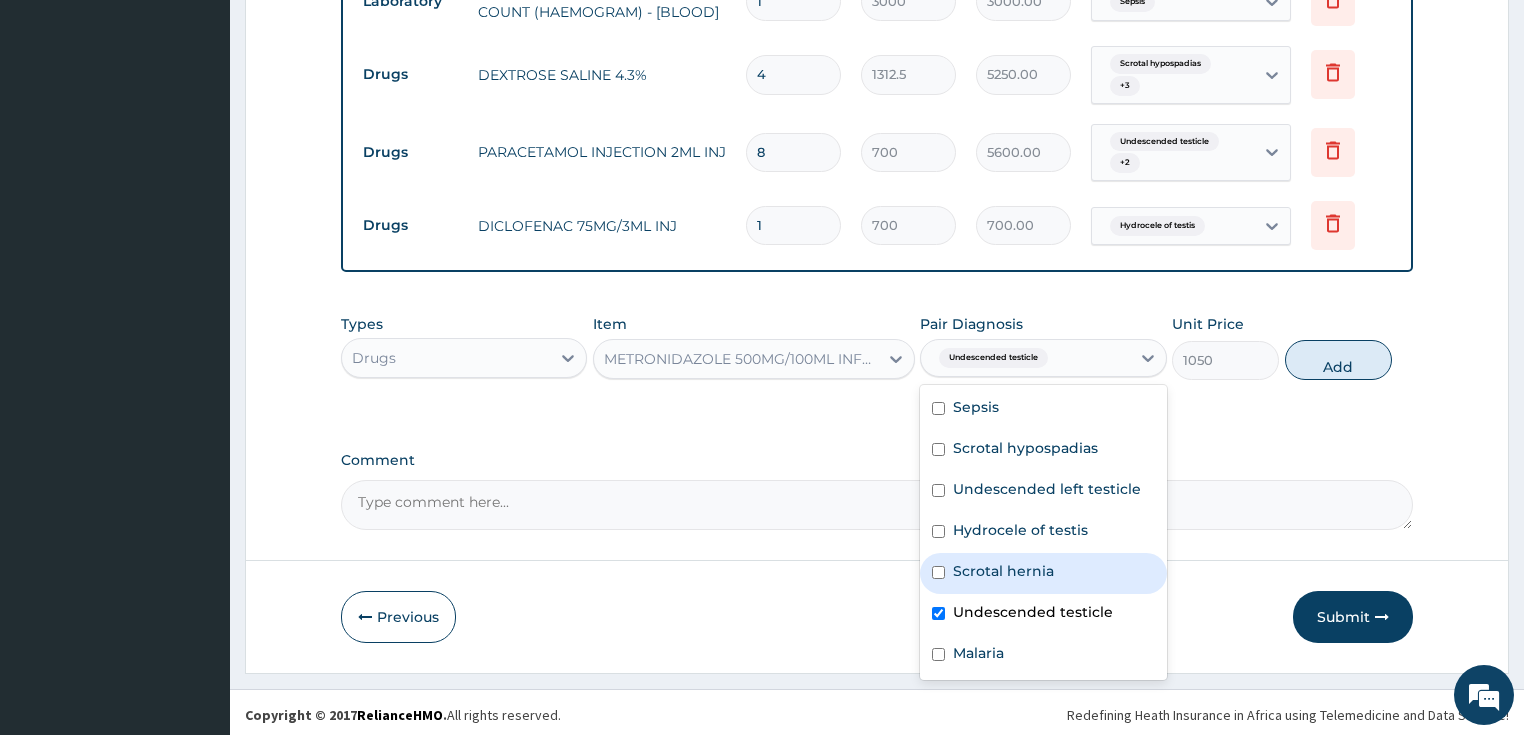 click on "Scrotal hernia" at bounding box center (1003, 571) 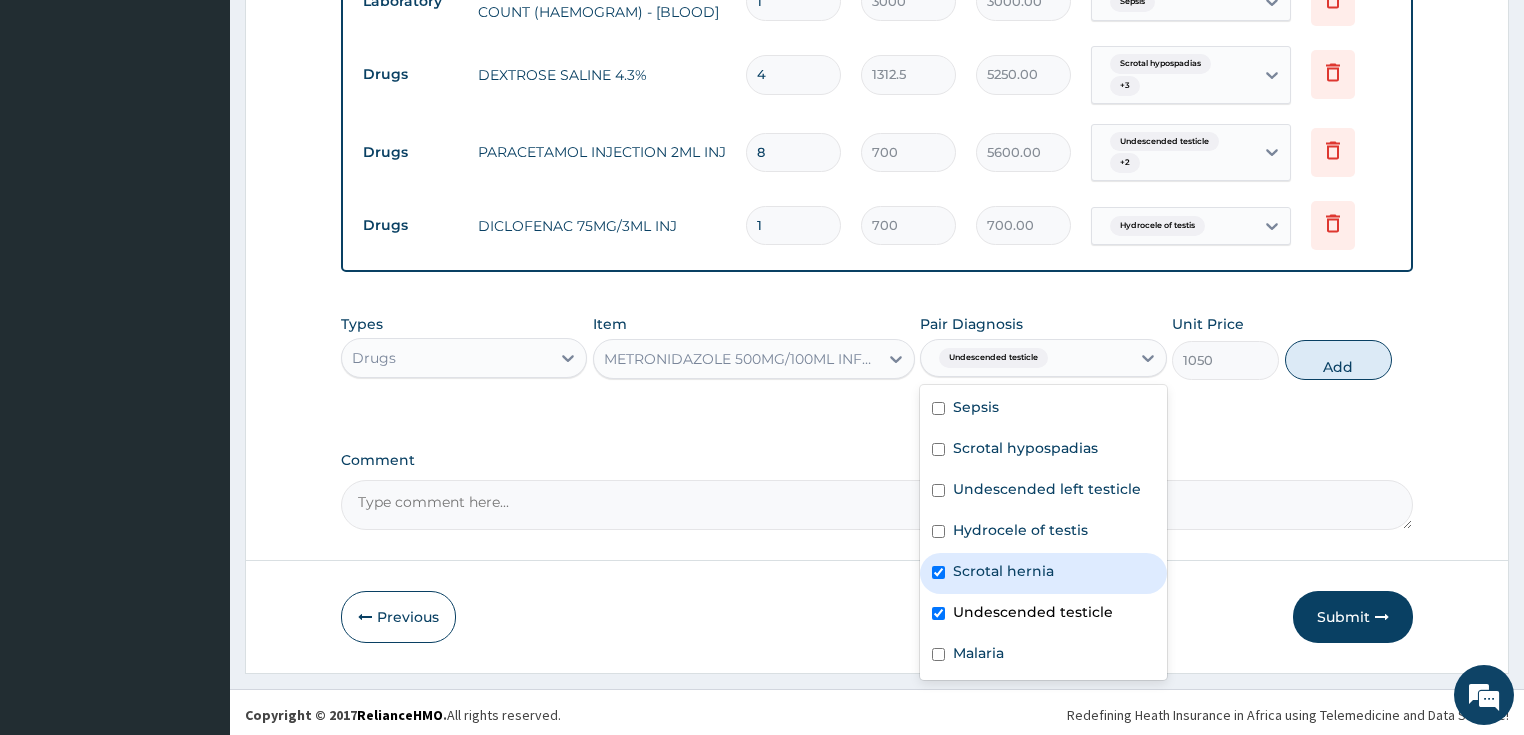 checkbox on "true" 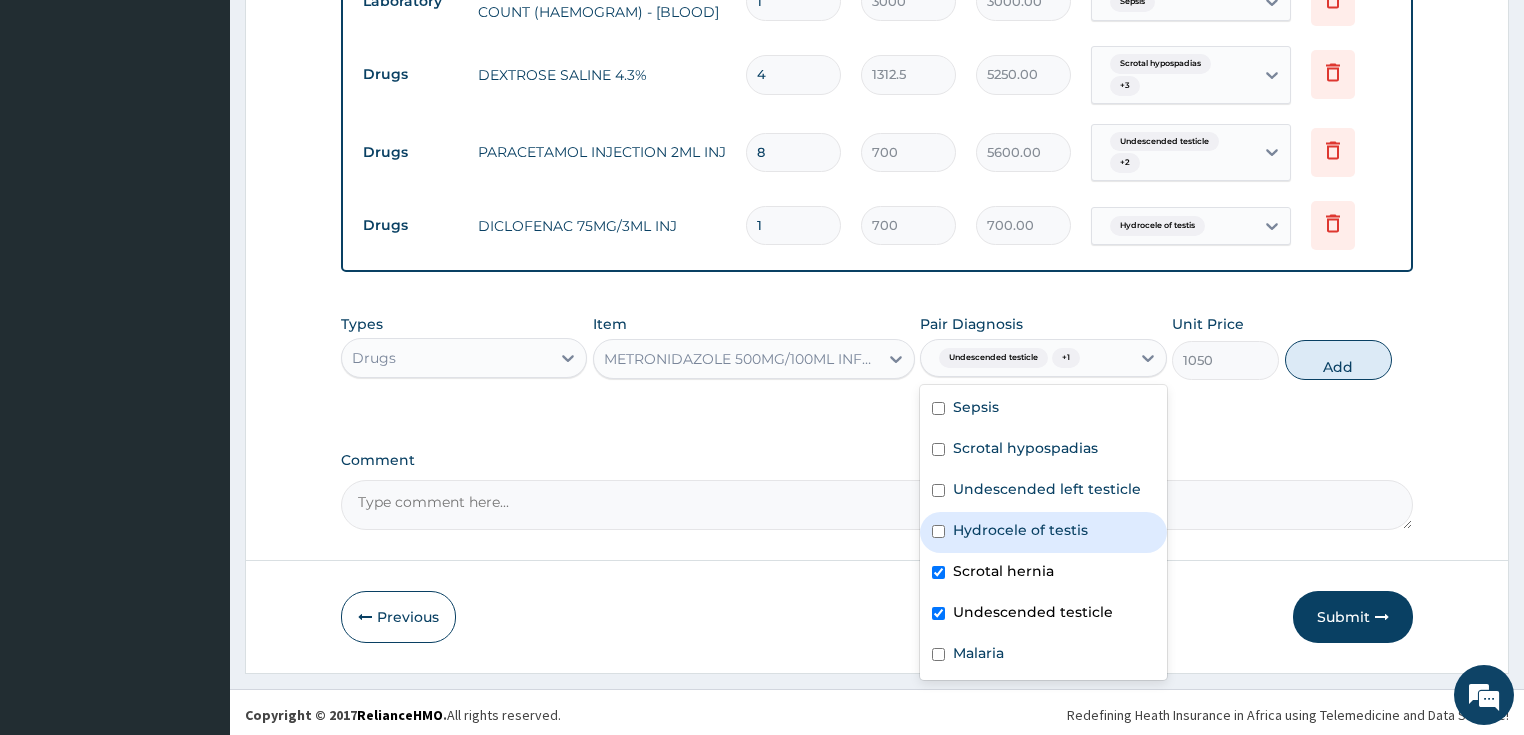 click on "Hydrocele of testis" at bounding box center (1020, 530) 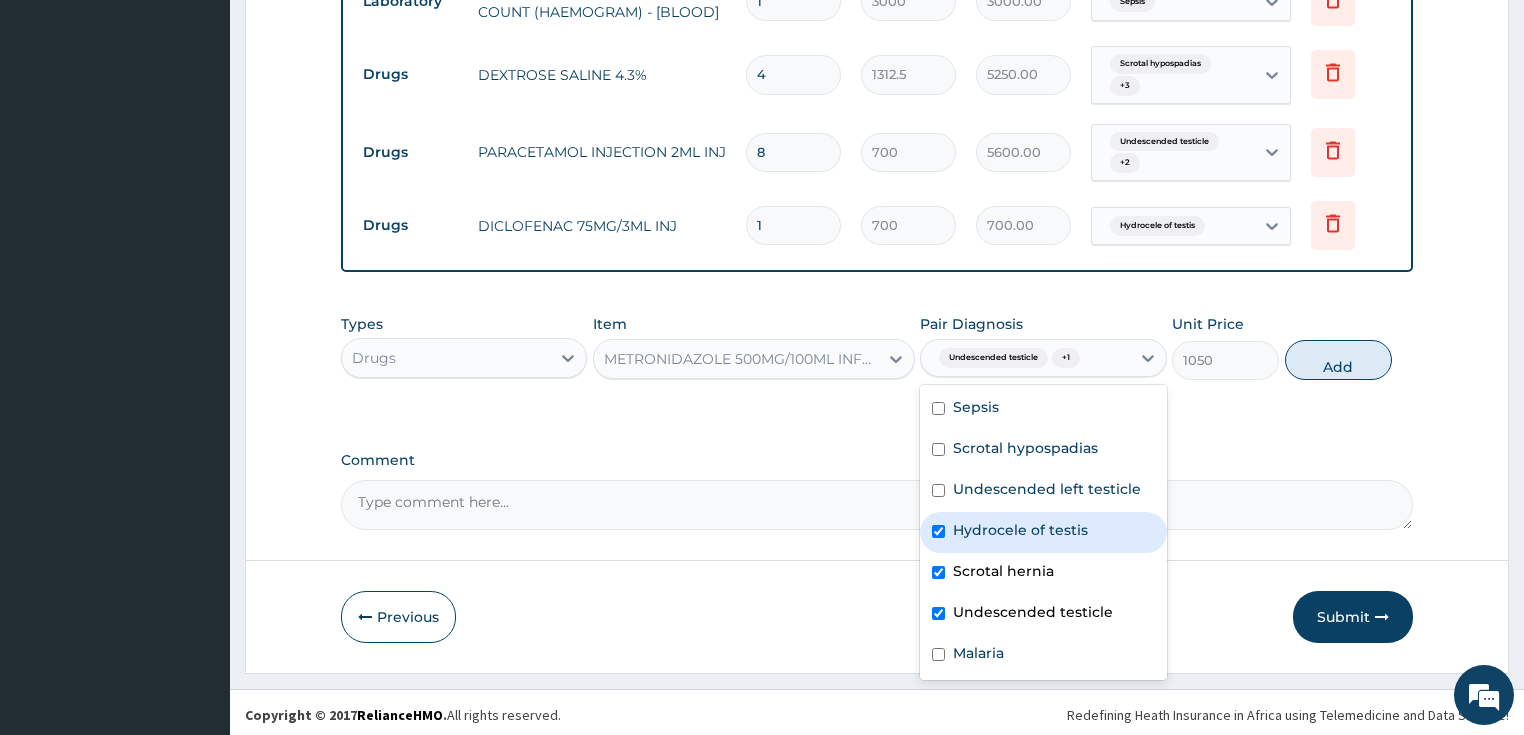 checkbox on "true" 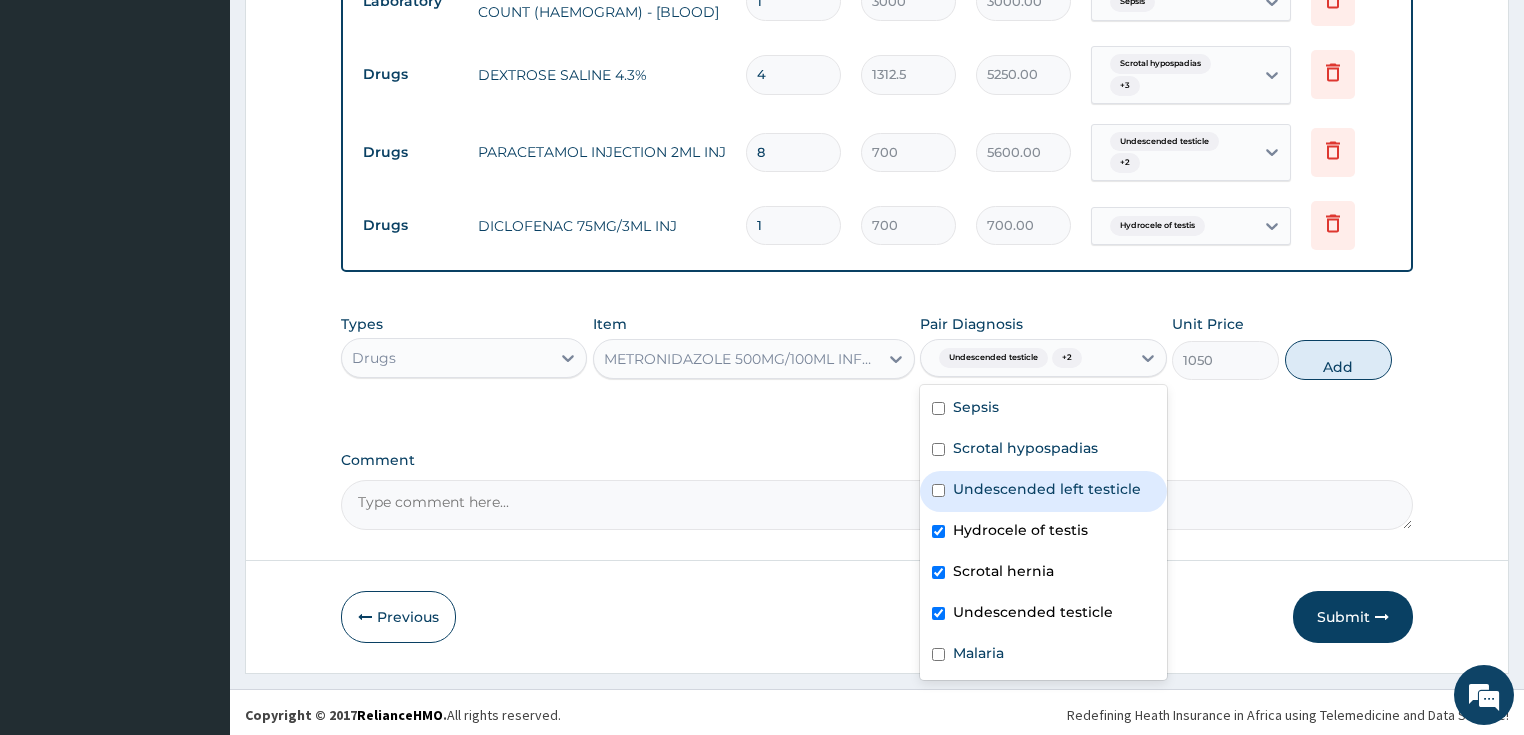 click on "Undescended left testicle" at bounding box center (1047, 489) 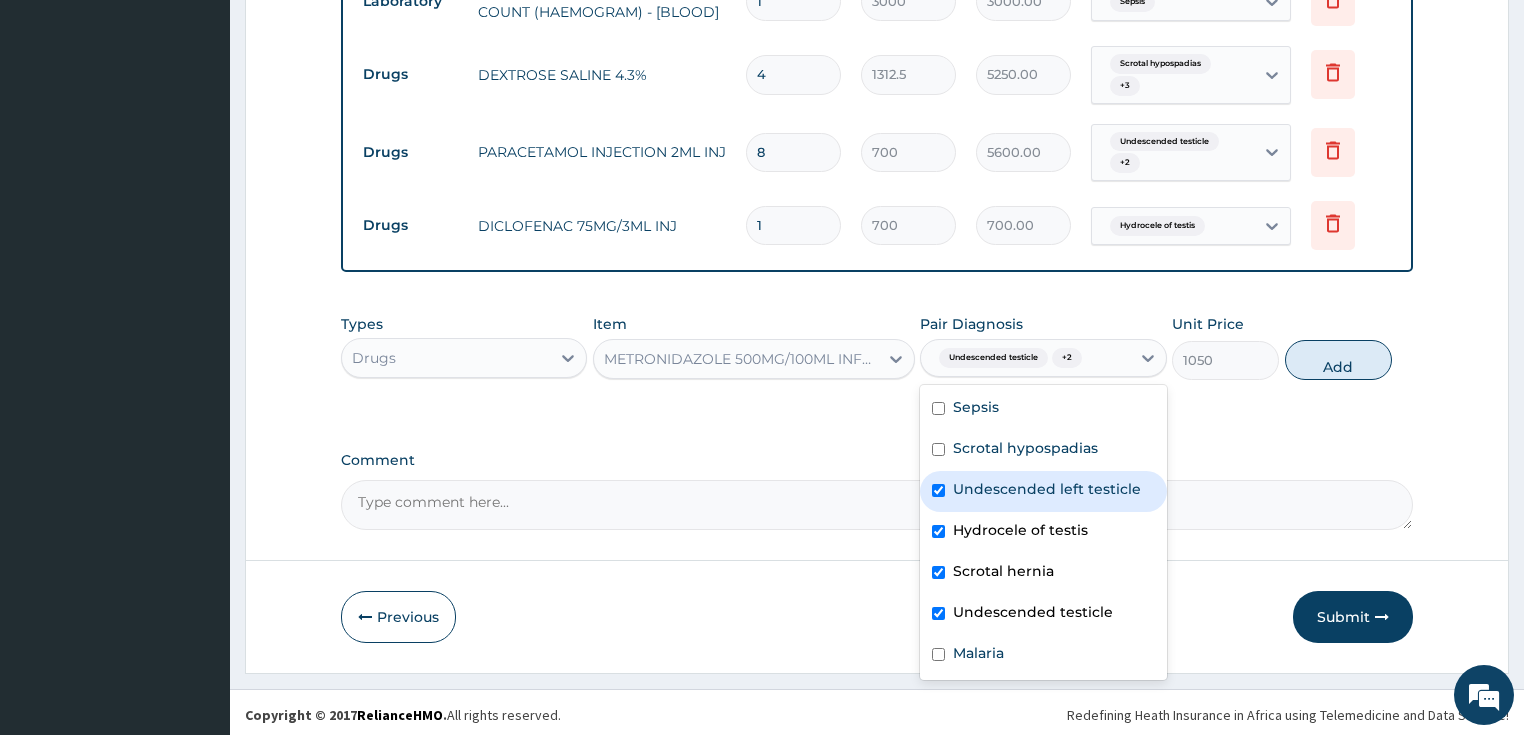 checkbox on "true" 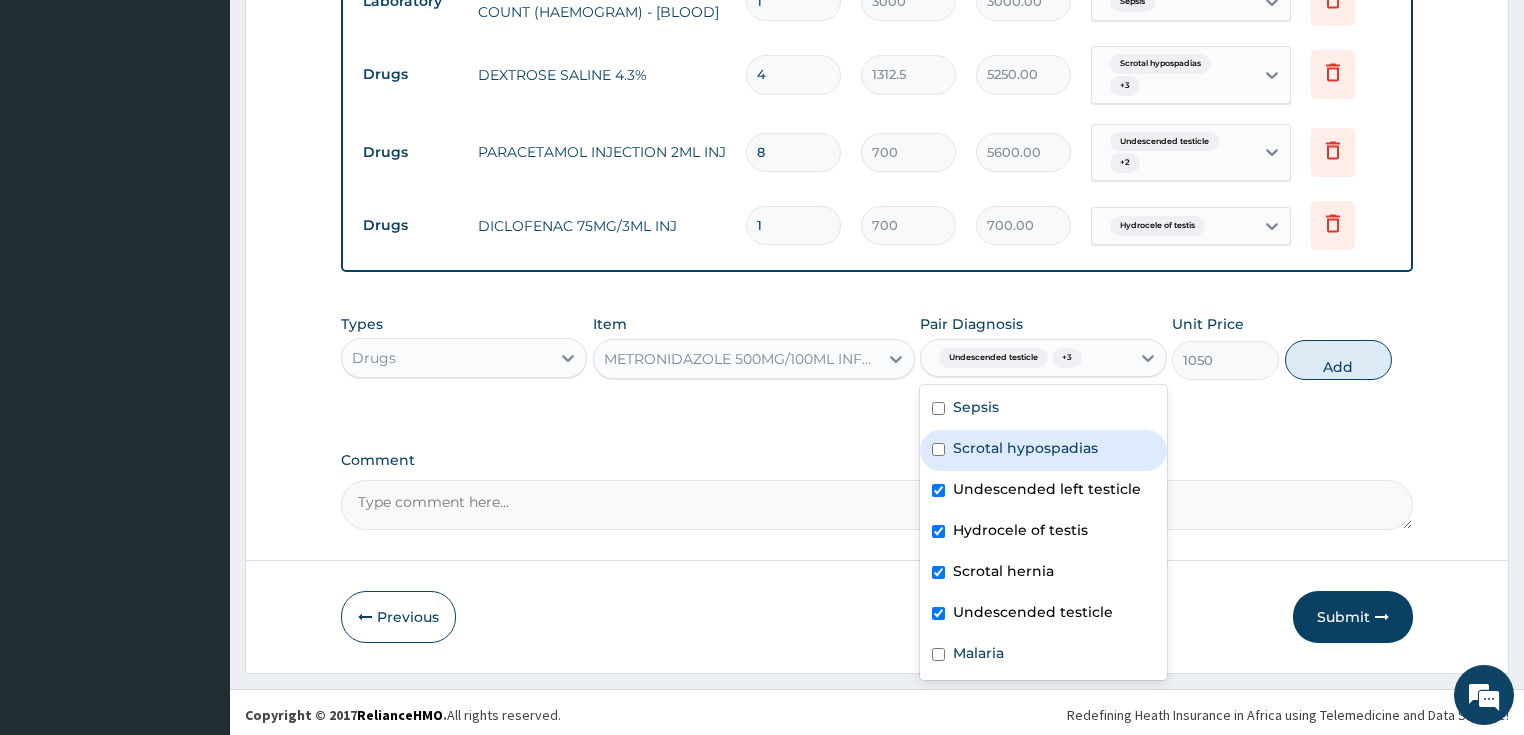 click on "Scrotal hypospadias" at bounding box center [1043, 450] 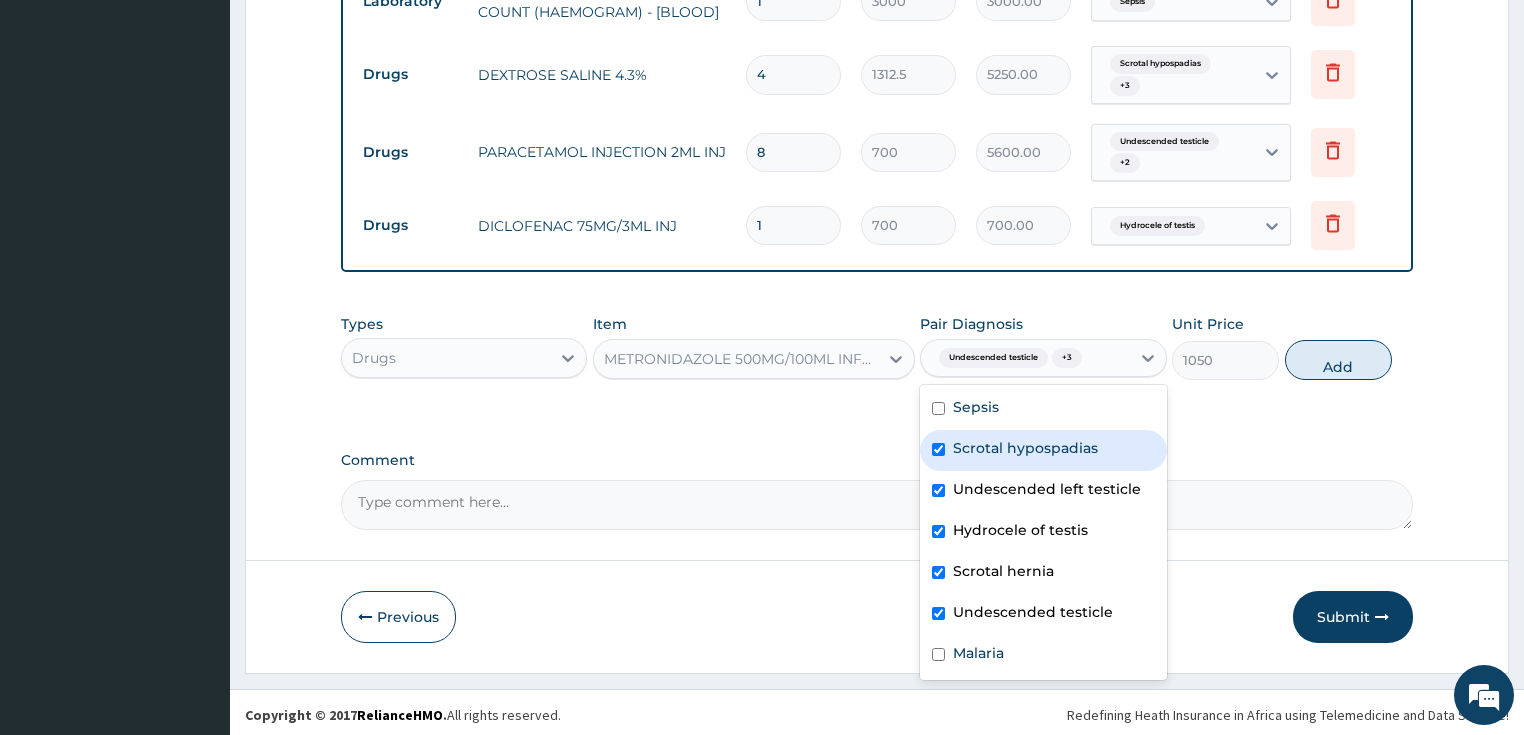 checkbox on "true" 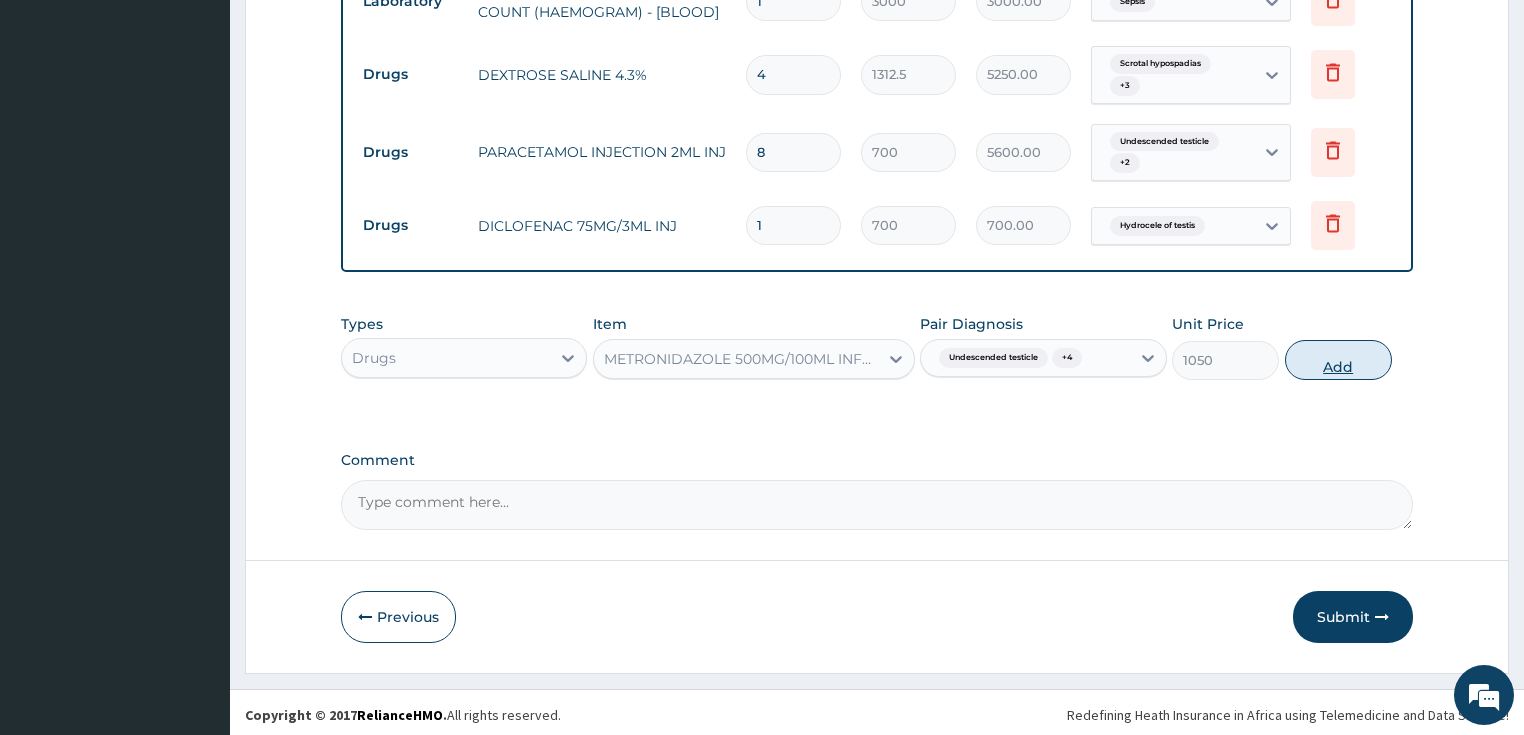 click on "Add" at bounding box center (1338, 360) 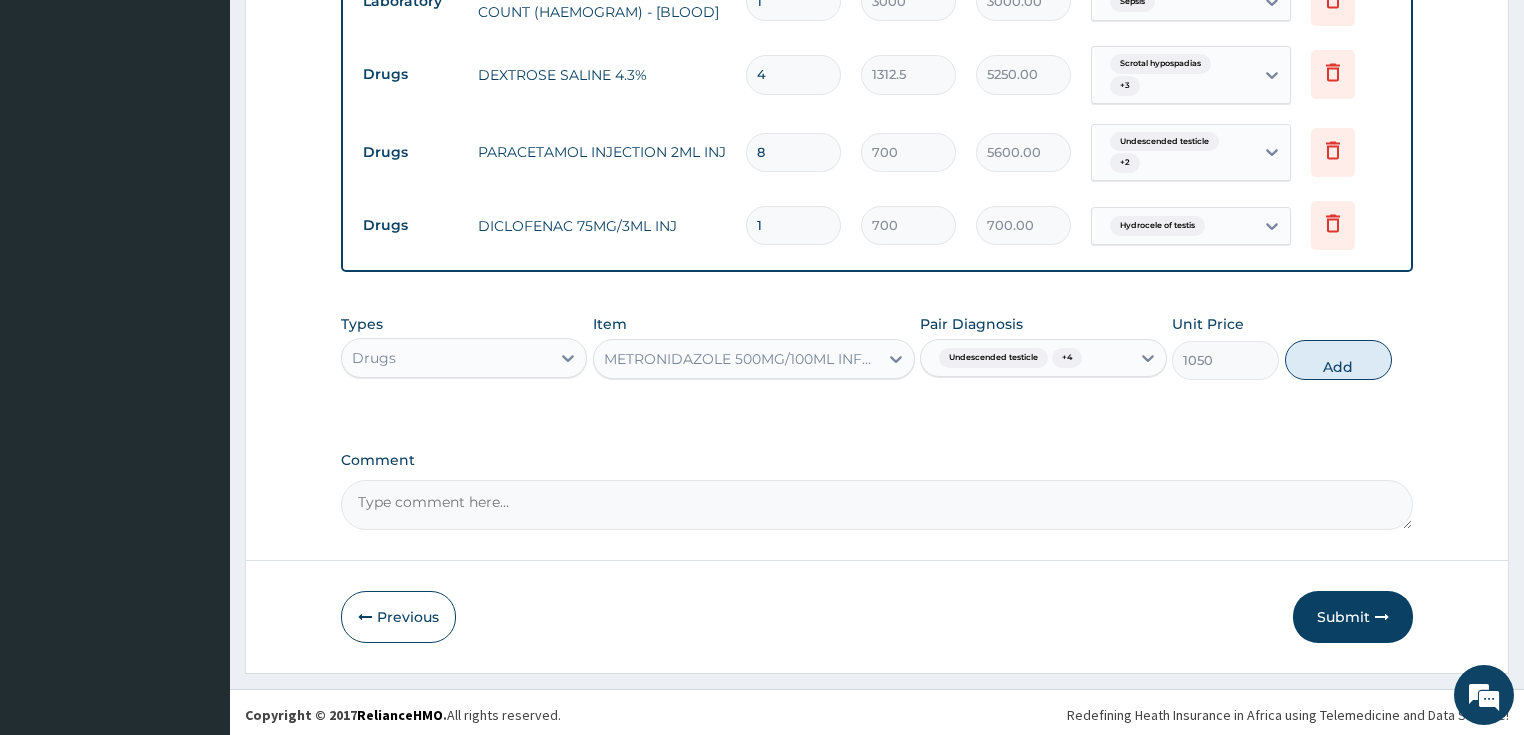 type on "0" 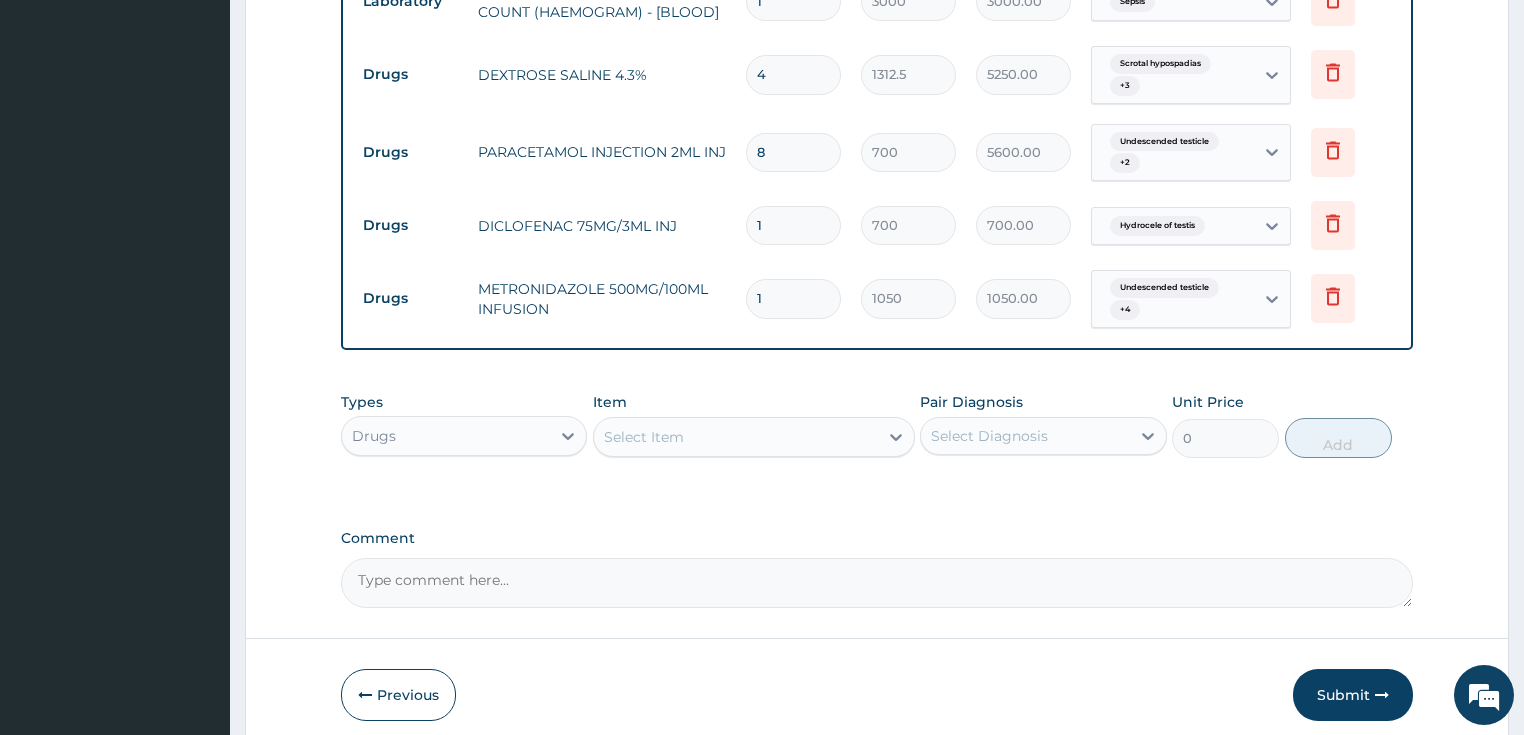 type 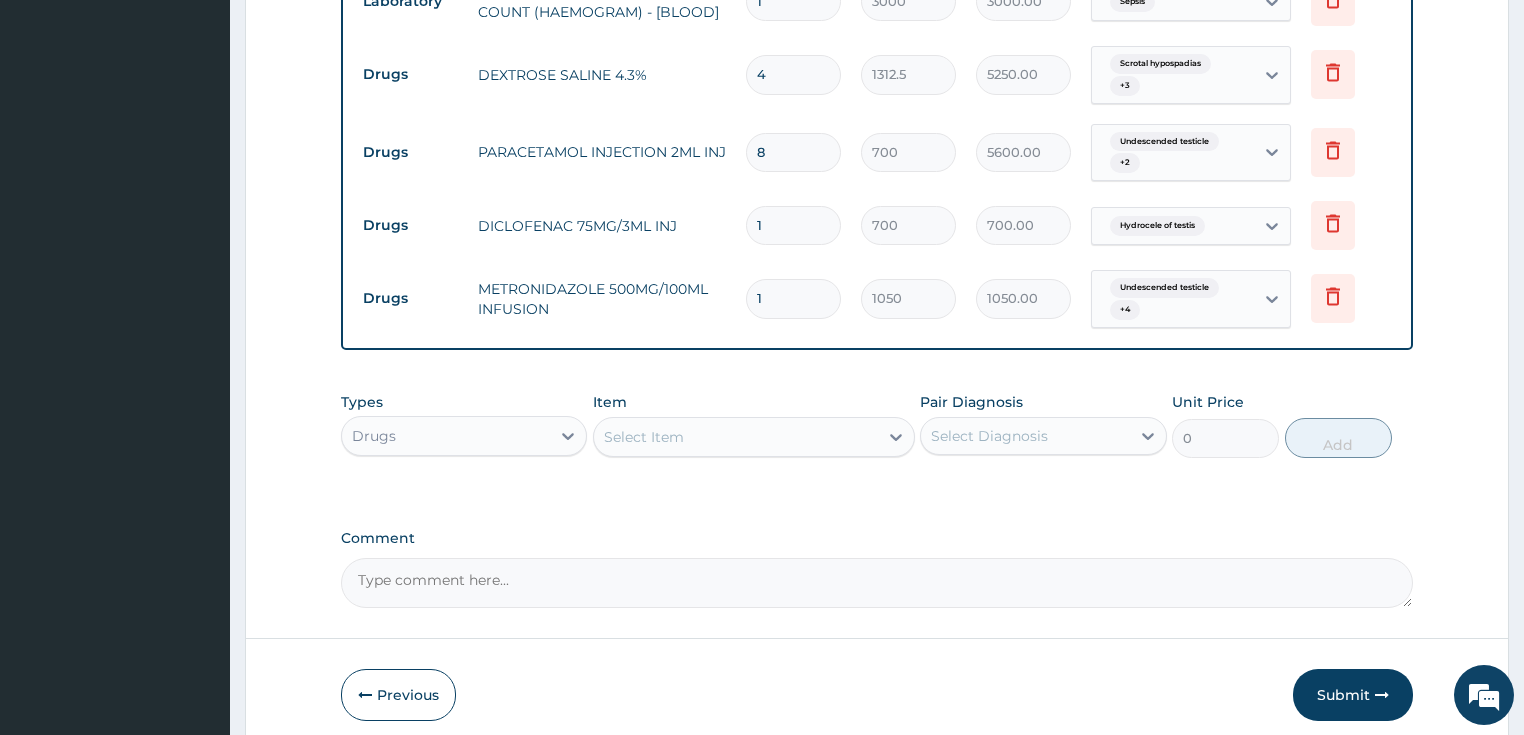 type on "0.00" 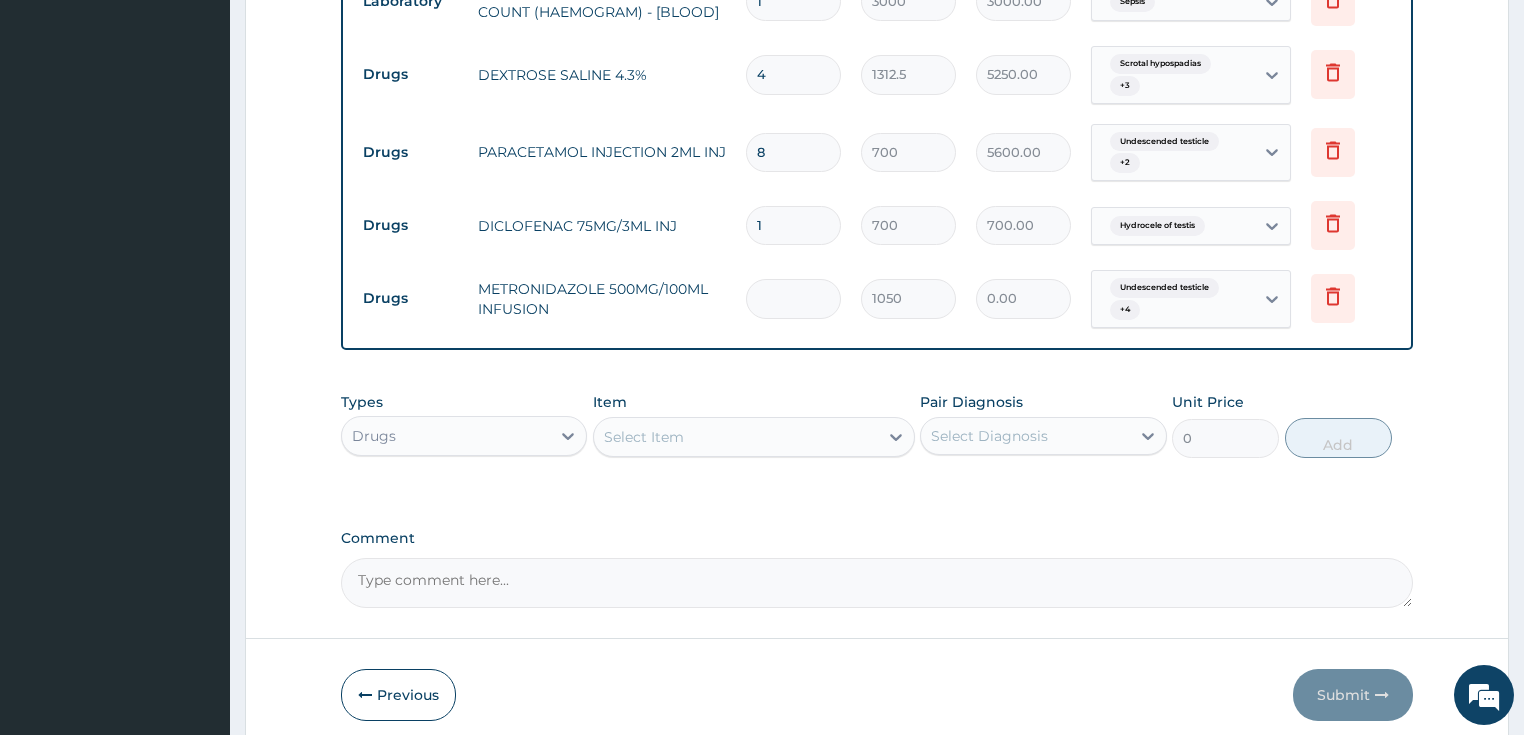 type on "3" 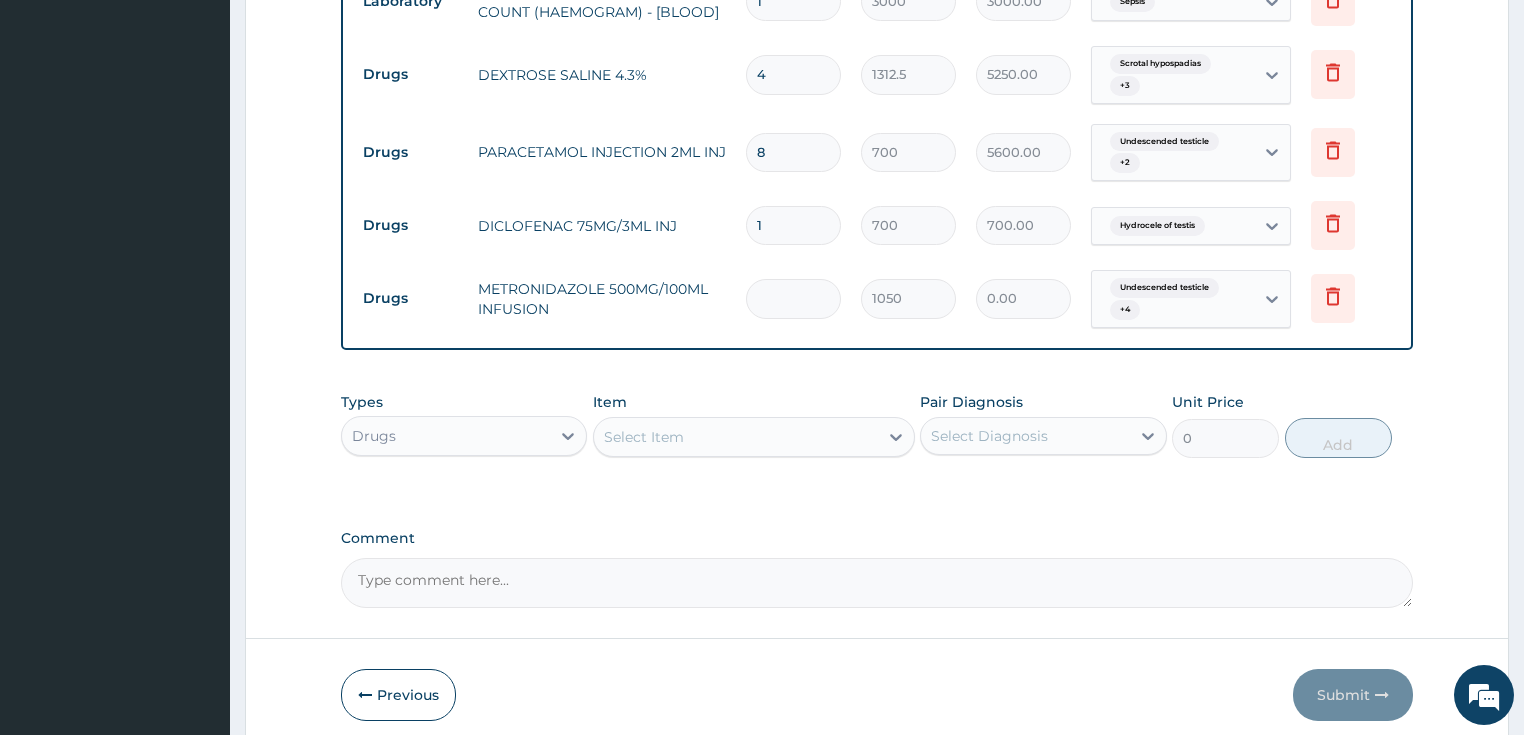 type on "3150.00" 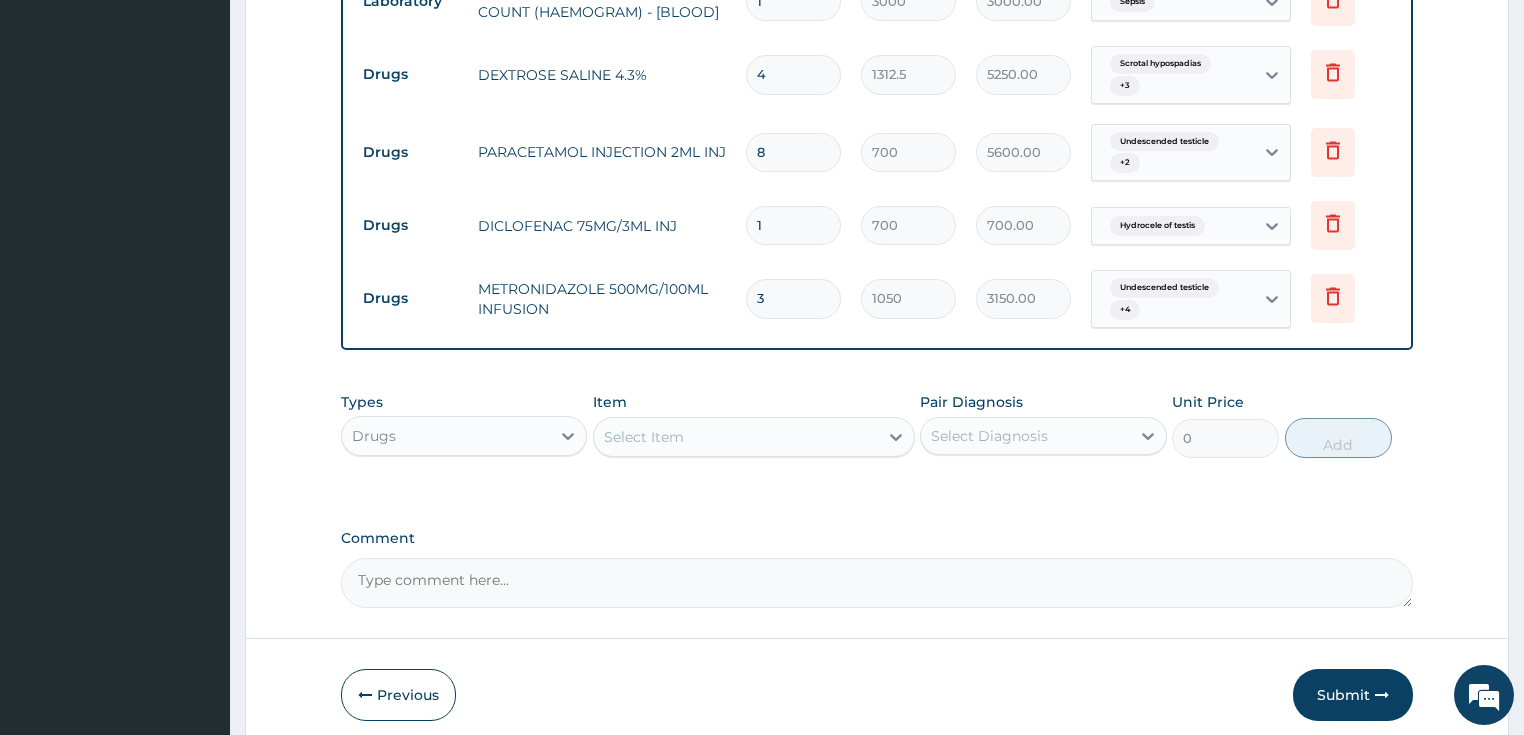 type on "3" 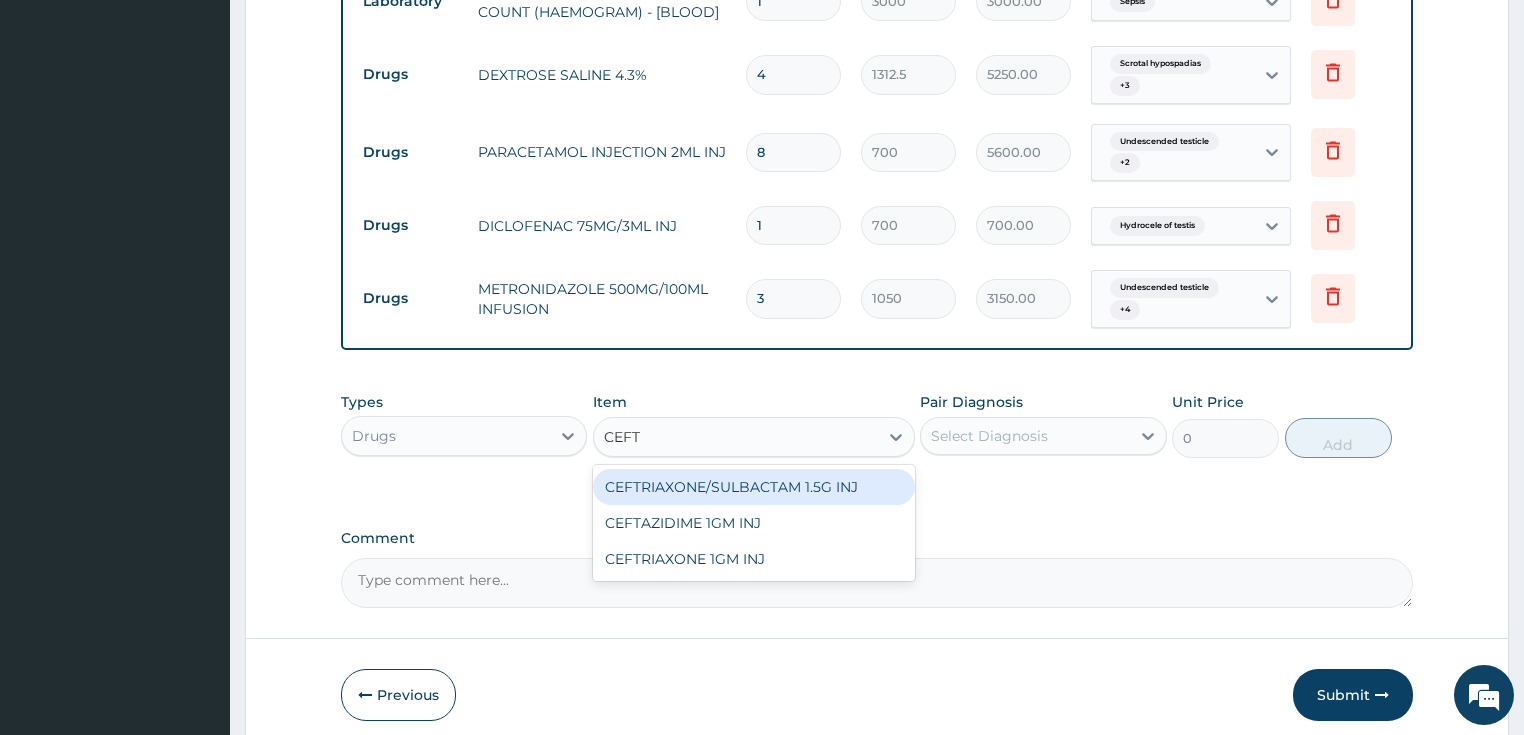 type on "CEFTR" 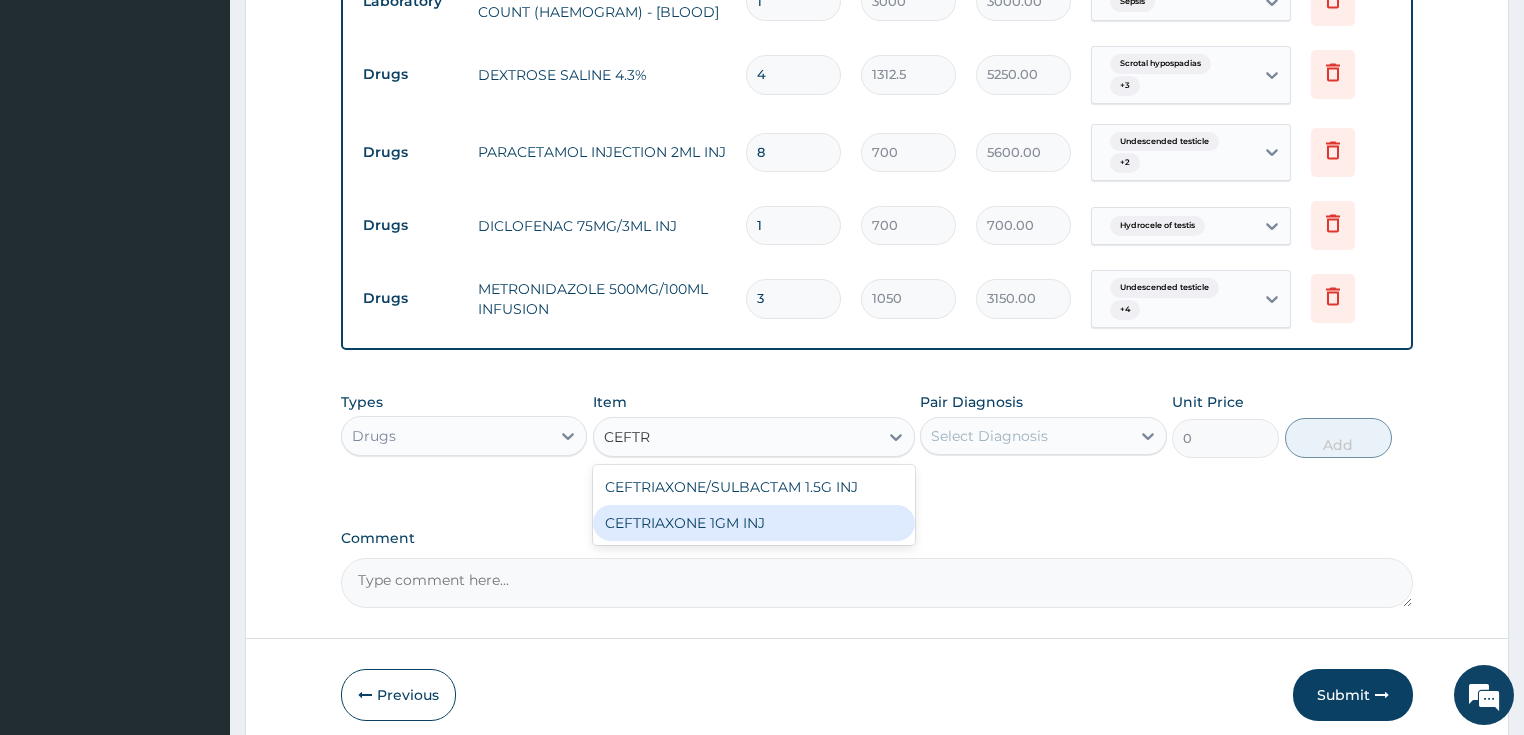 click on "CEFTRIAXONE 1GM INJ" at bounding box center (754, 523) 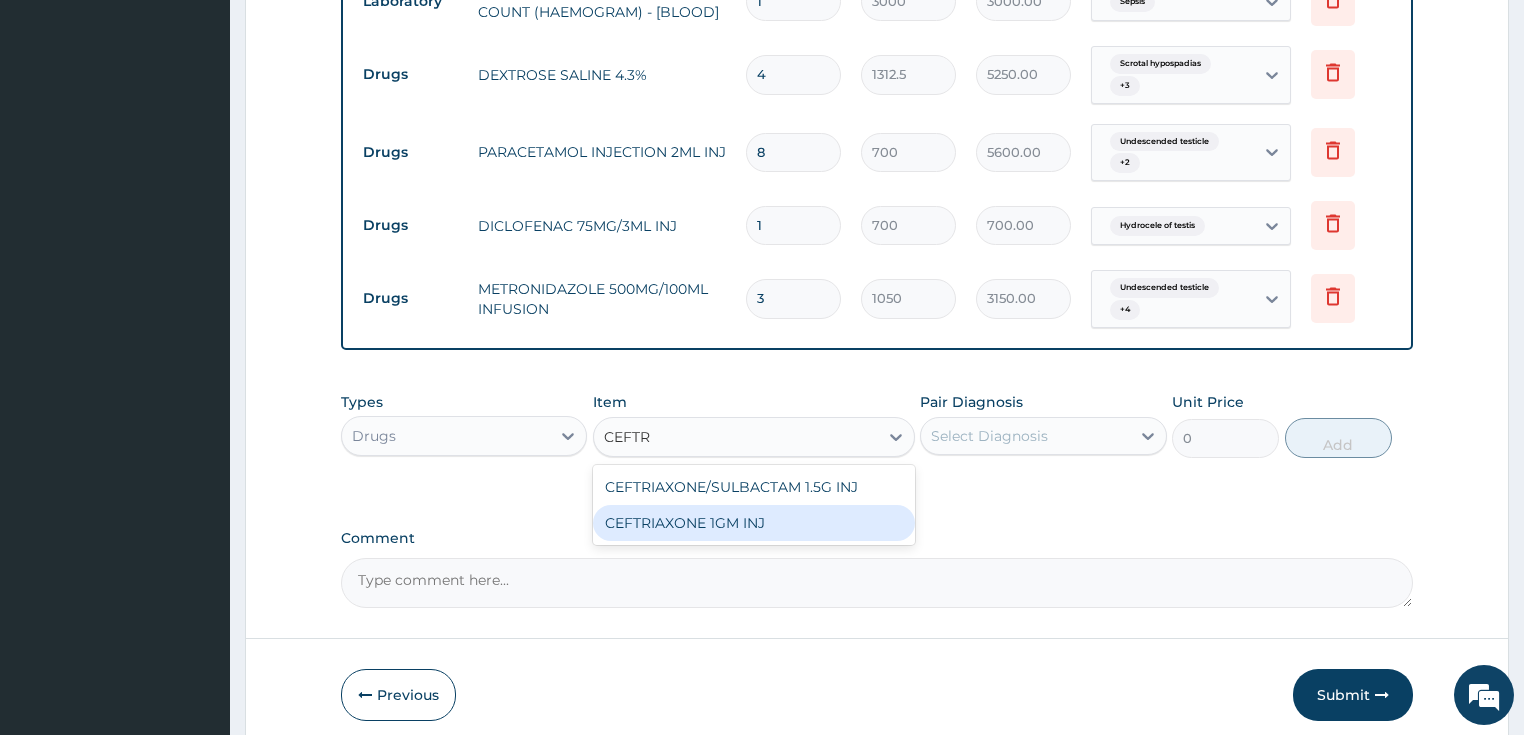 type 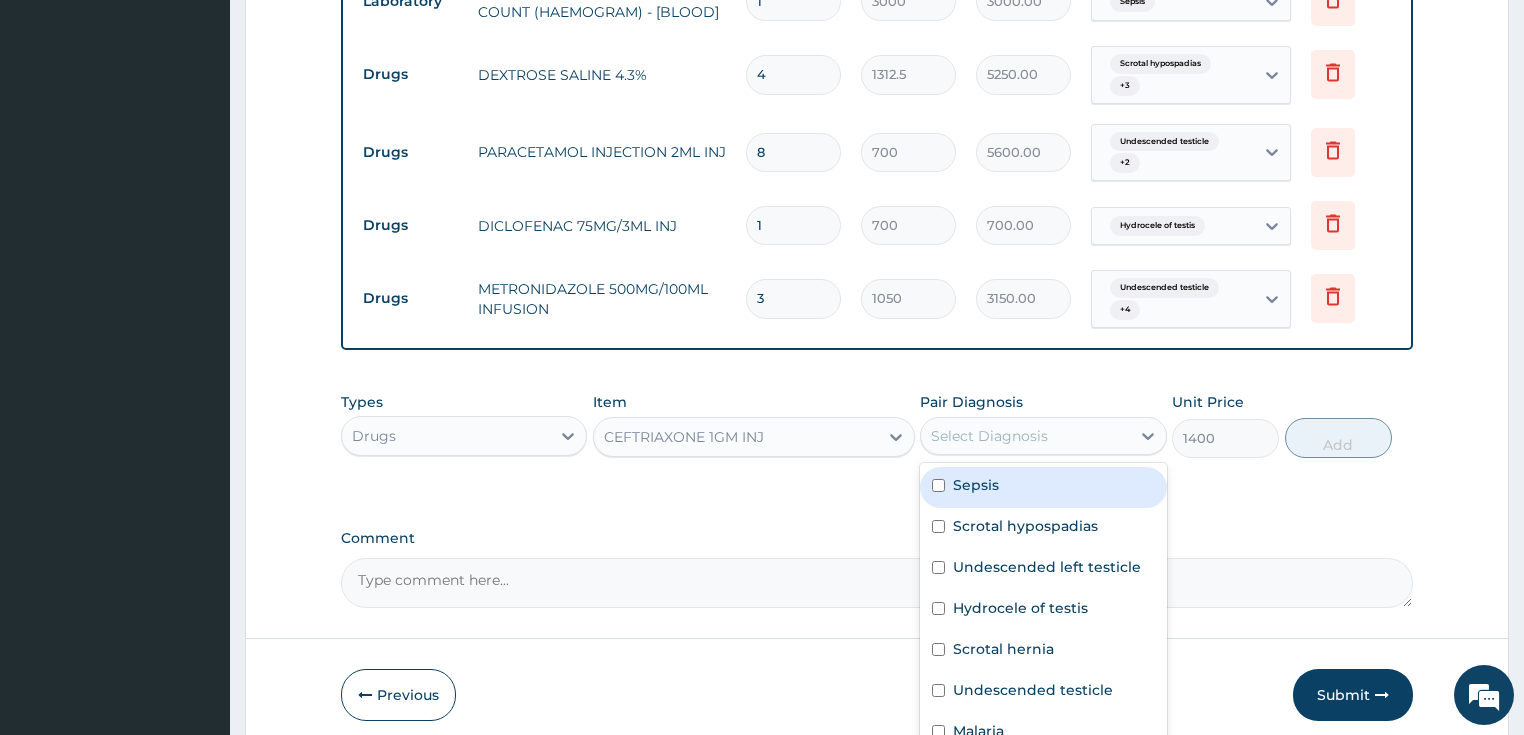 click on "Select Diagnosis" at bounding box center [989, 436] 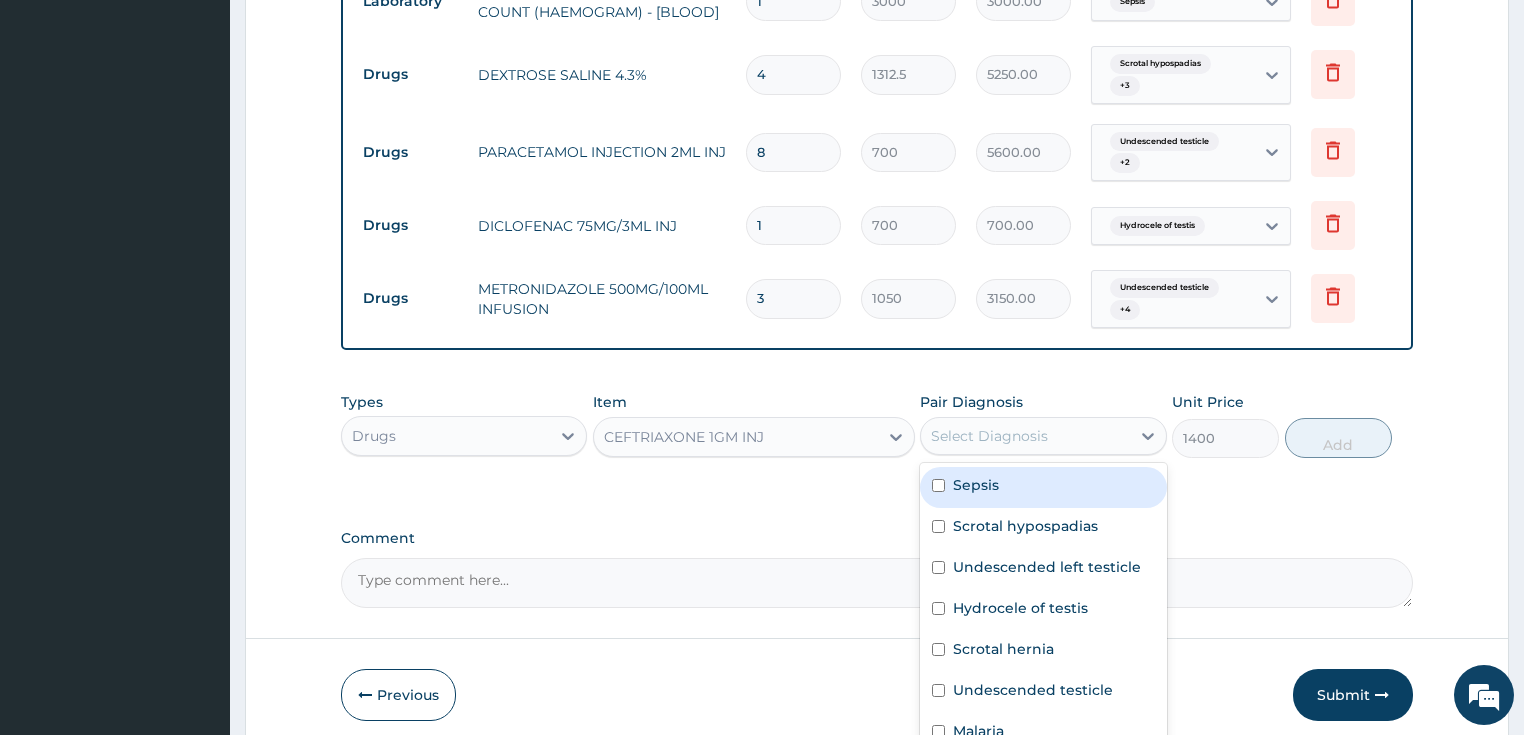 click on "Sepsis" at bounding box center [1043, 487] 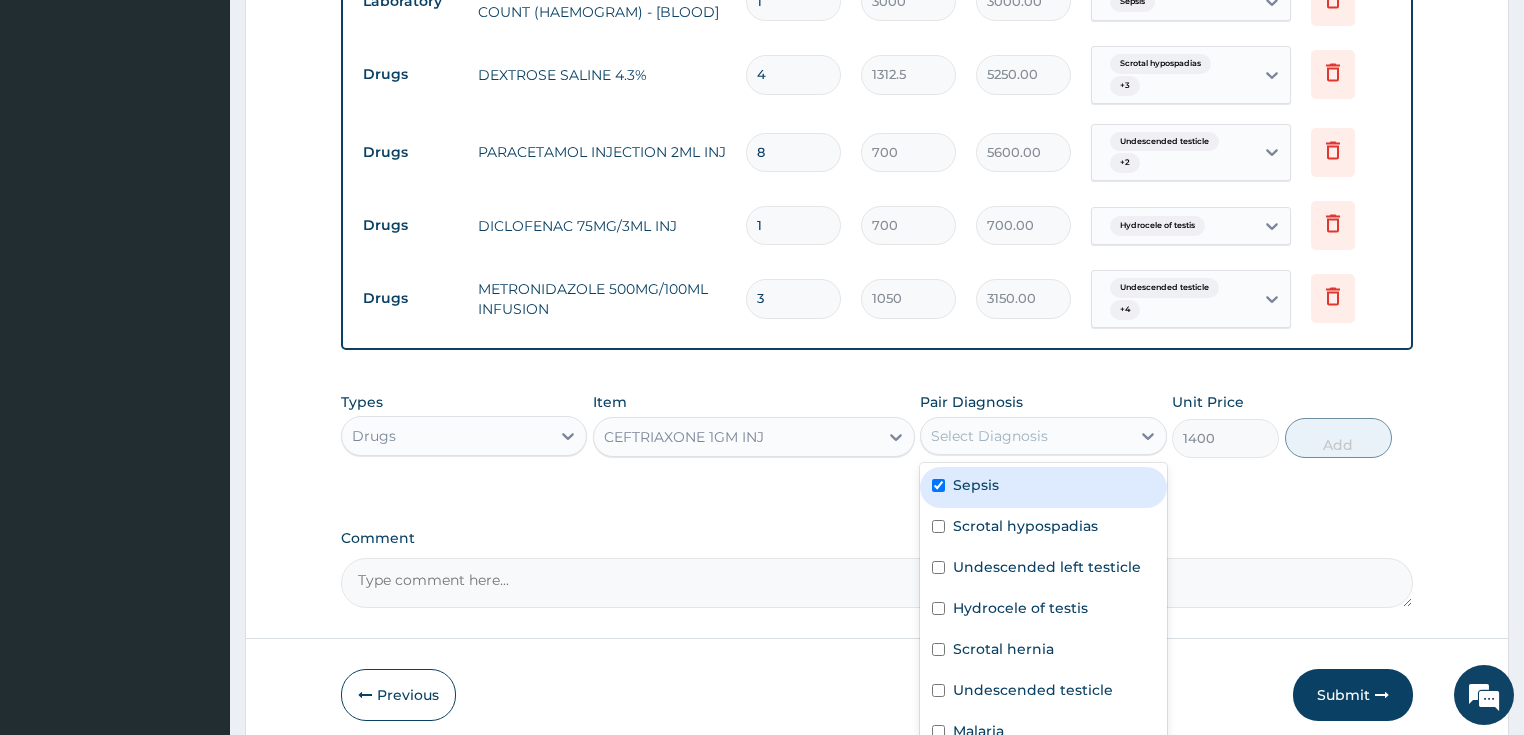 checkbox on "true" 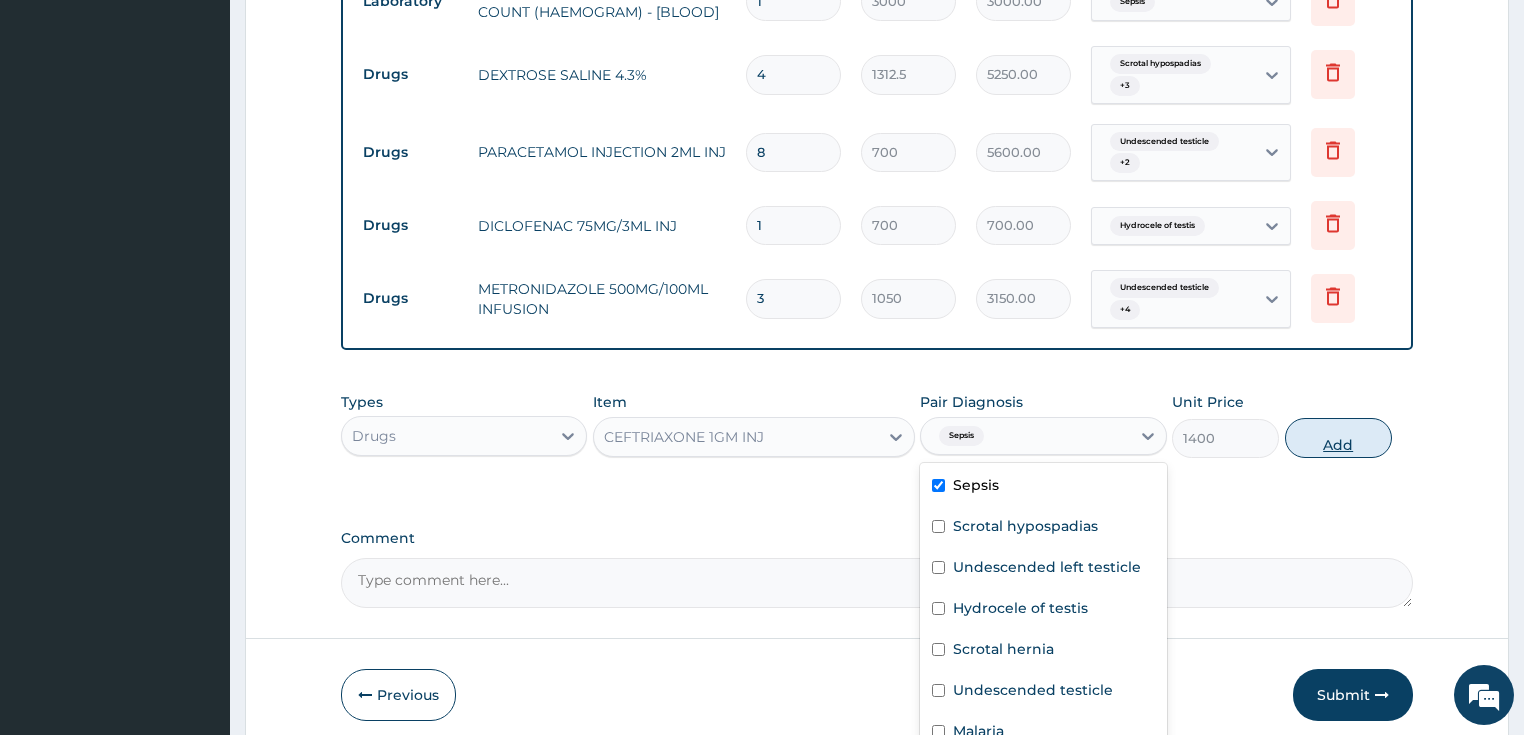click on "Add" at bounding box center [1338, 438] 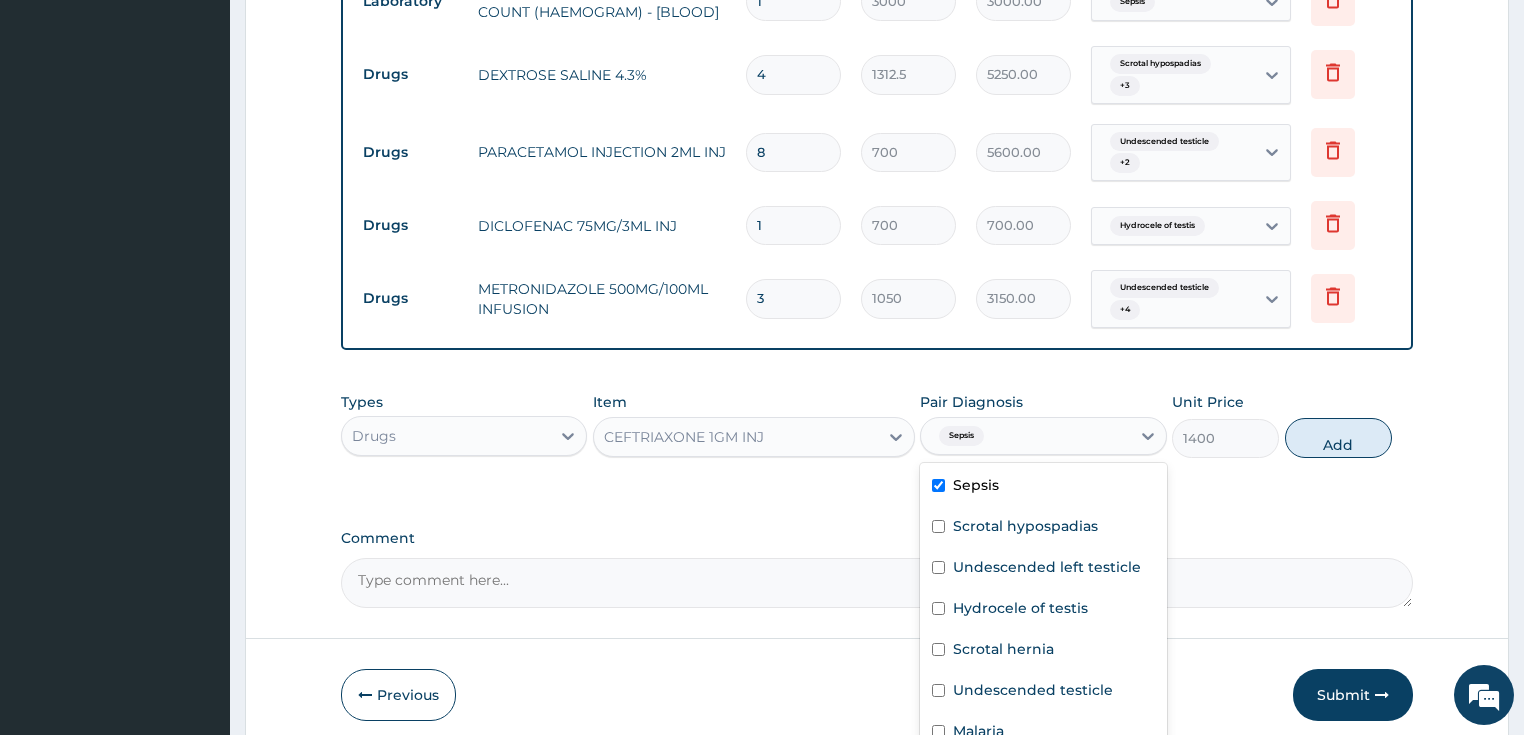 type on "0" 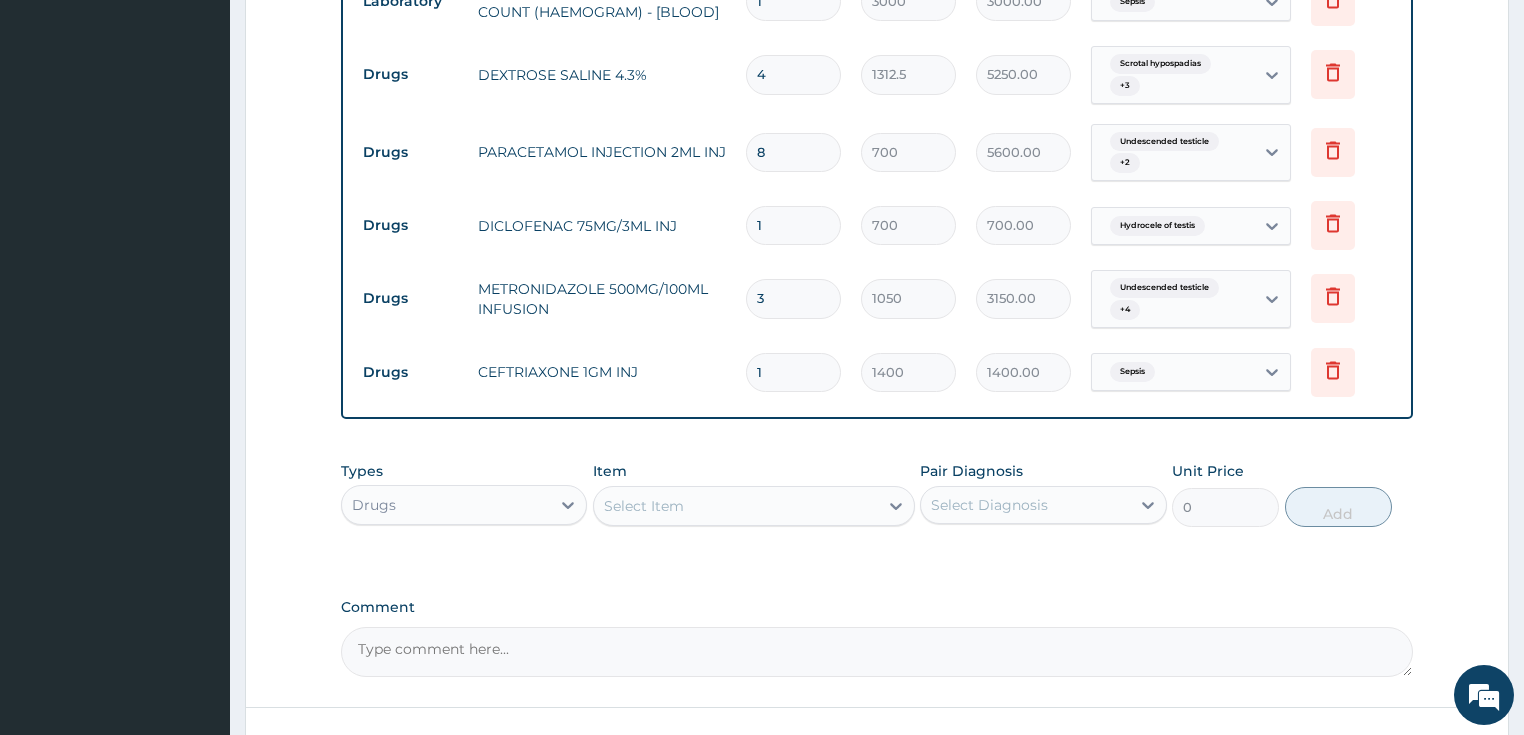 type 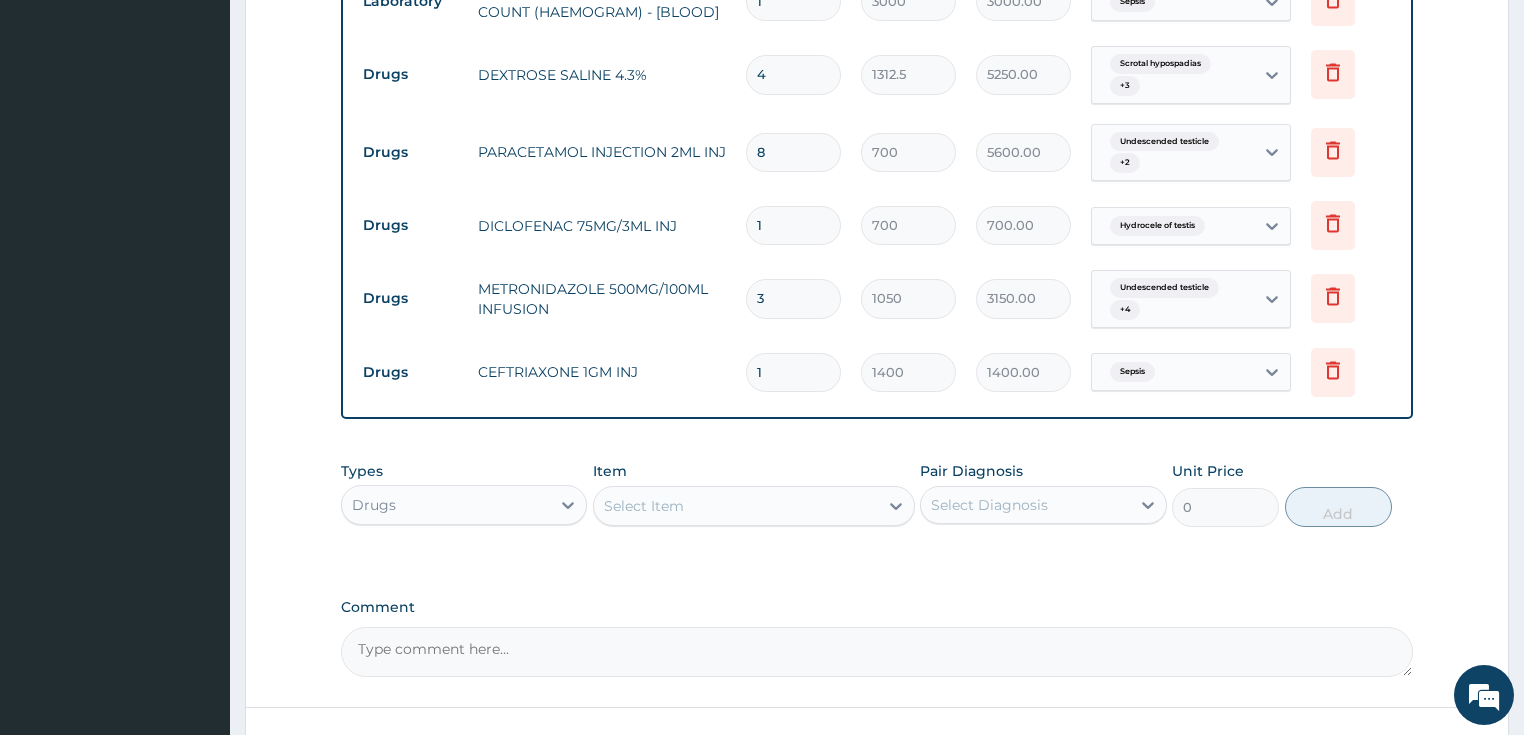 type on "0.00" 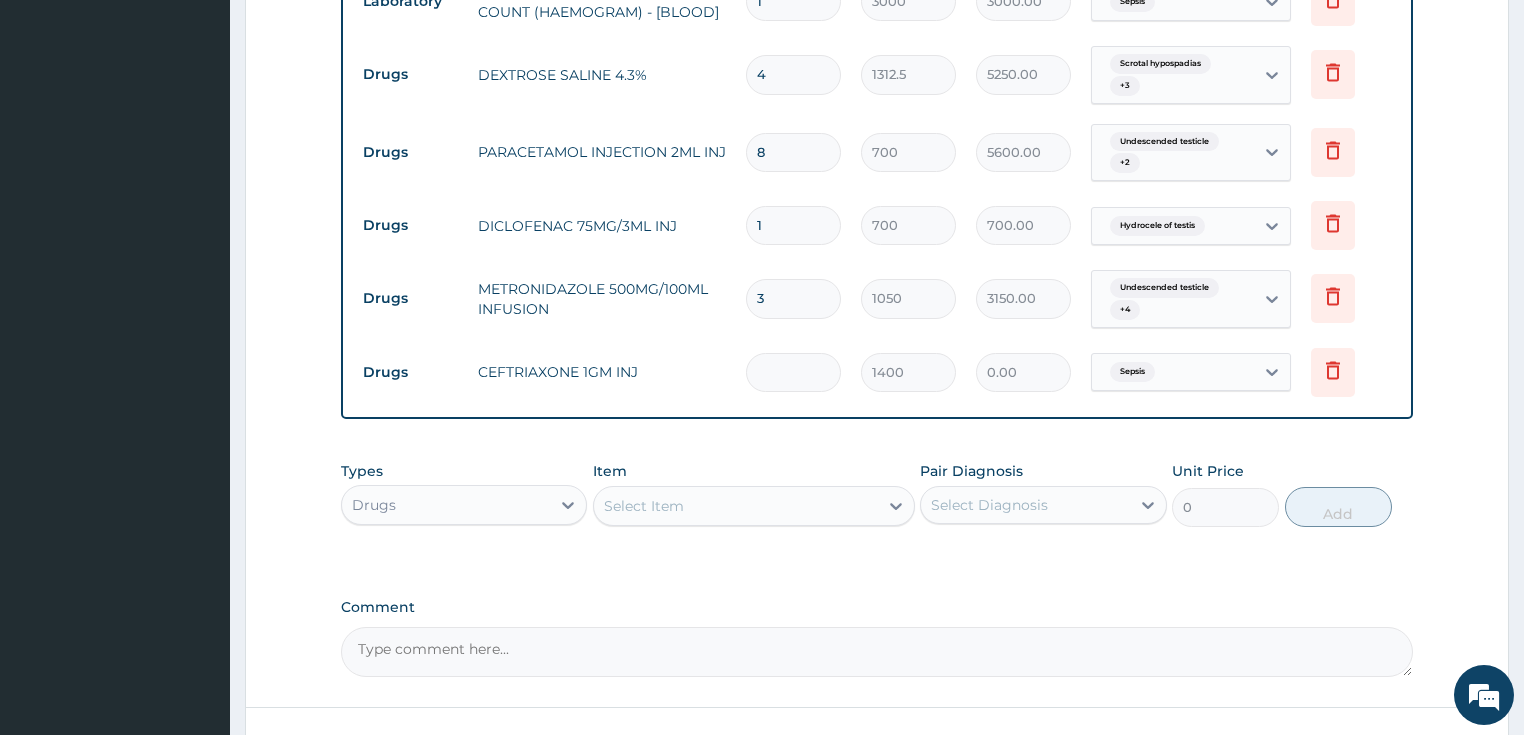 type on "3" 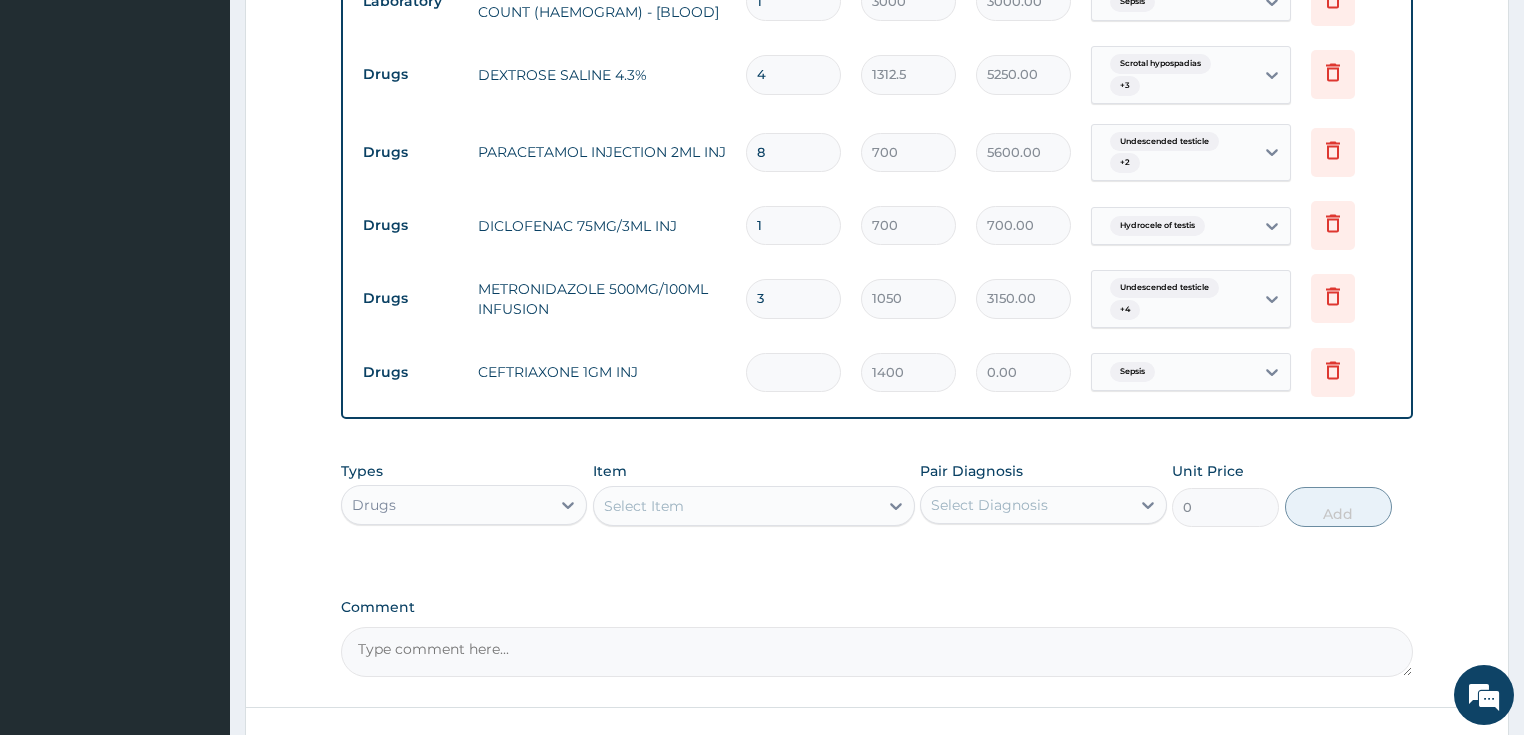 type on "4200.00" 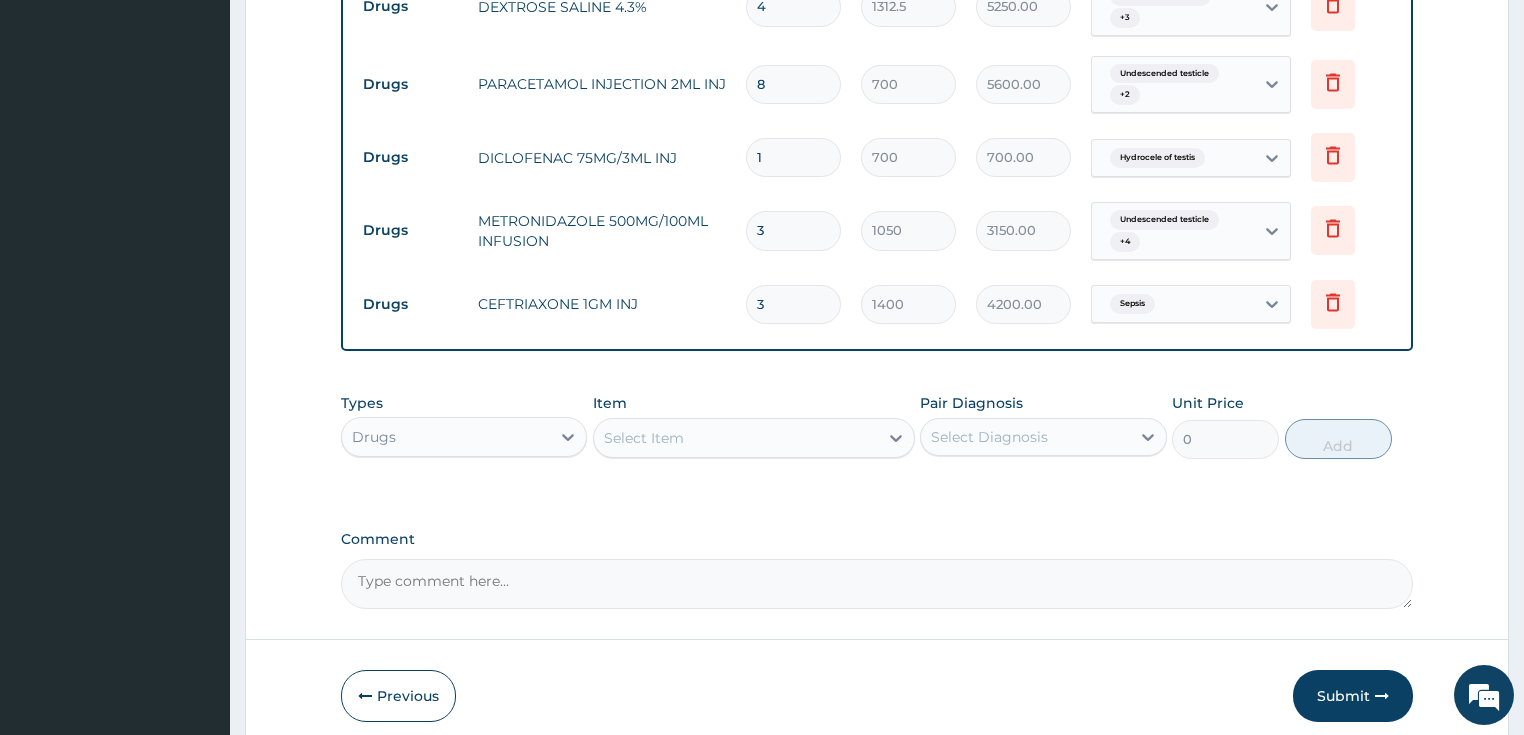 scroll, scrollTop: 1340, scrollLeft: 0, axis: vertical 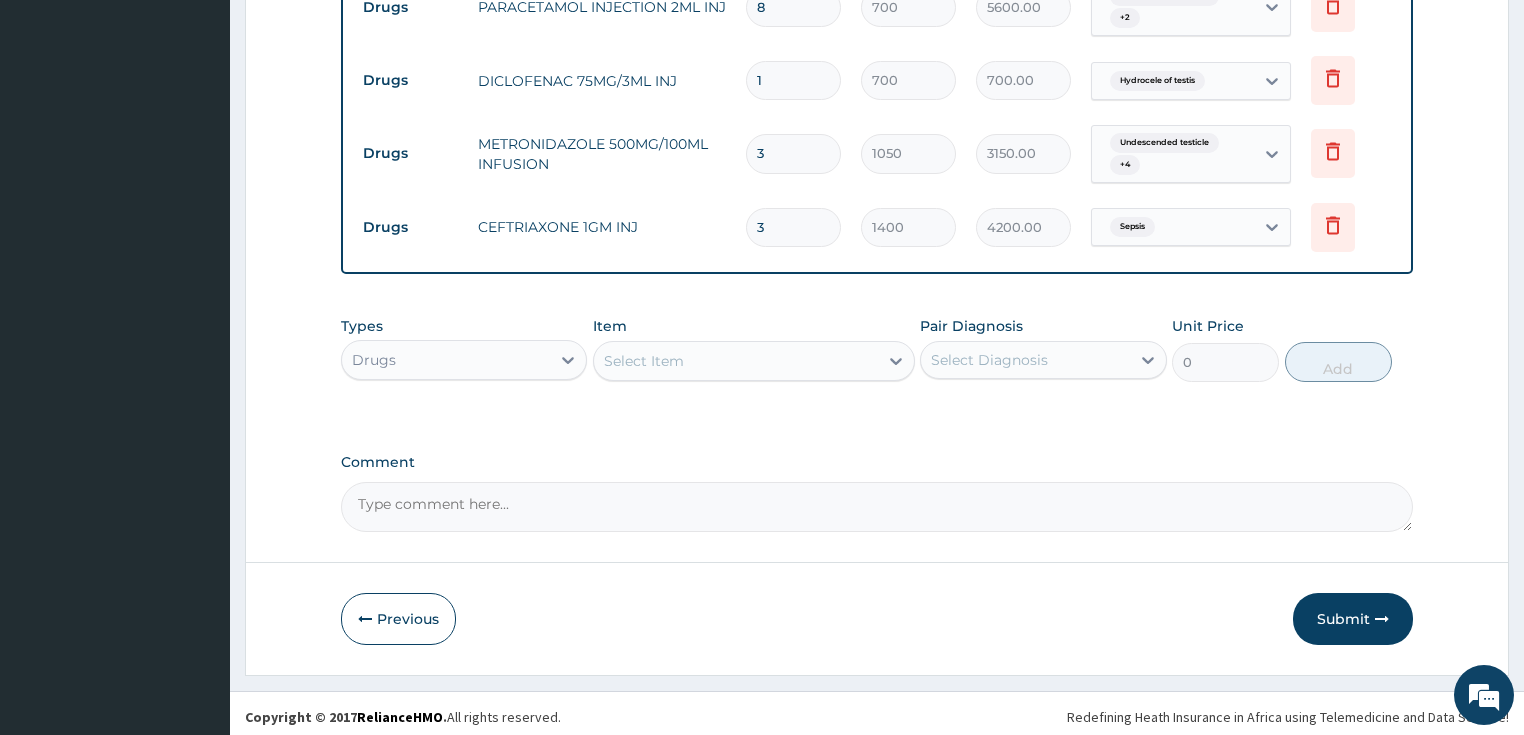 type on "3" 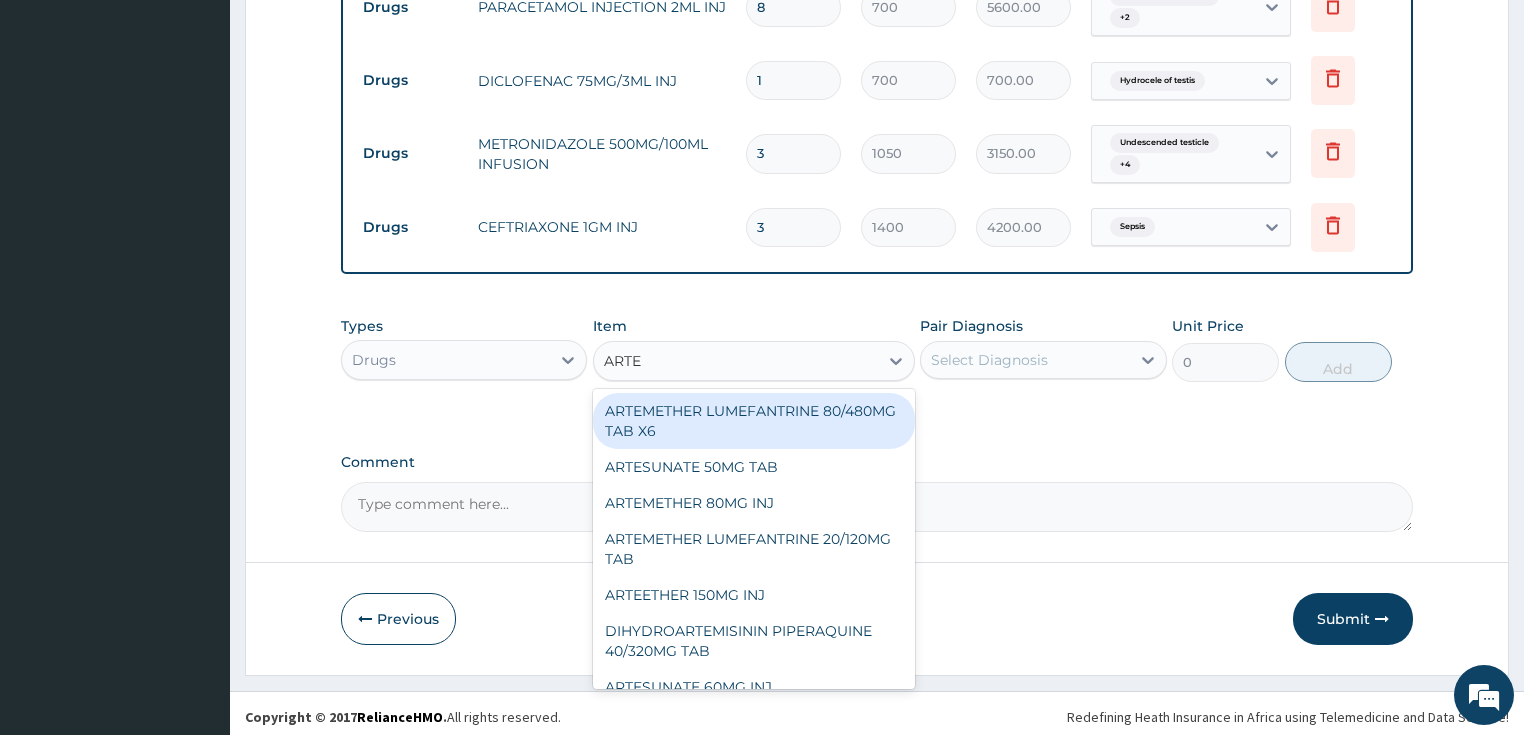 type on "ARTEM" 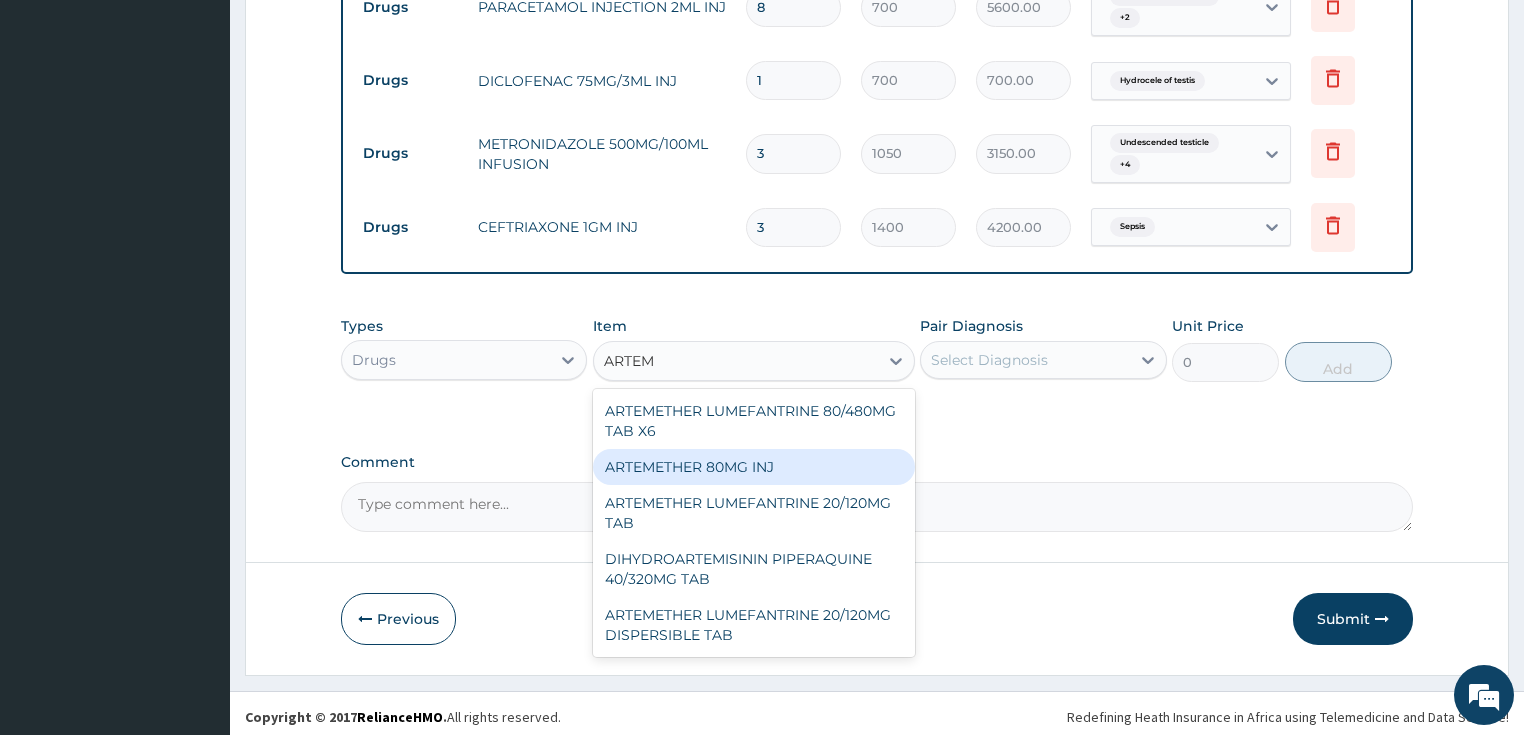 click on "ARTEMETHER 80MG INJ" at bounding box center [754, 467] 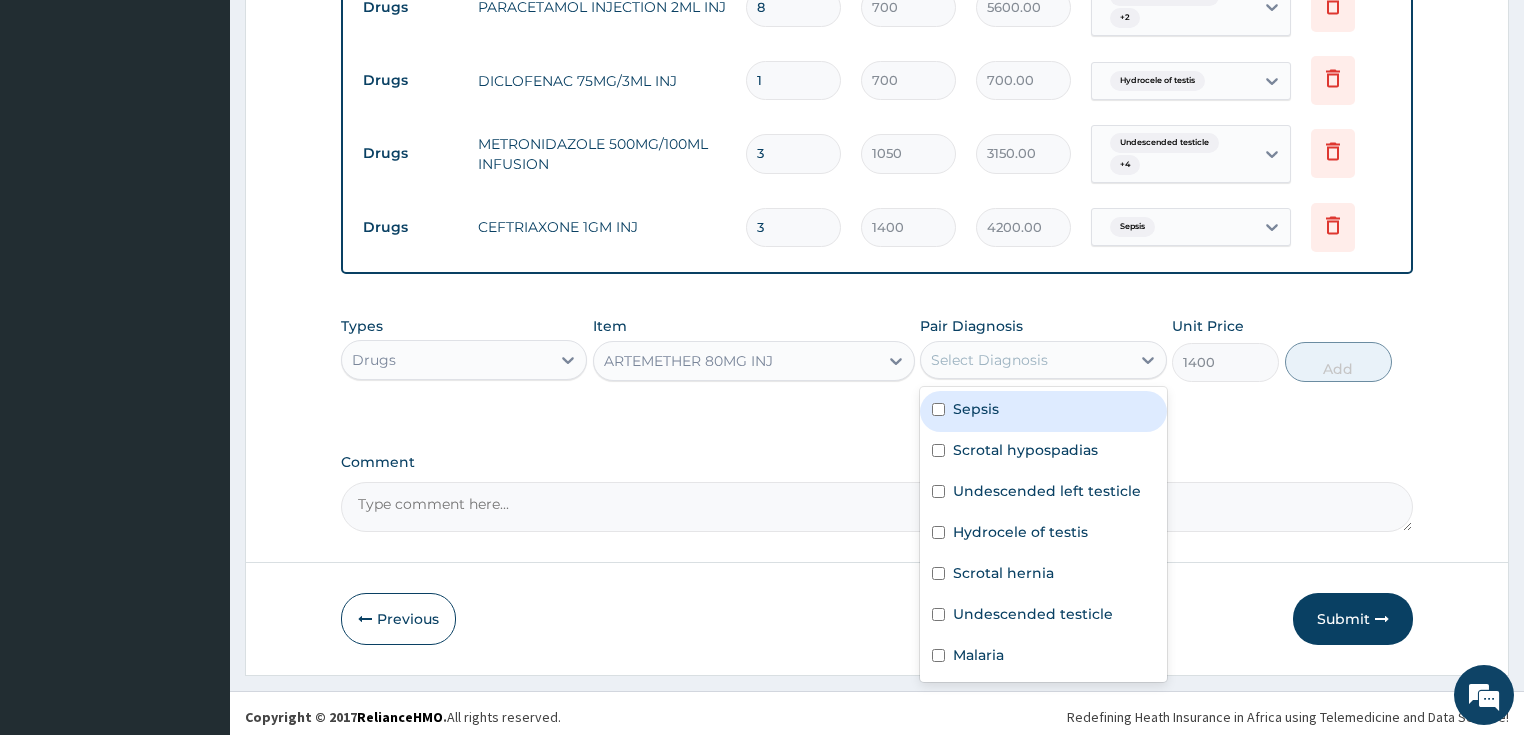 click on "Select Diagnosis" at bounding box center [989, 360] 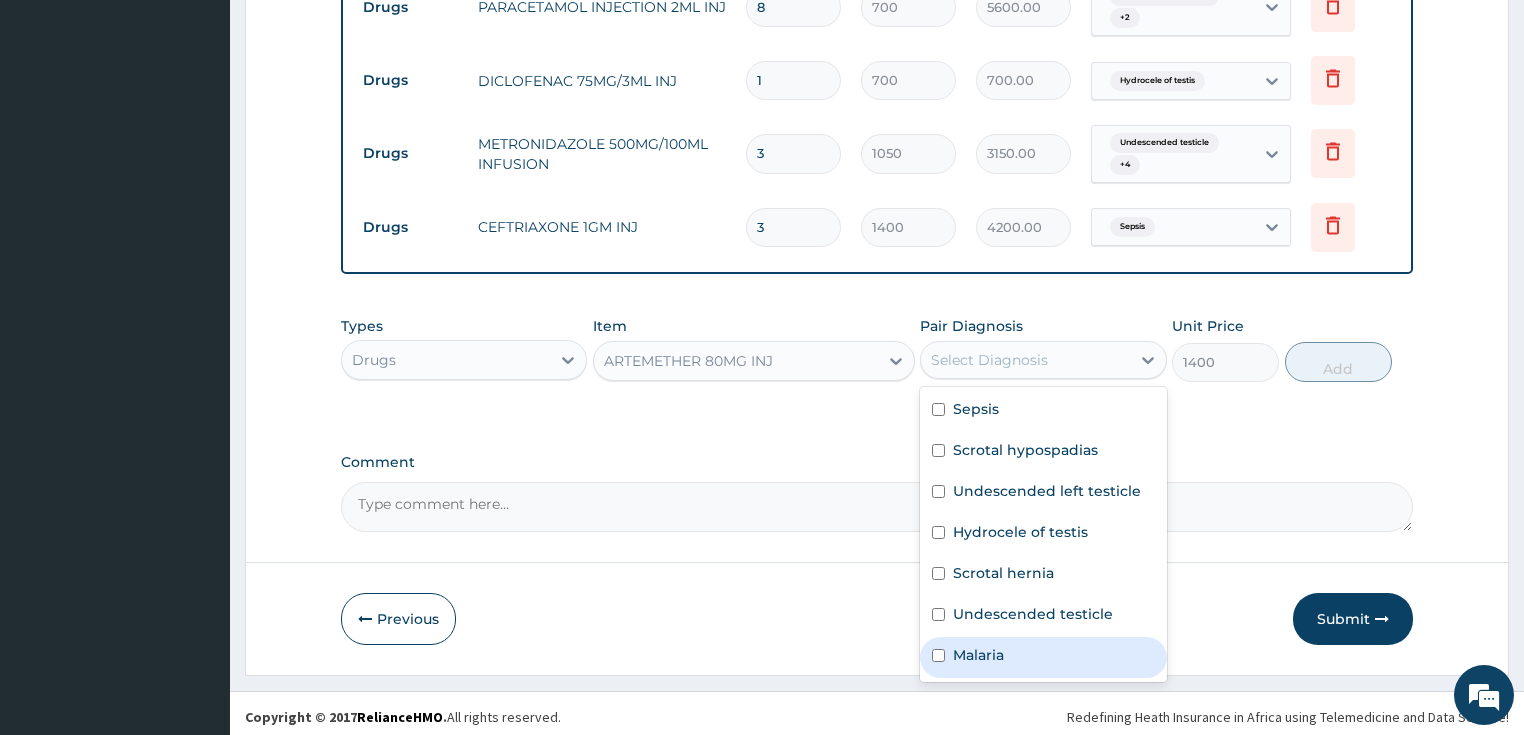 click on "Malaria" at bounding box center [978, 655] 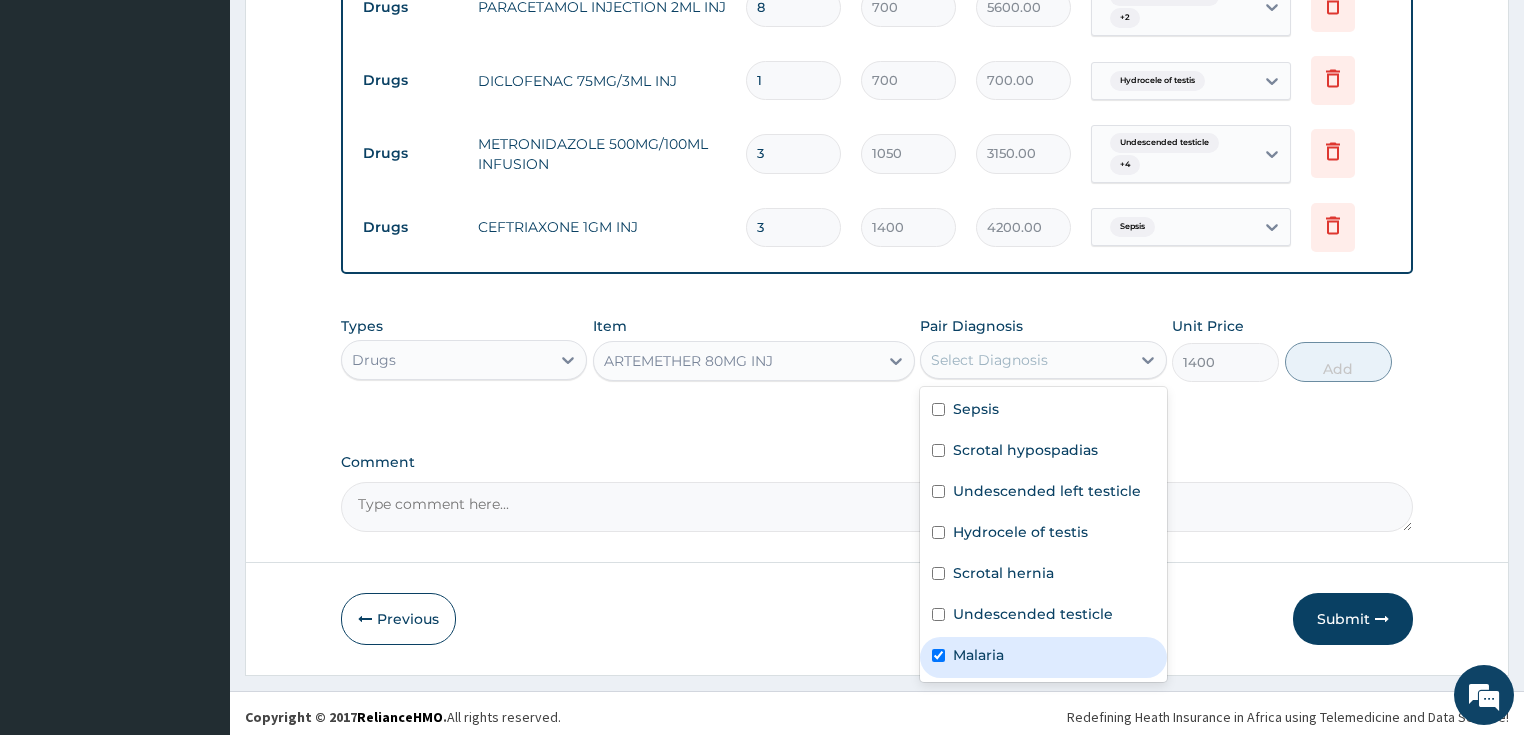 checkbox on "true" 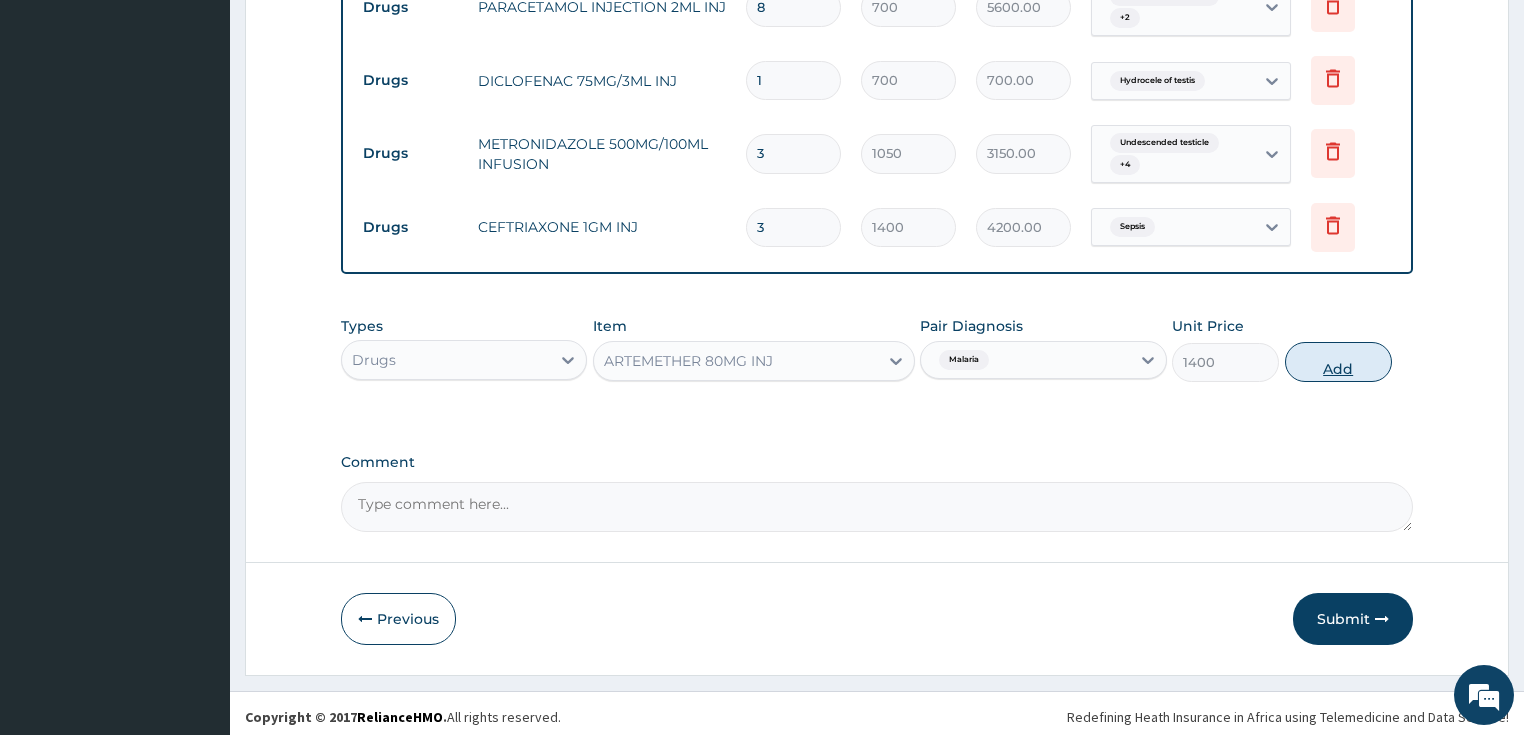 click on "Add" at bounding box center [1338, 362] 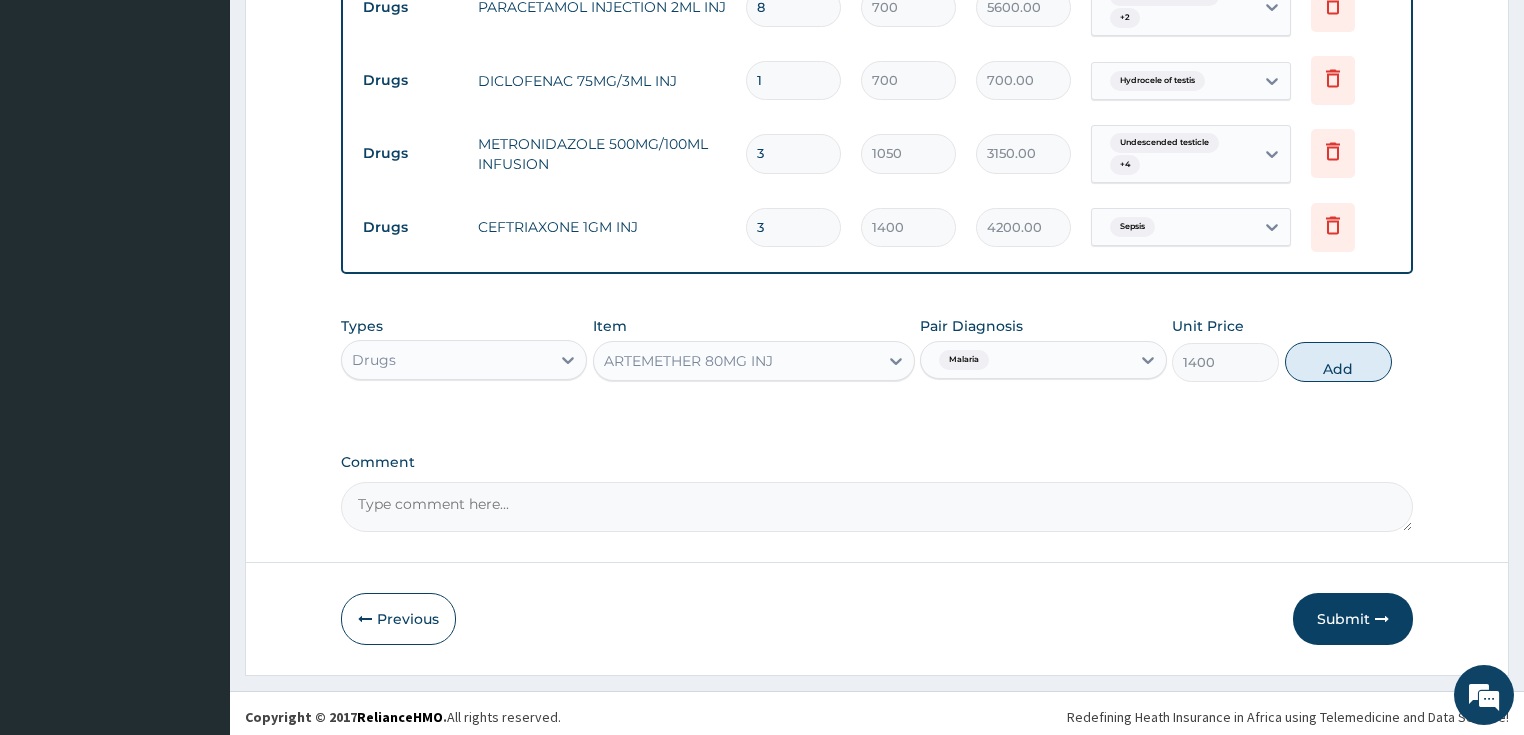type on "0" 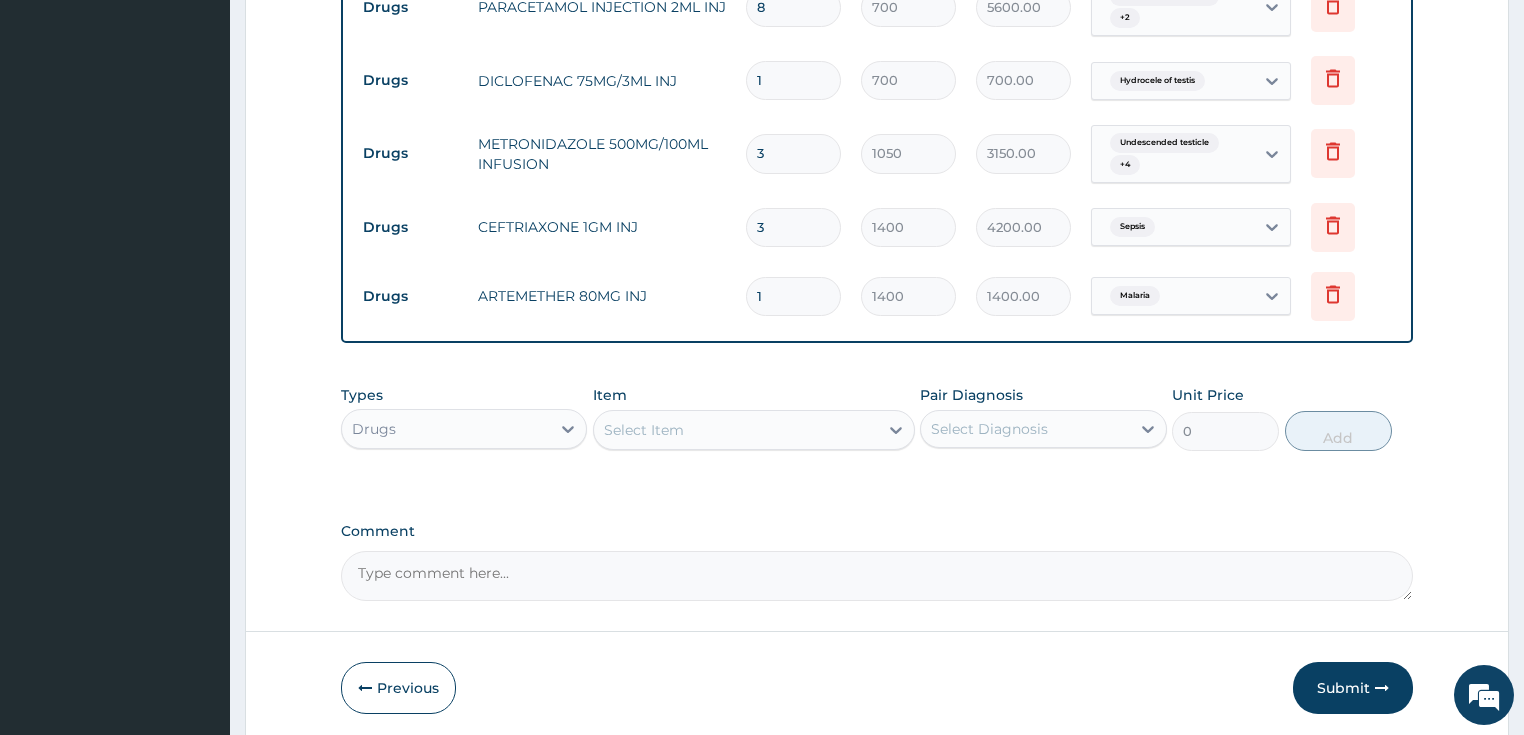 type 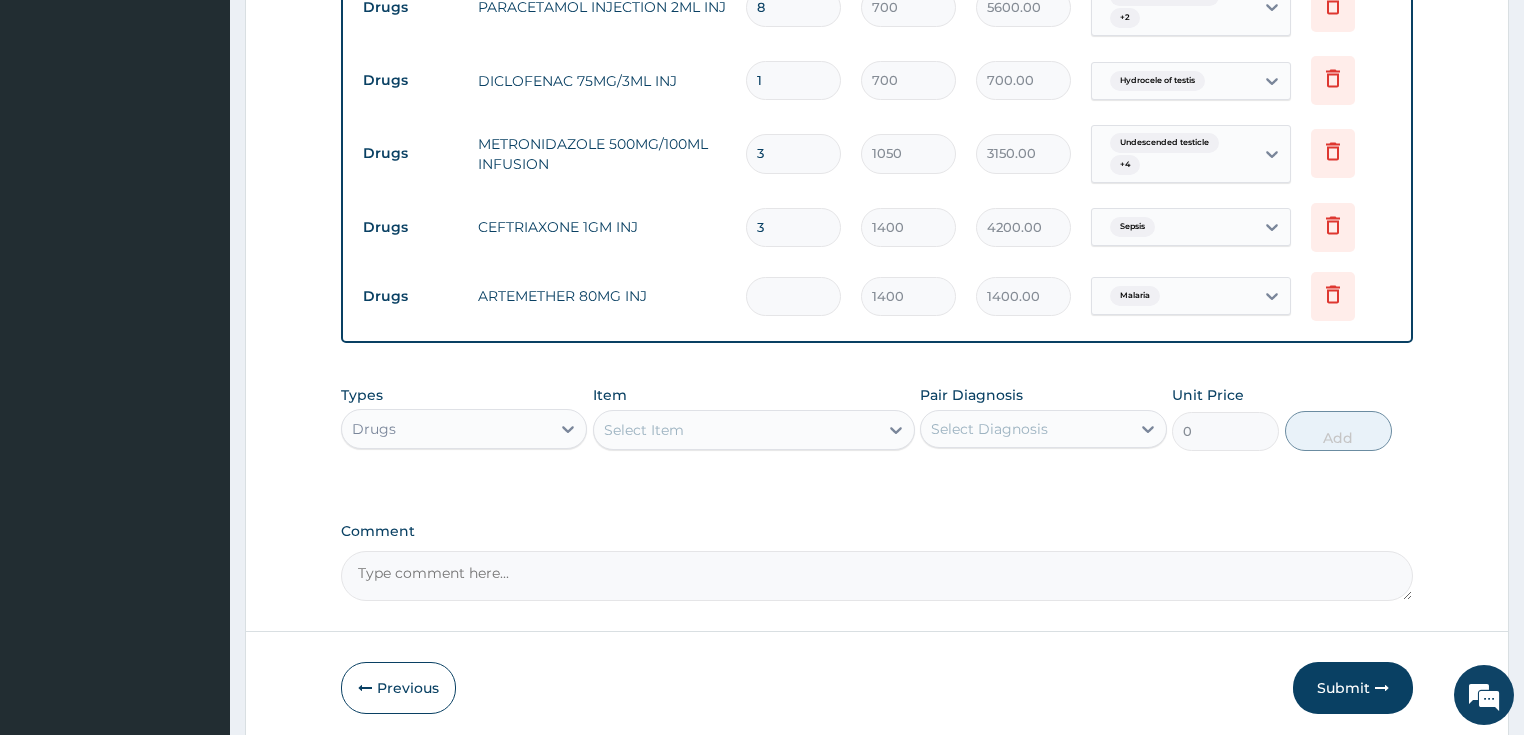 type on "0.00" 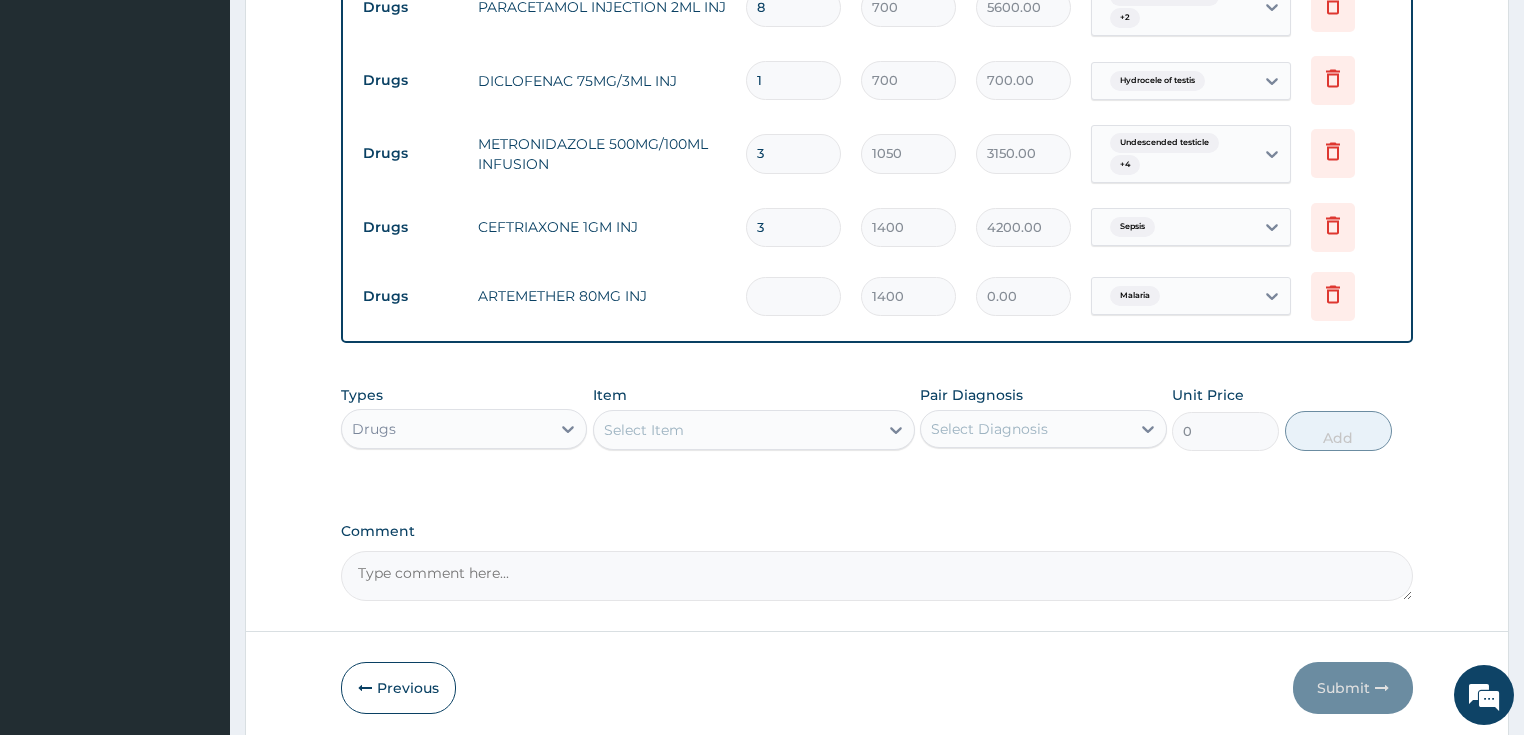 type on "3" 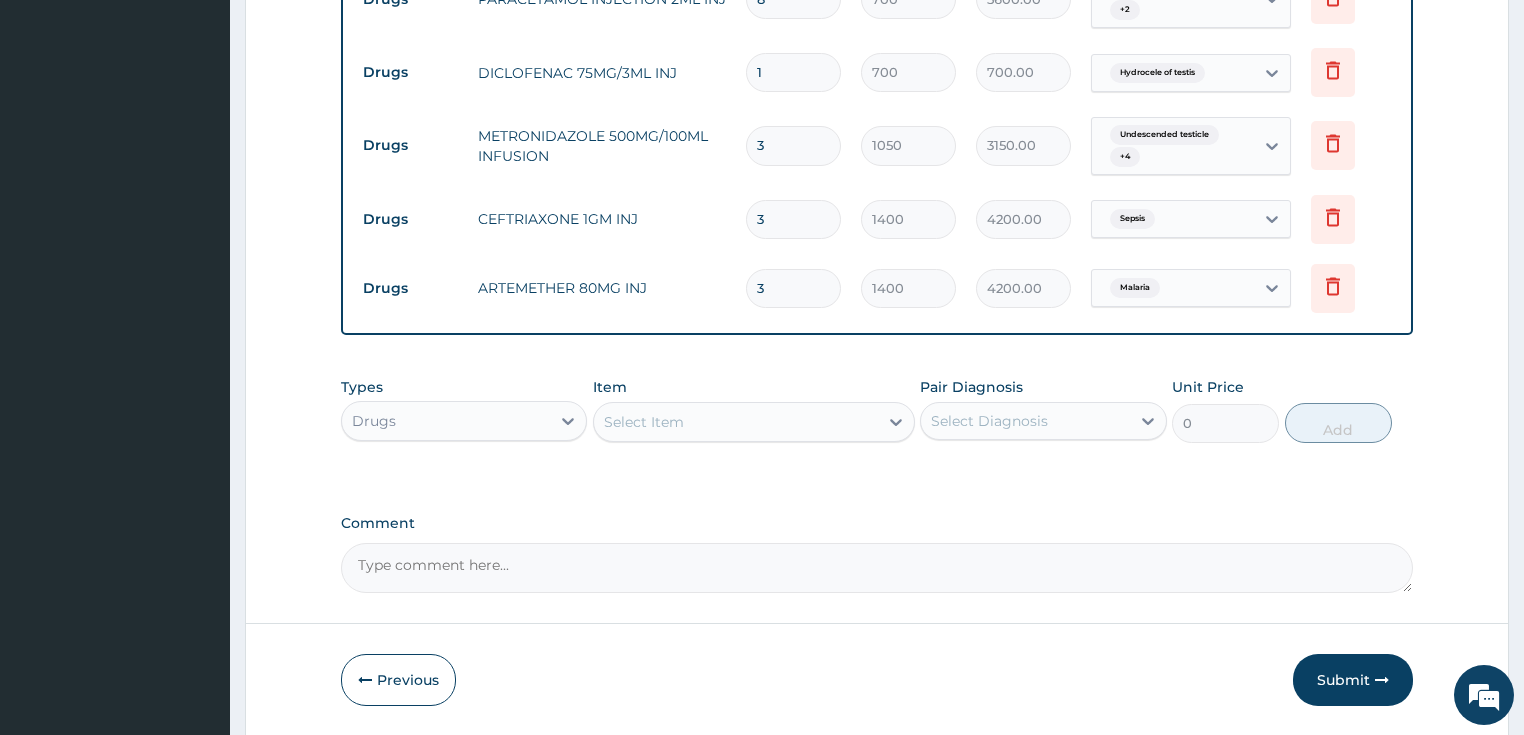 scroll, scrollTop: 1409, scrollLeft: 0, axis: vertical 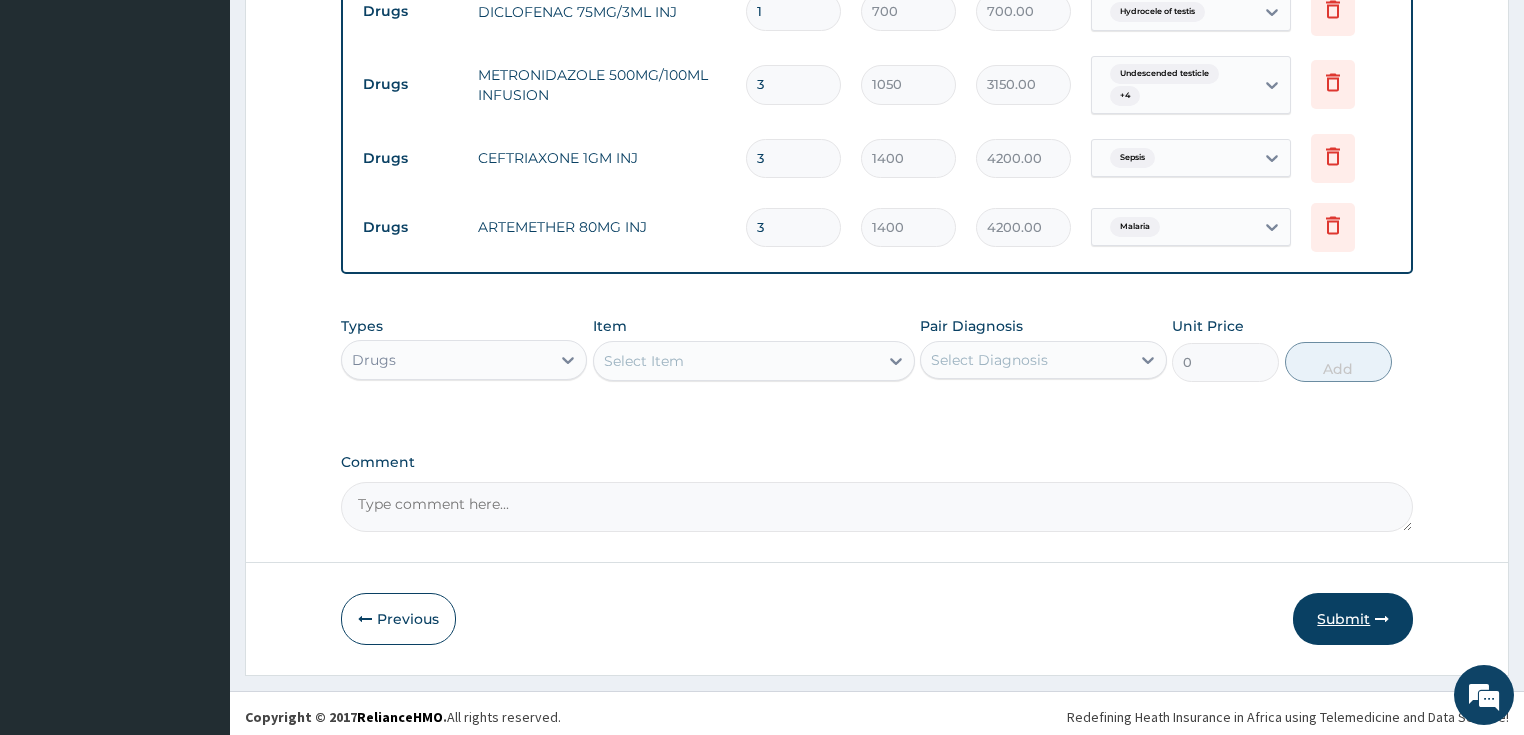 type on "3" 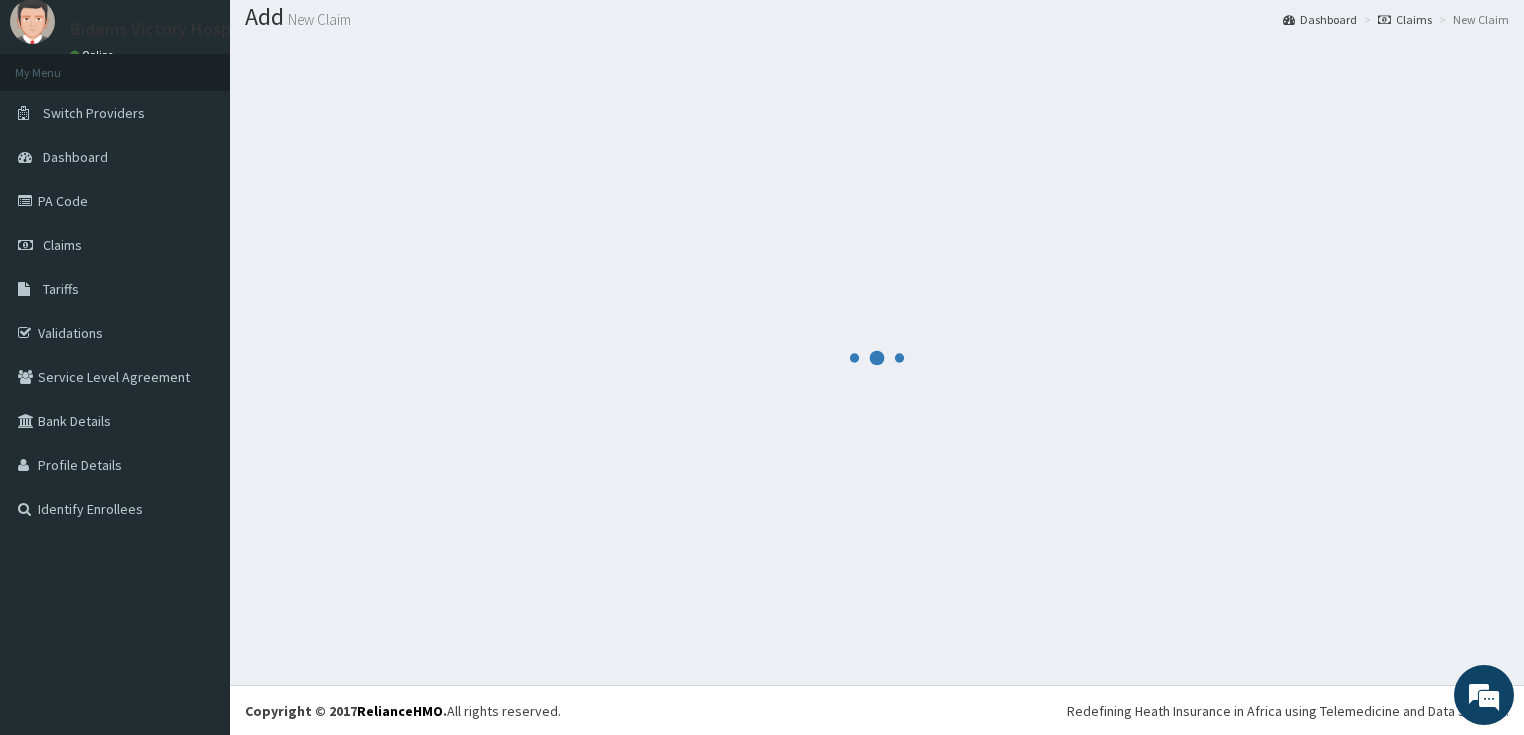 scroll, scrollTop: 1409, scrollLeft: 0, axis: vertical 